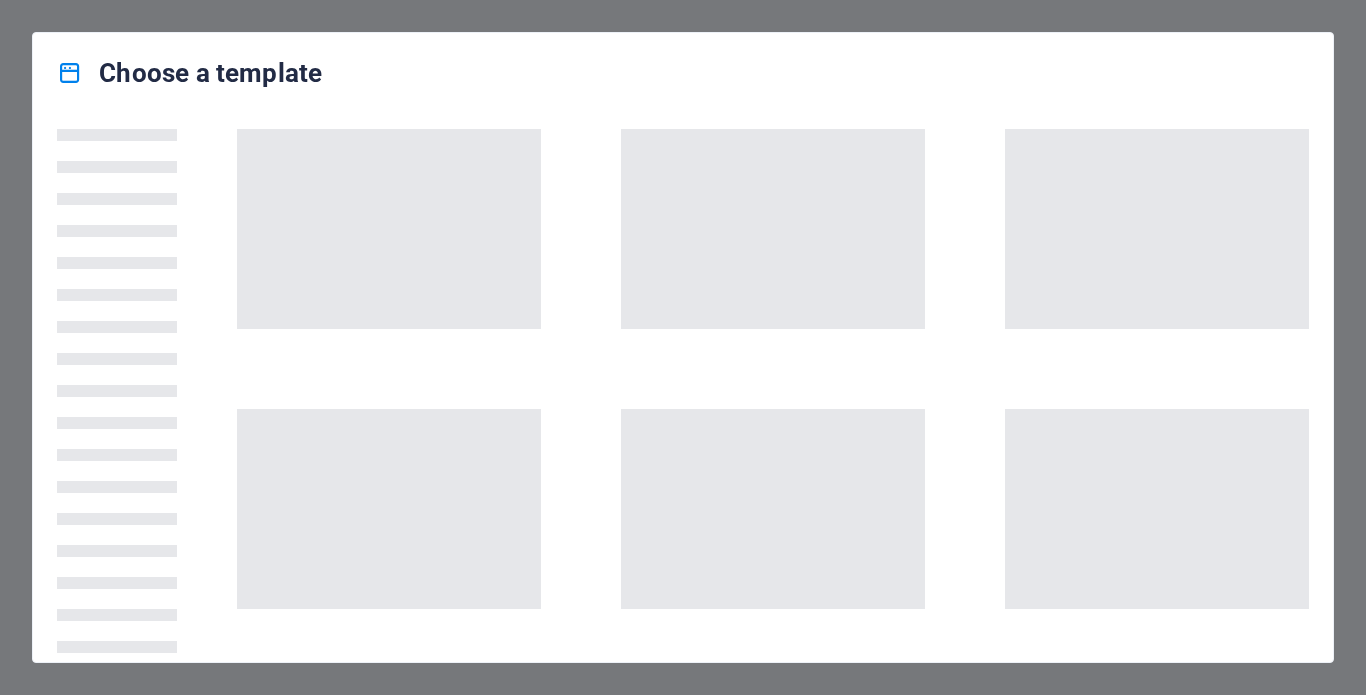 scroll, scrollTop: 0, scrollLeft: 0, axis: both 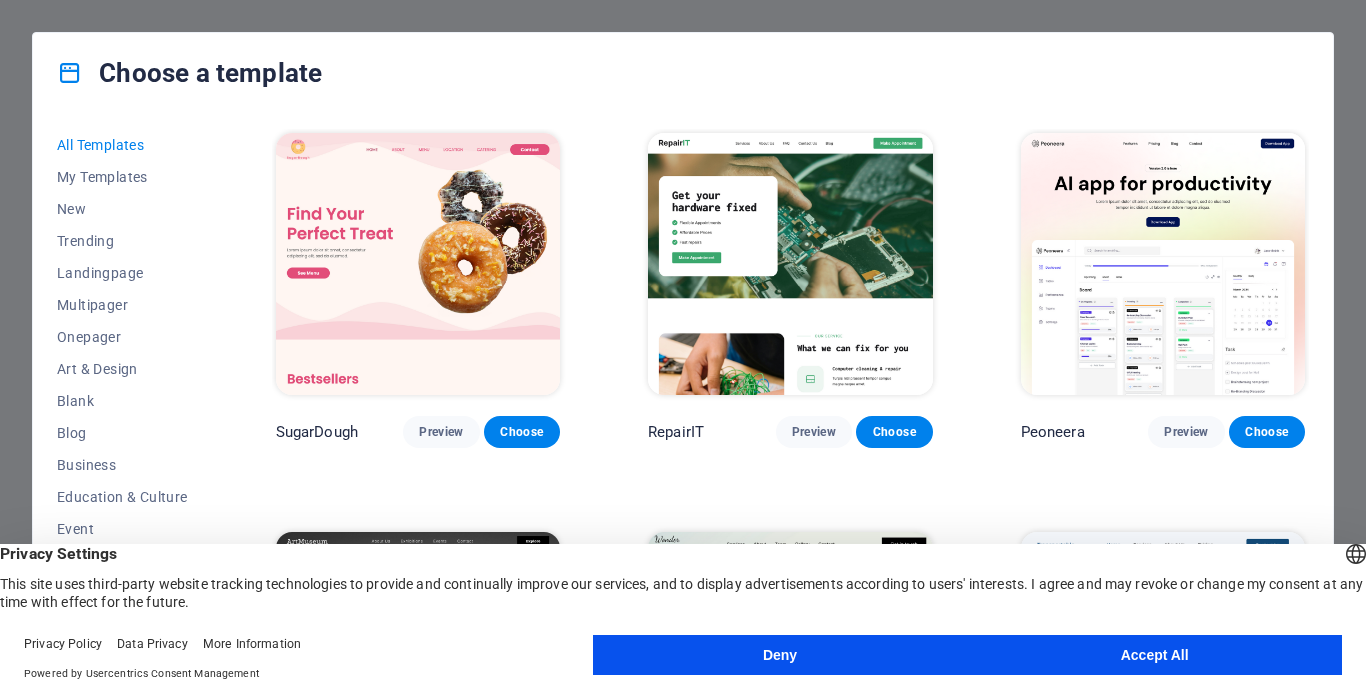 click on "Accept All" at bounding box center (1154, 655) 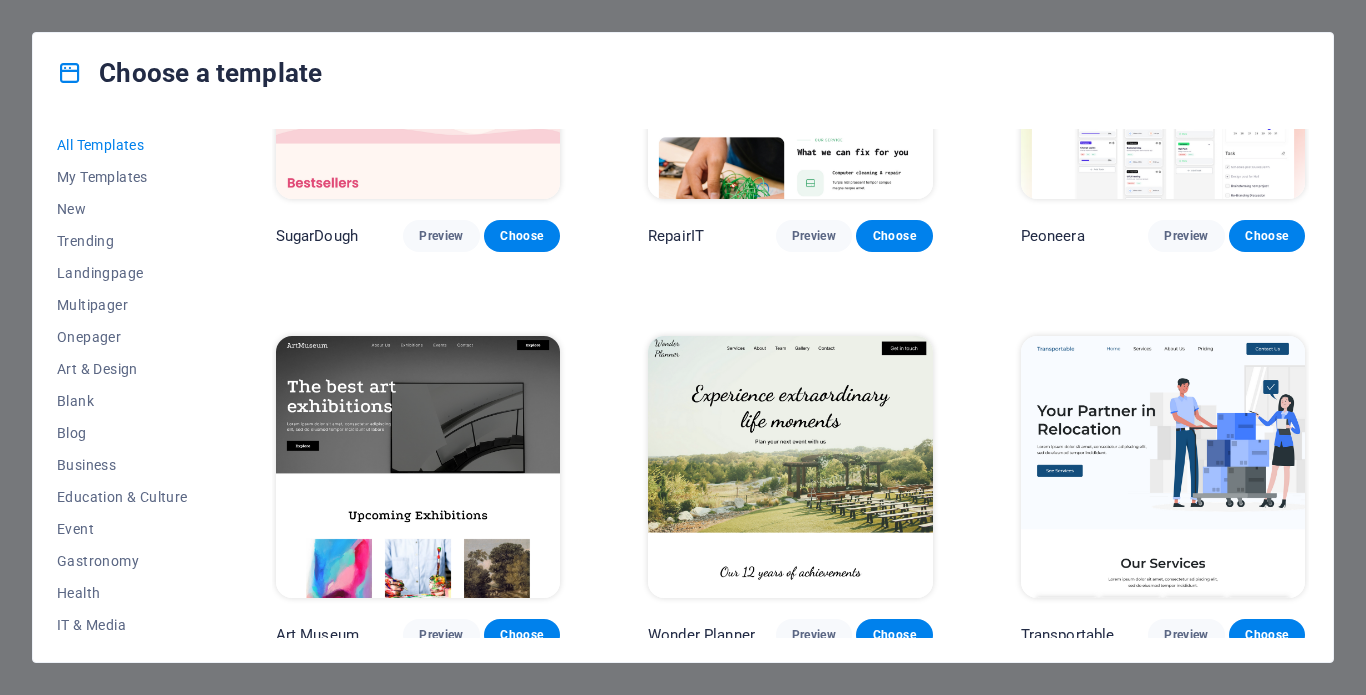 scroll, scrollTop: 0, scrollLeft: 0, axis: both 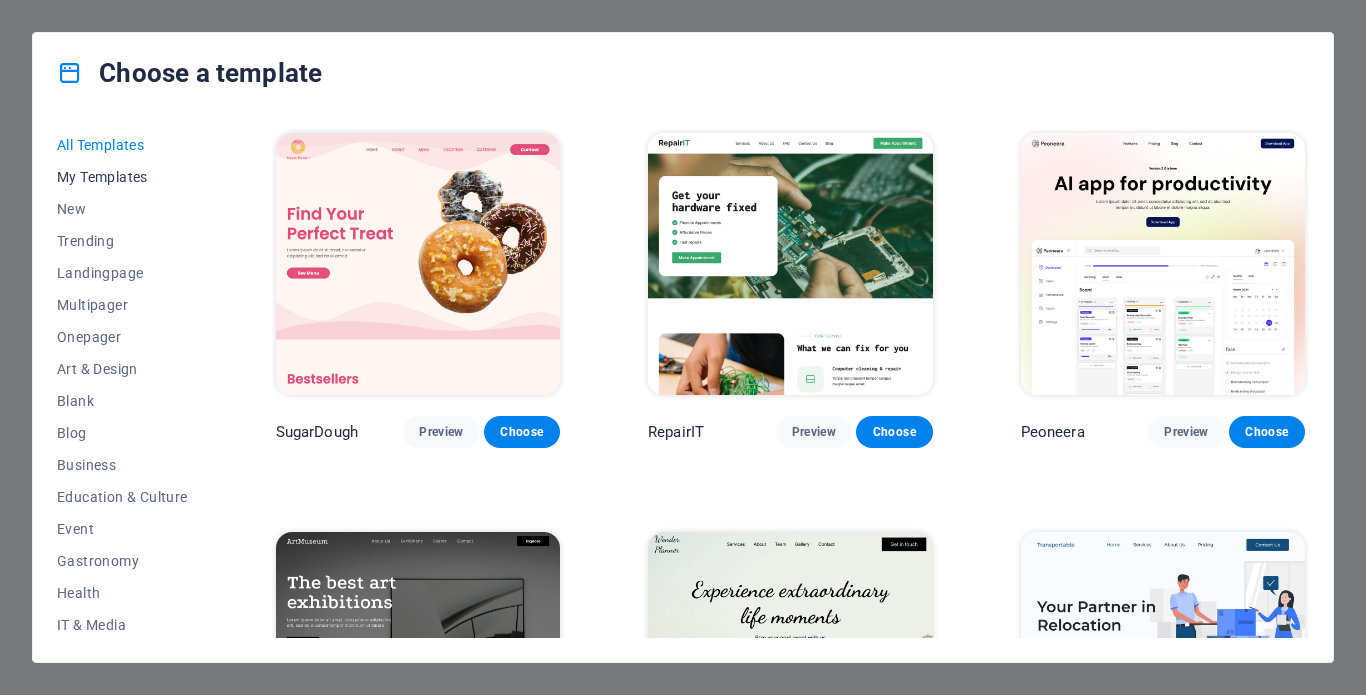click on "My Templates" at bounding box center [122, 177] 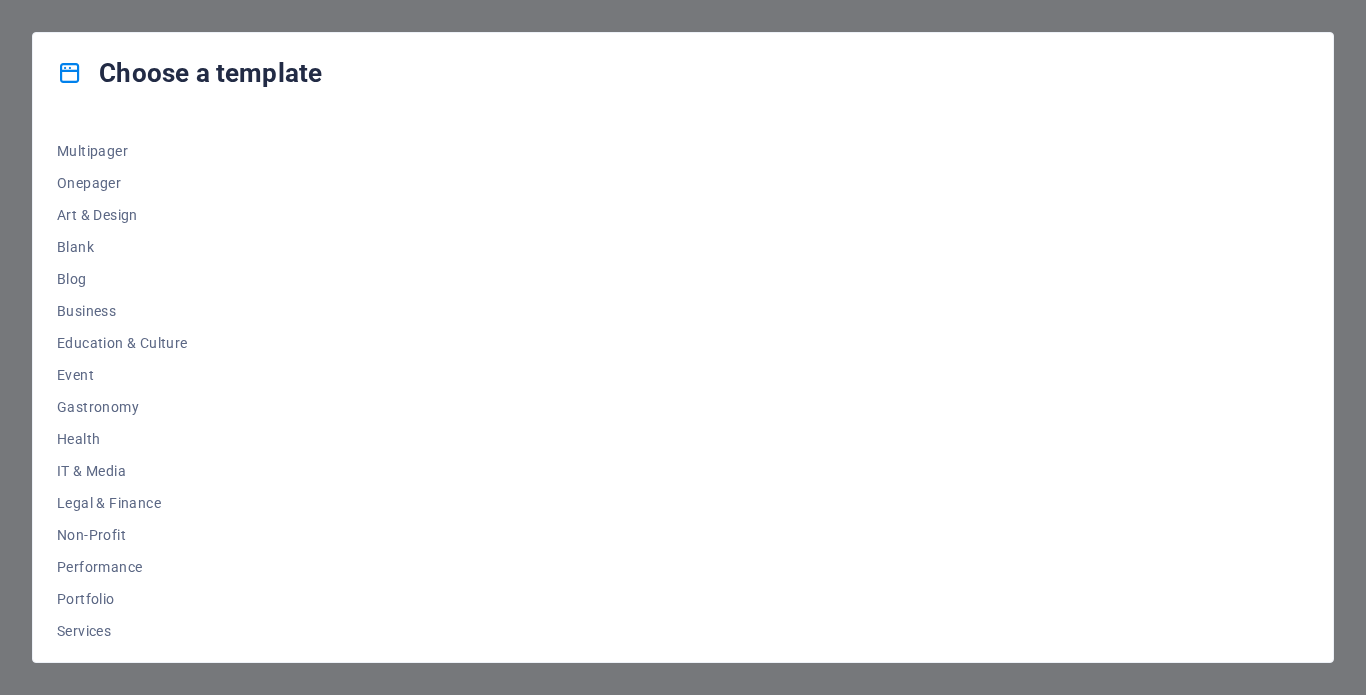 scroll, scrollTop: 154, scrollLeft: 0, axis: vertical 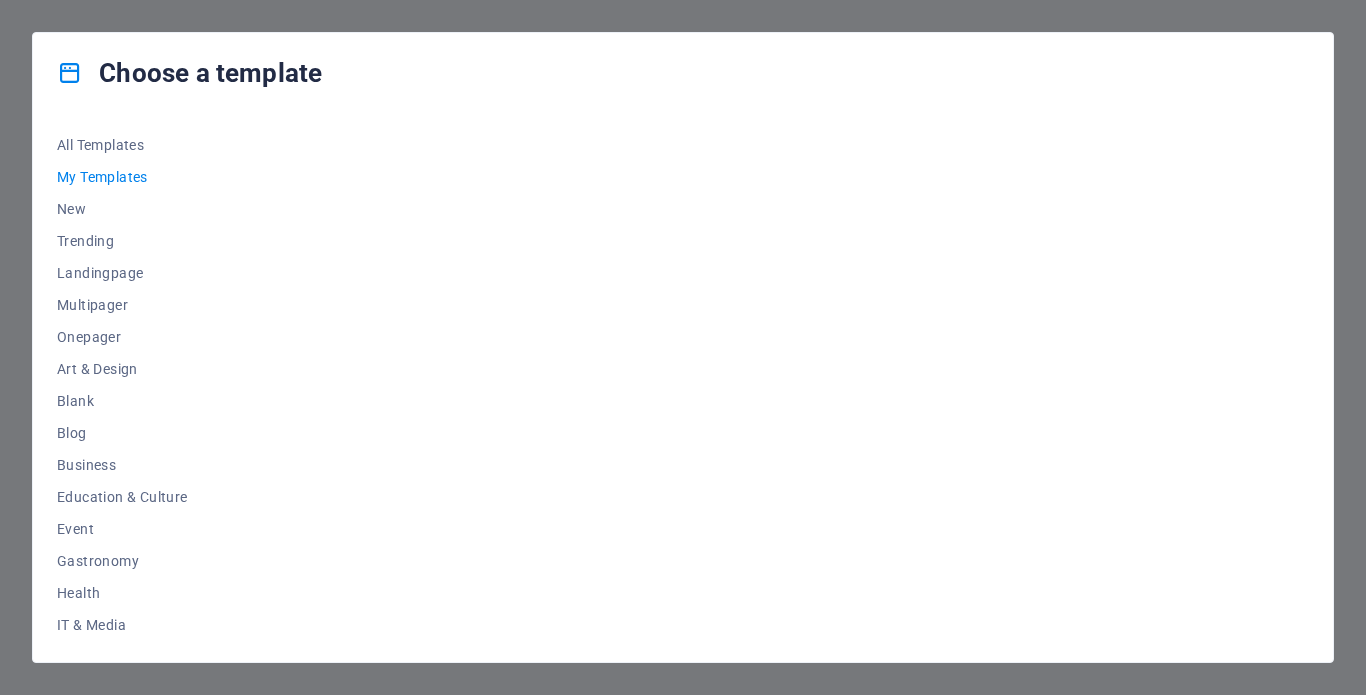 drag, startPoint x: 210, startPoint y: 213, endPoint x: 205, endPoint y: 411, distance: 198.06313 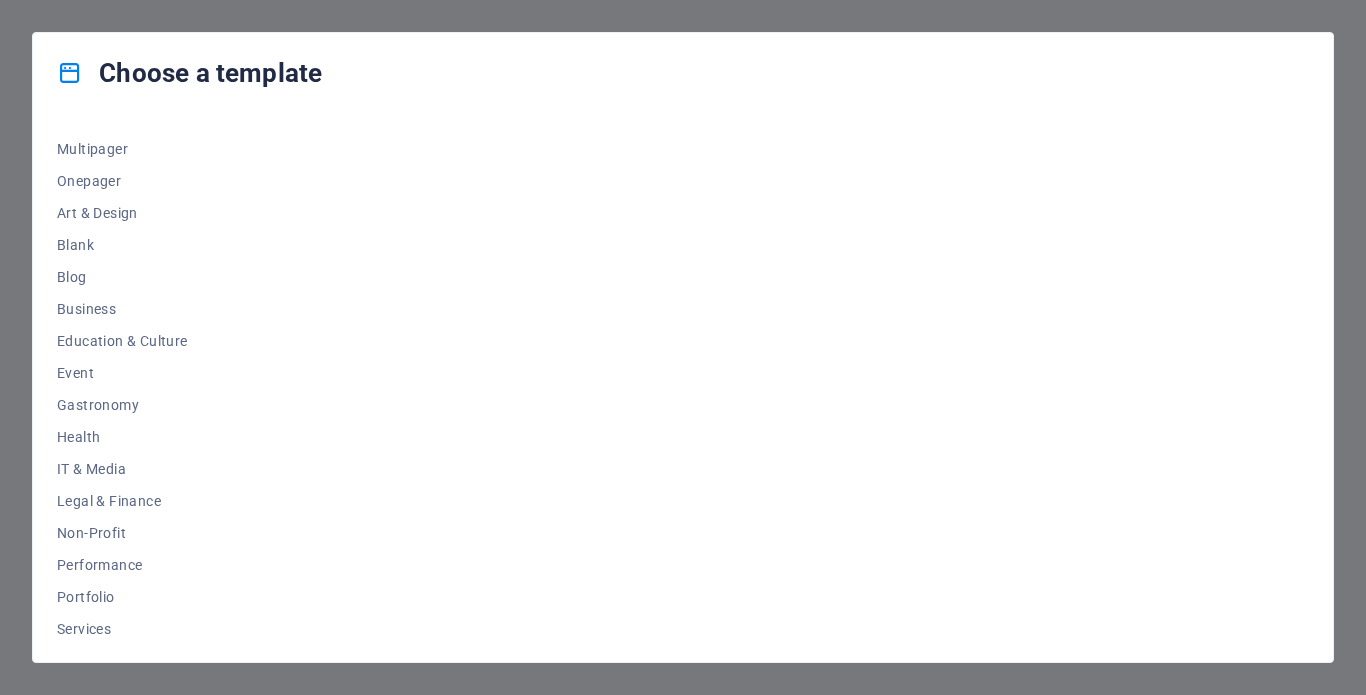 scroll, scrollTop: 291, scrollLeft: 0, axis: vertical 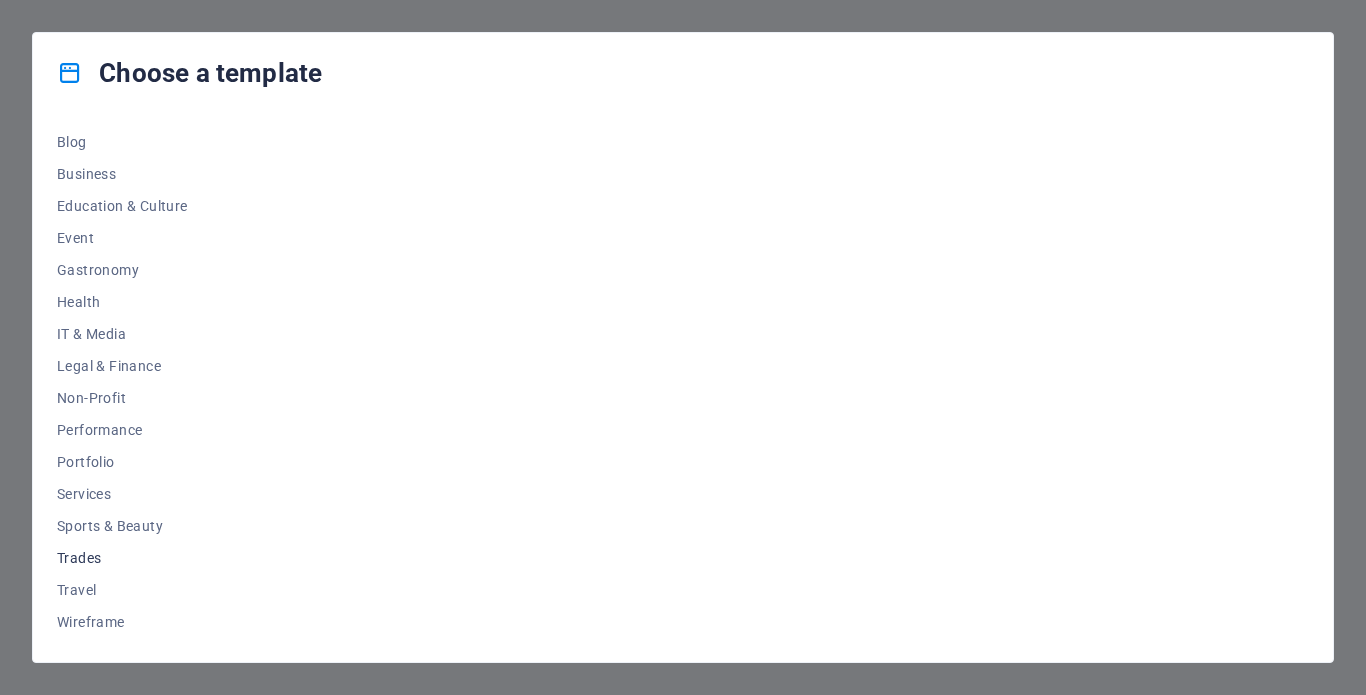 click on "Trades" at bounding box center (122, 558) 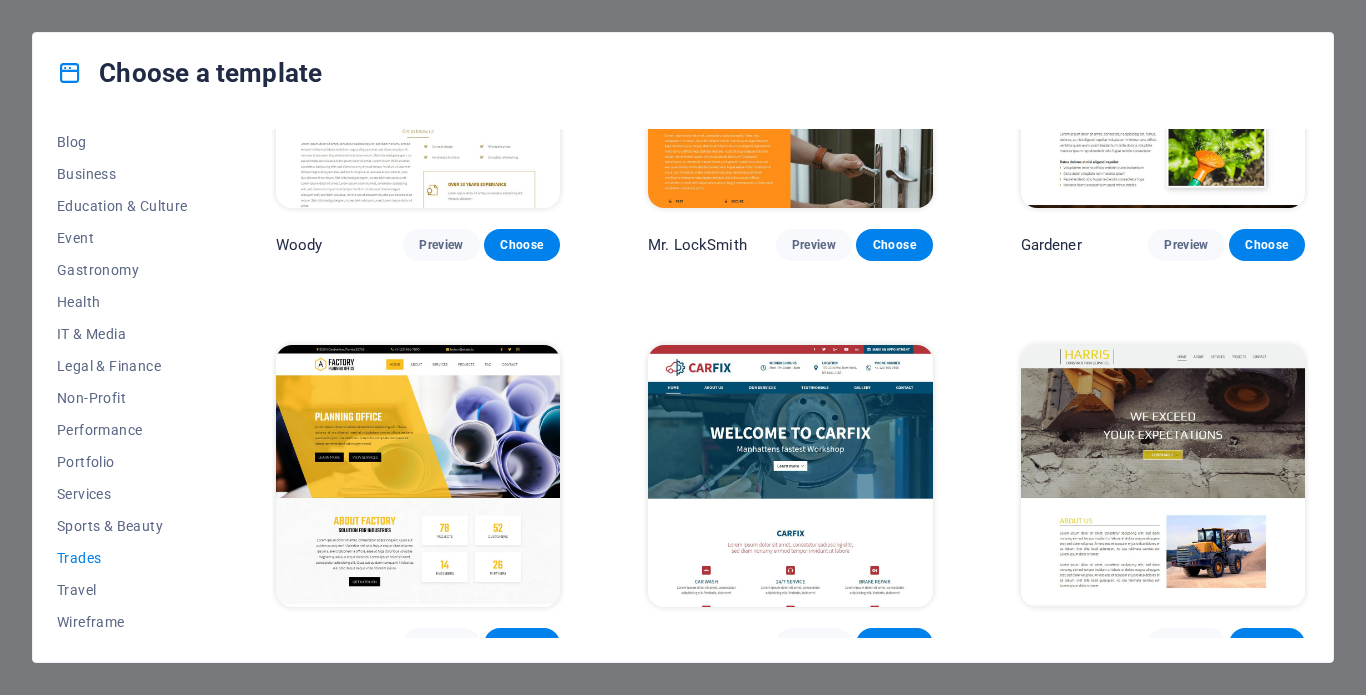 scroll, scrollTop: 601, scrollLeft: 0, axis: vertical 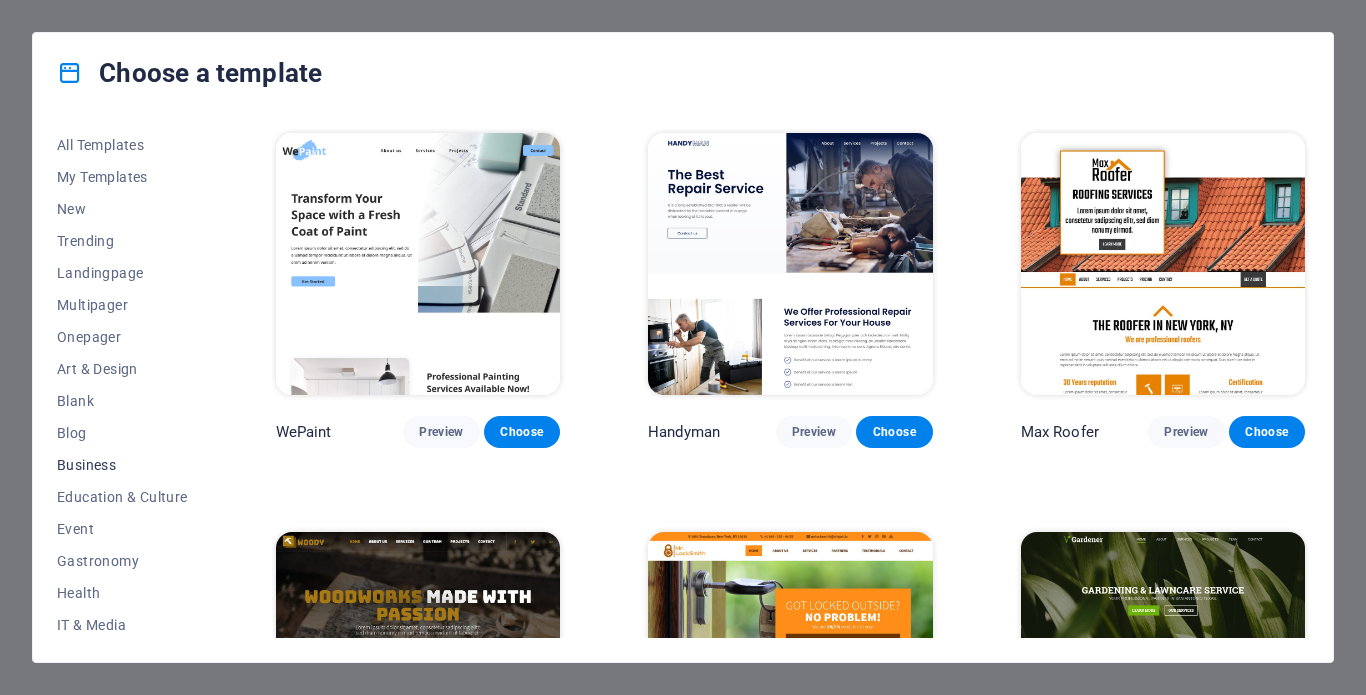 click on "Business" at bounding box center (122, 465) 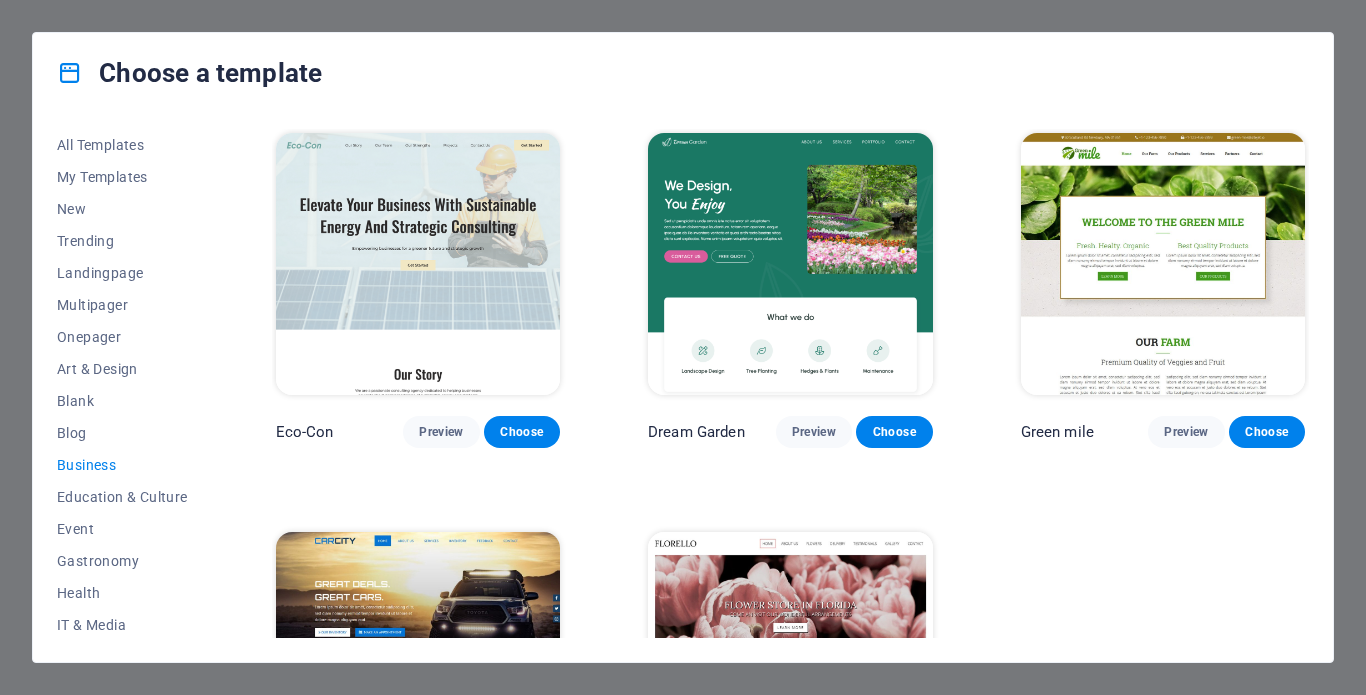 drag, startPoint x: 217, startPoint y: 382, endPoint x: 219, endPoint y: 300, distance: 82.02438 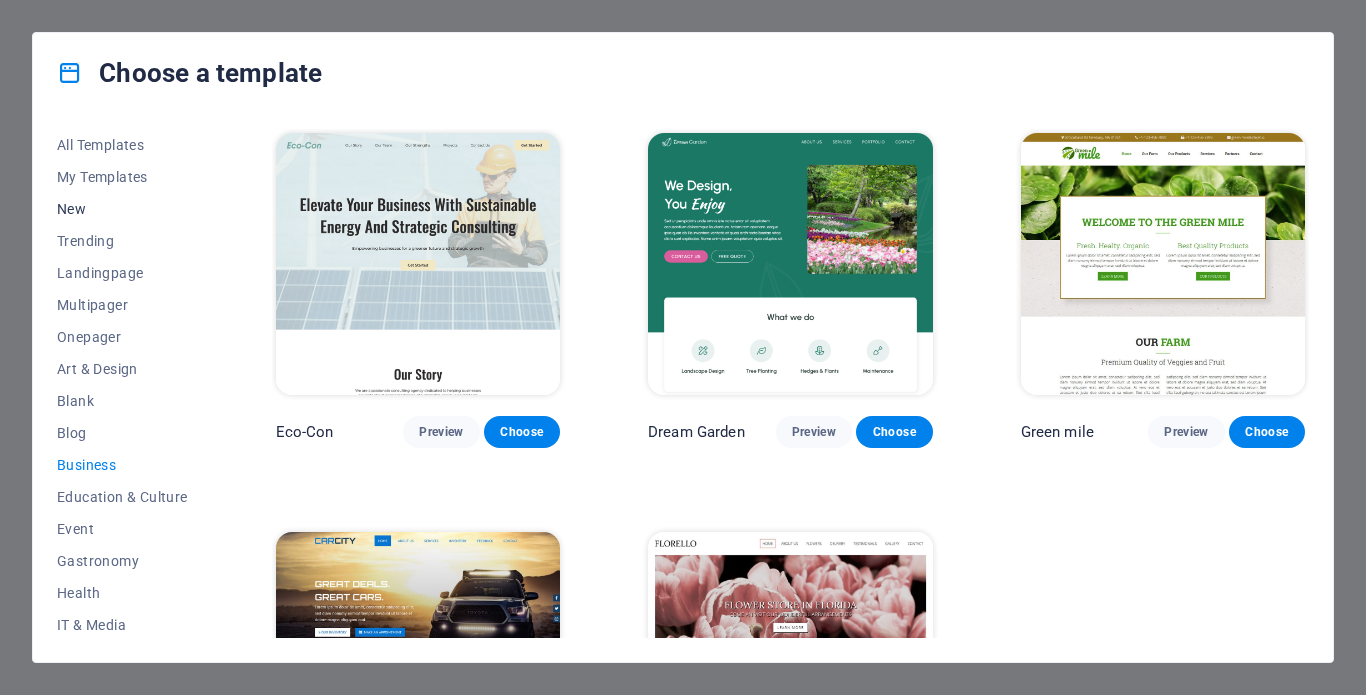 click on "New" at bounding box center [122, 209] 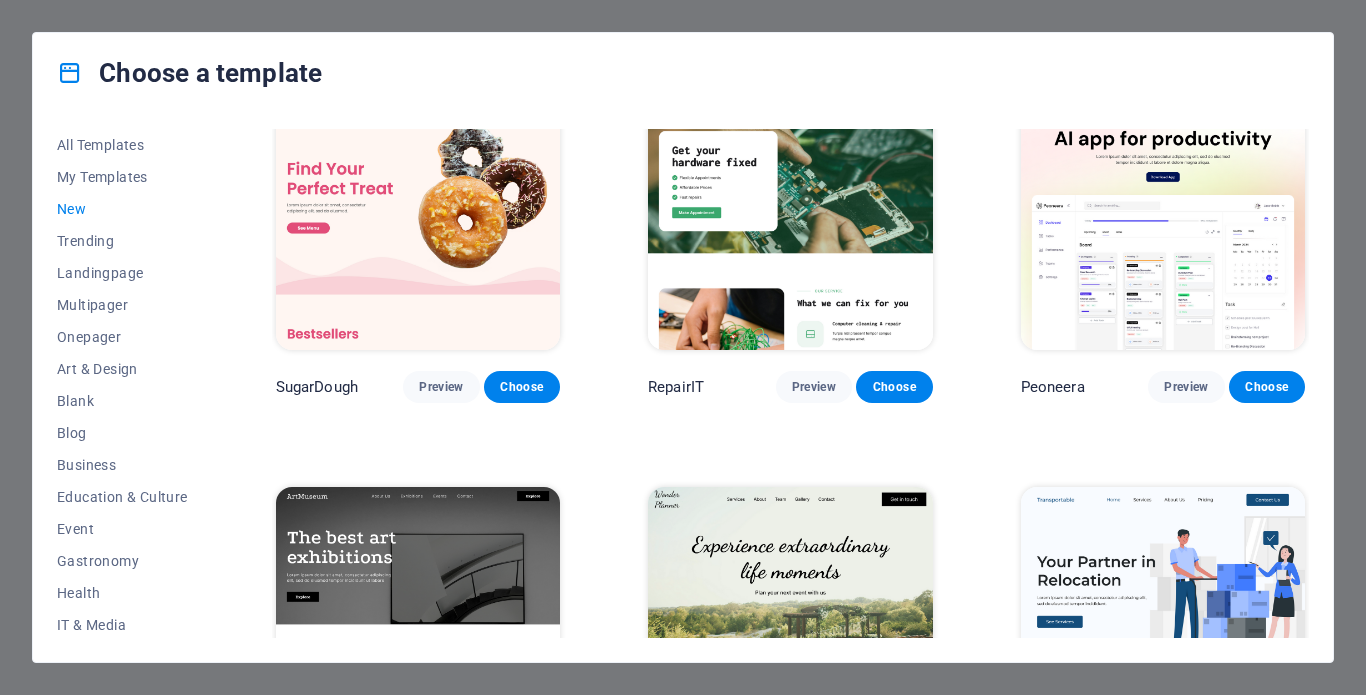 scroll, scrollTop: 0, scrollLeft: 0, axis: both 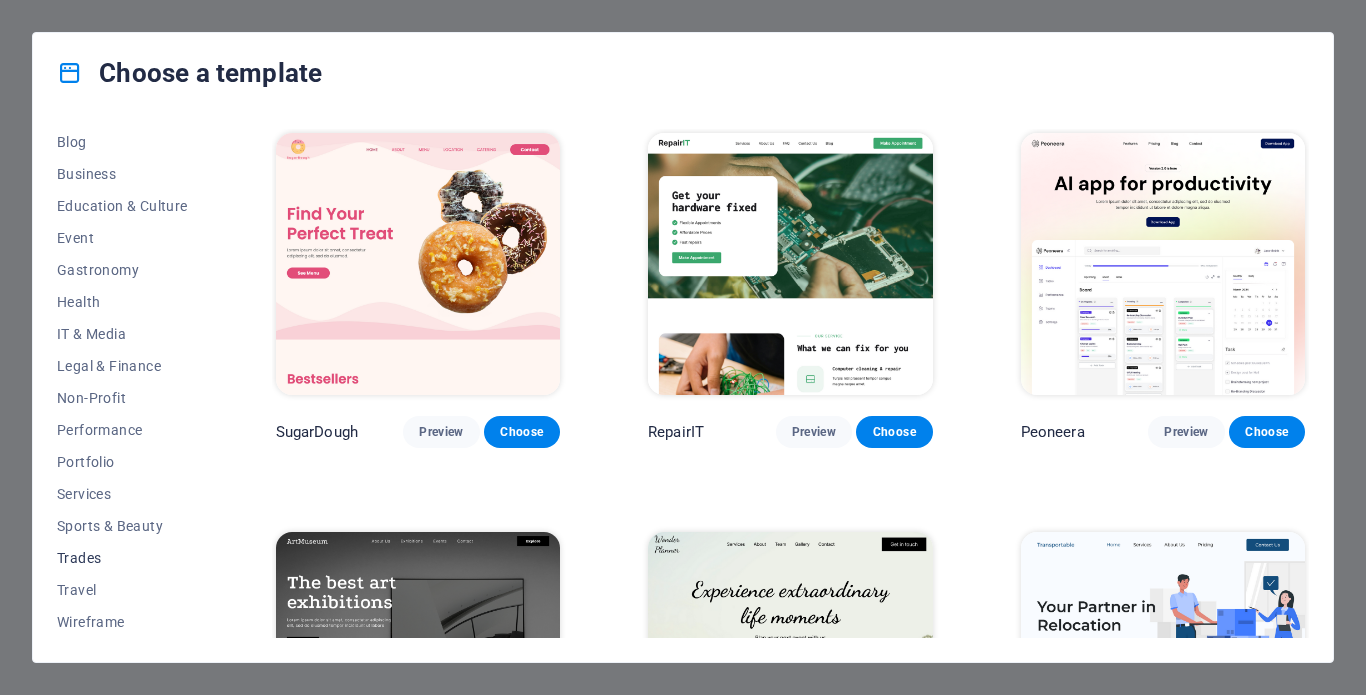click on "Trades" at bounding box center (122, 558) 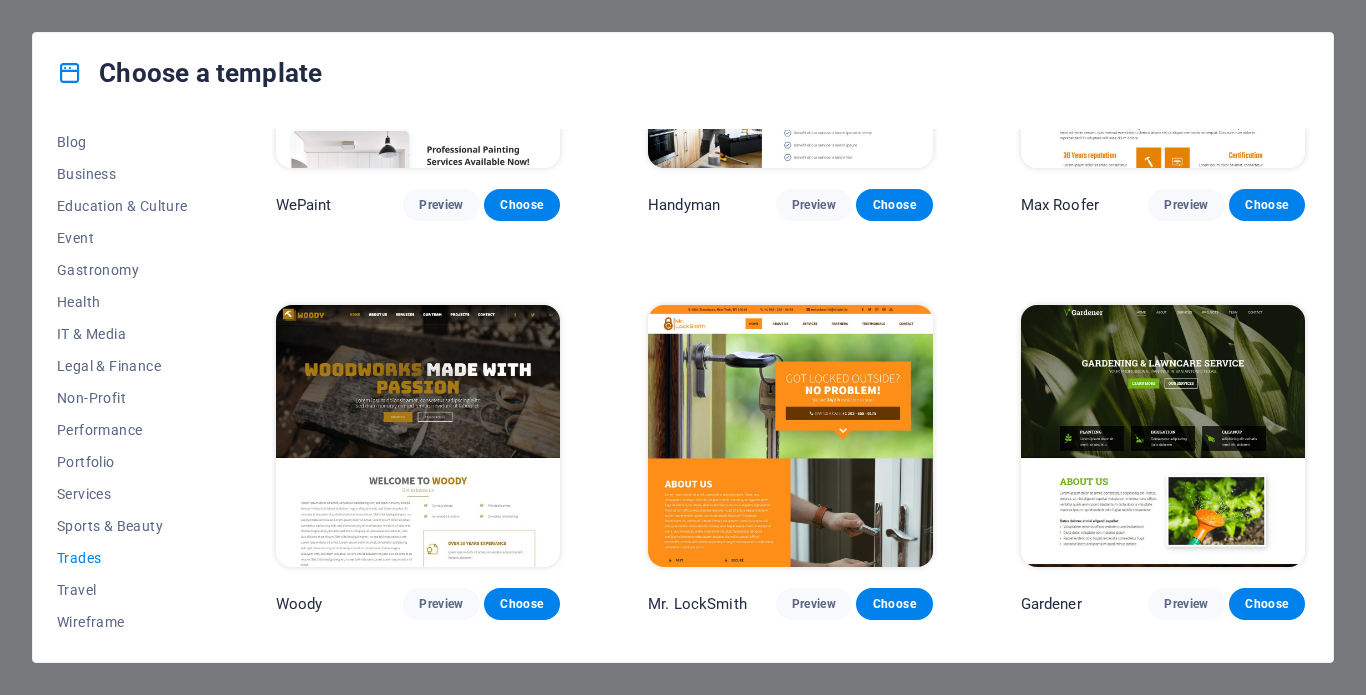 scroll, scrollTop: 0, scrollLeft: 0, axis: both 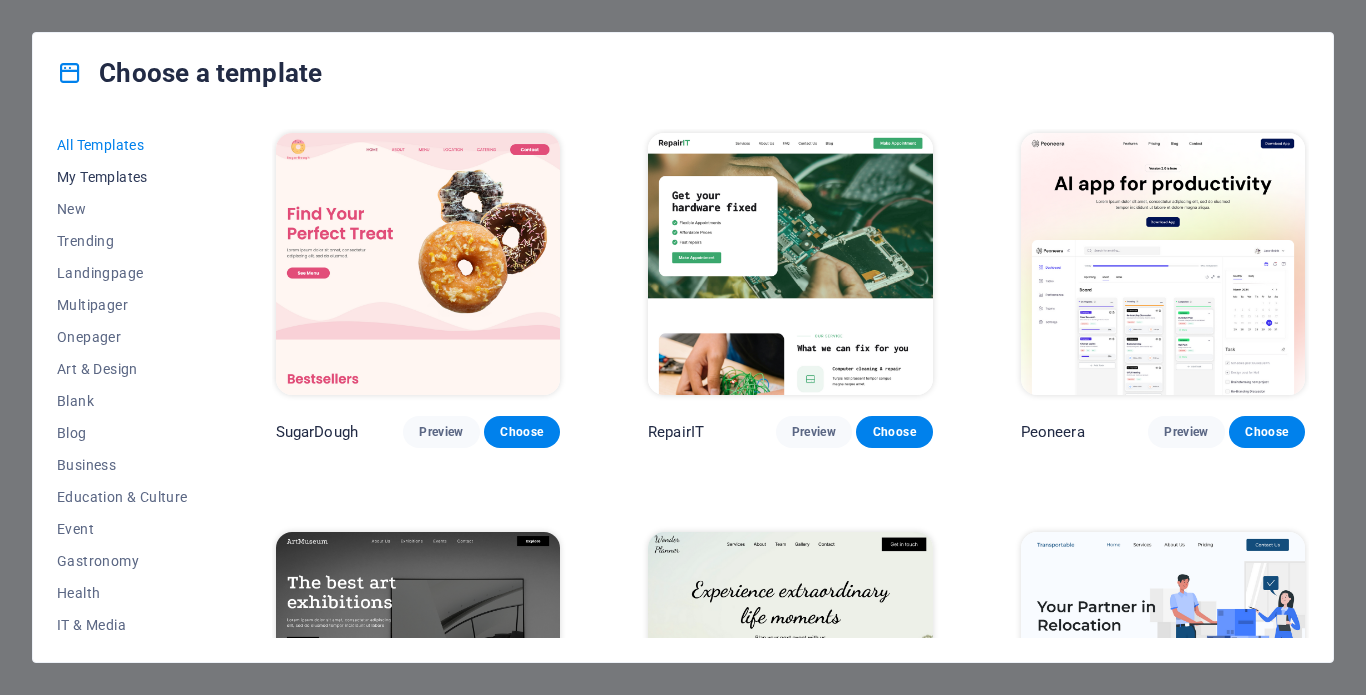 click on "My Templates" at bounding box center [122, 177] 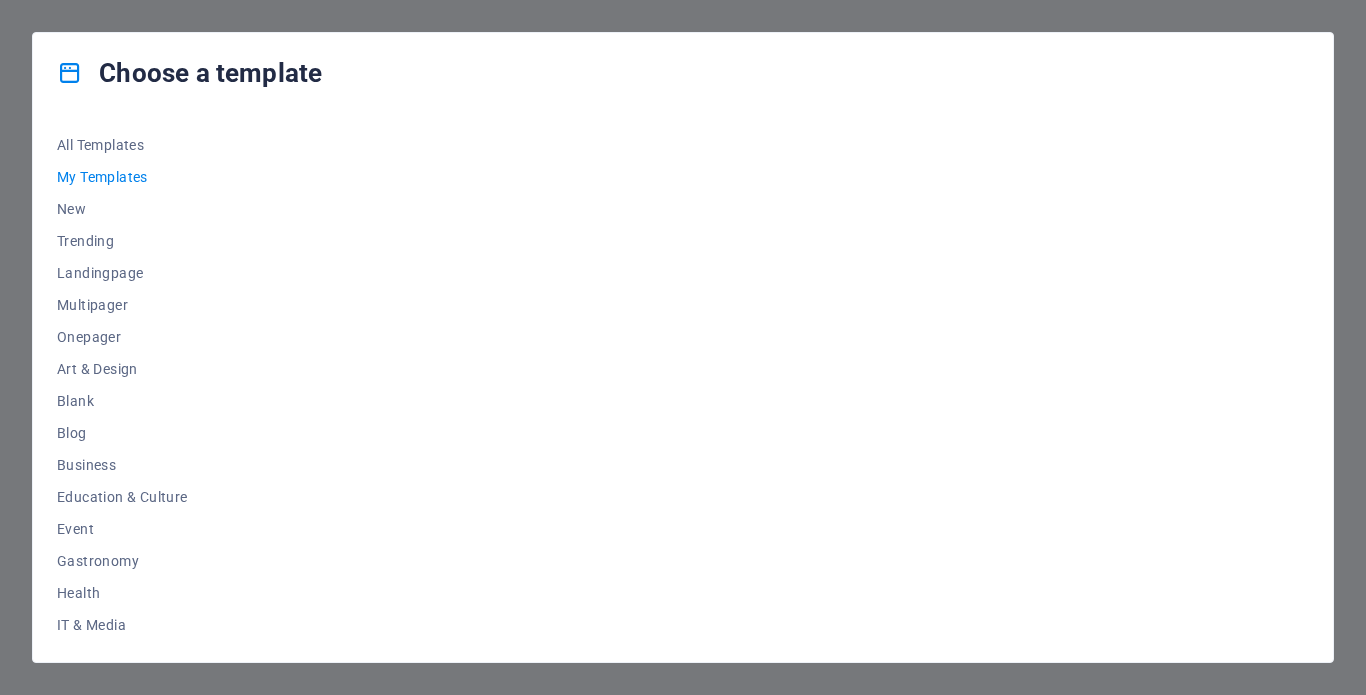 click on "My Templates" at bounding box center (122, 177) 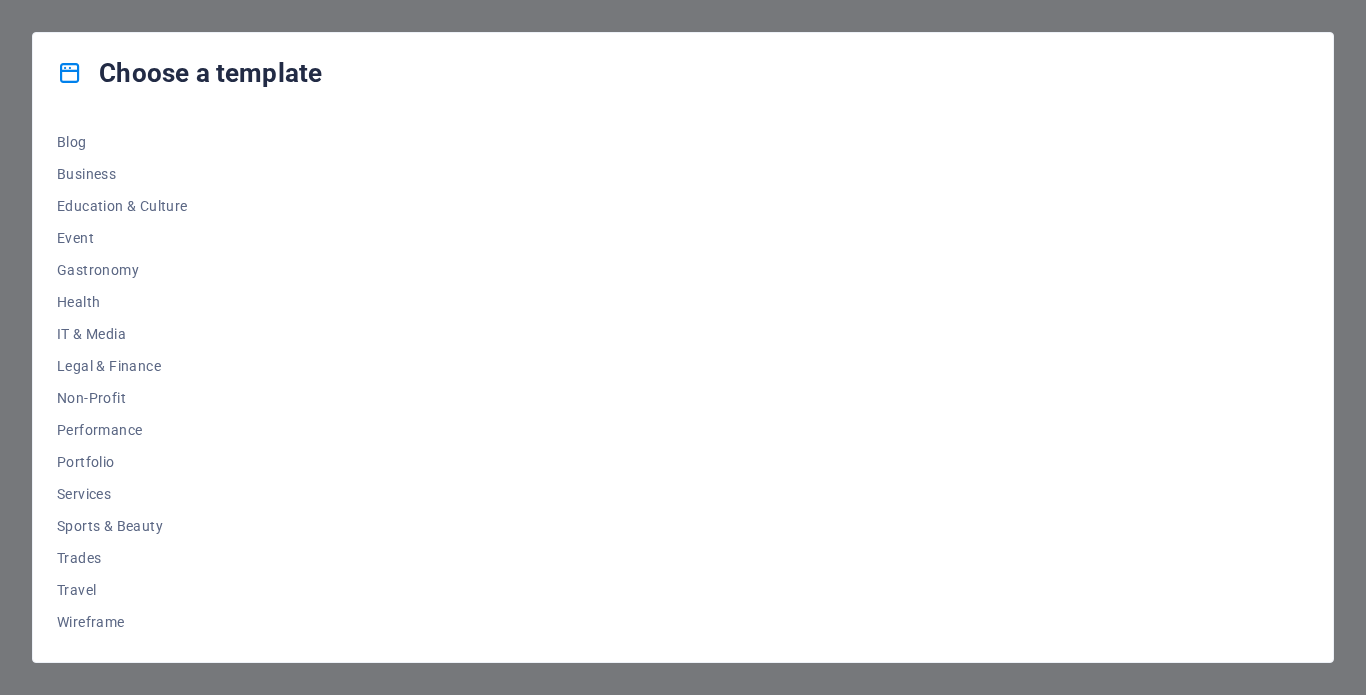 drag, startPoint x: 220, startPoint y: 445, endPoint x: 216, endPoint y: 405, distance: 40.1995 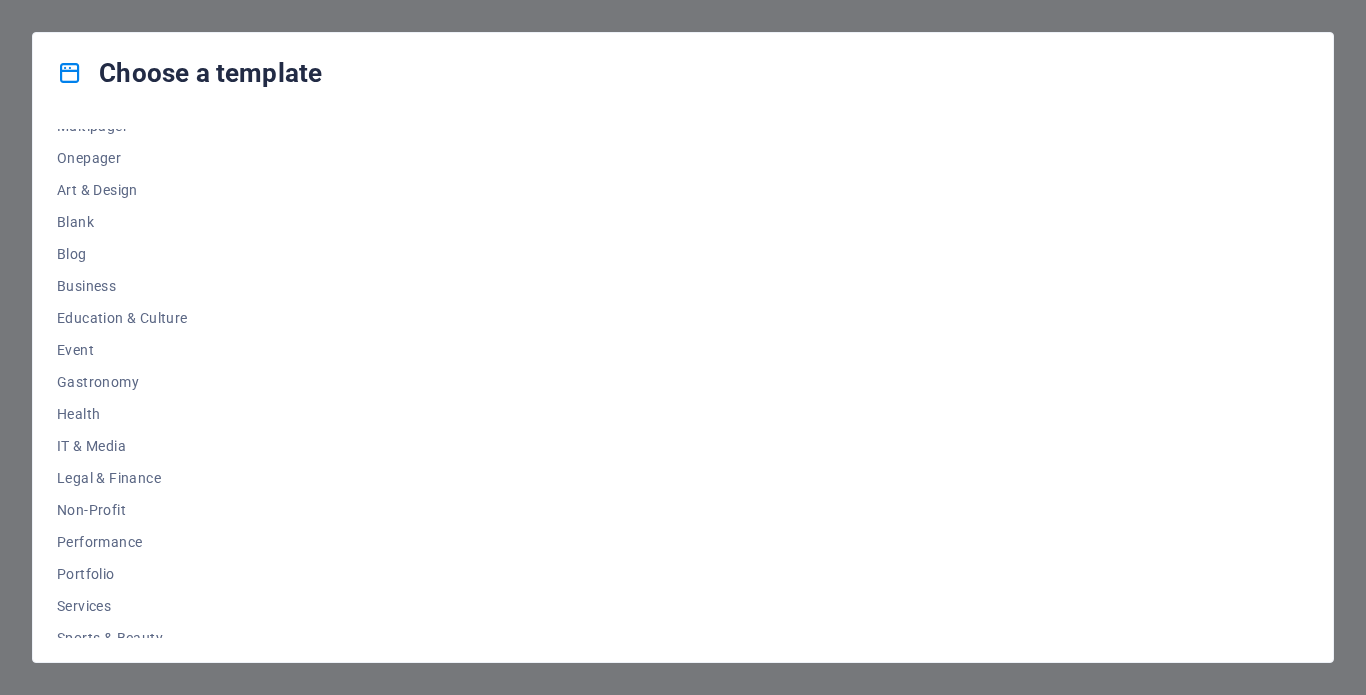 scroll, scrollTop: 0, scrollLeft: 0, axis: both 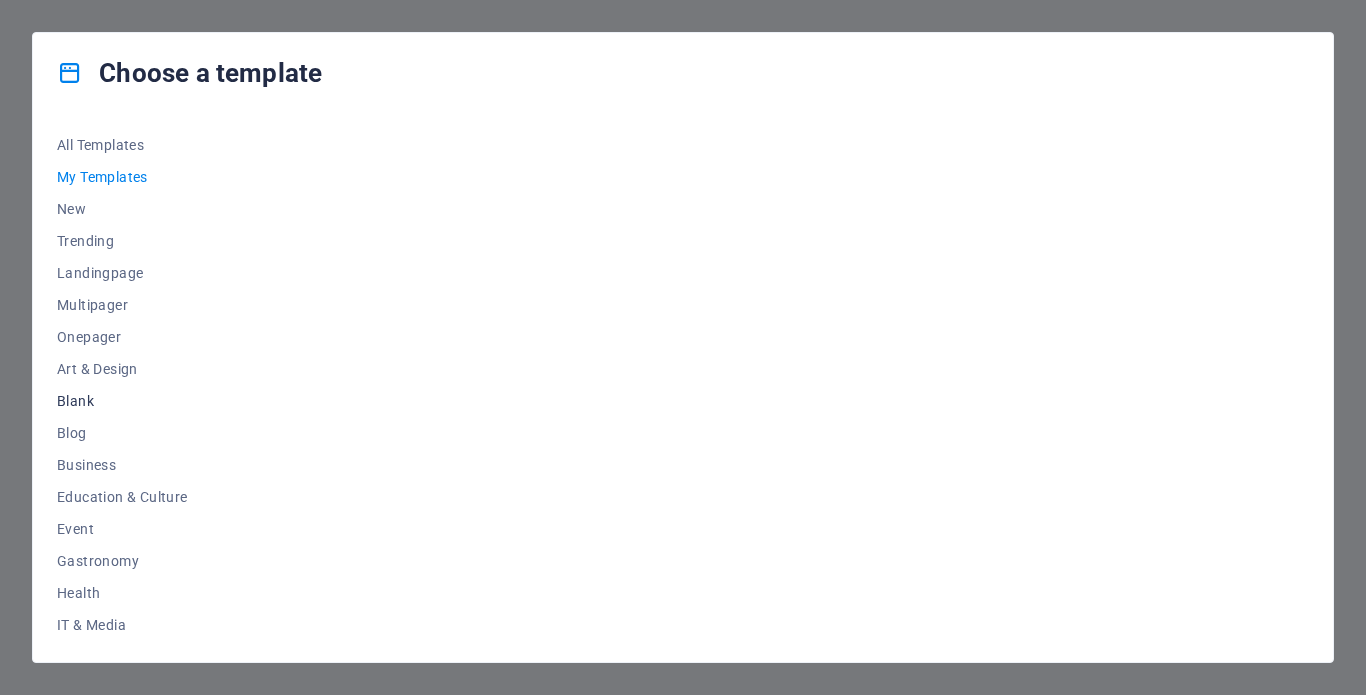 click on "Blank" at bounding box center (122, 401) 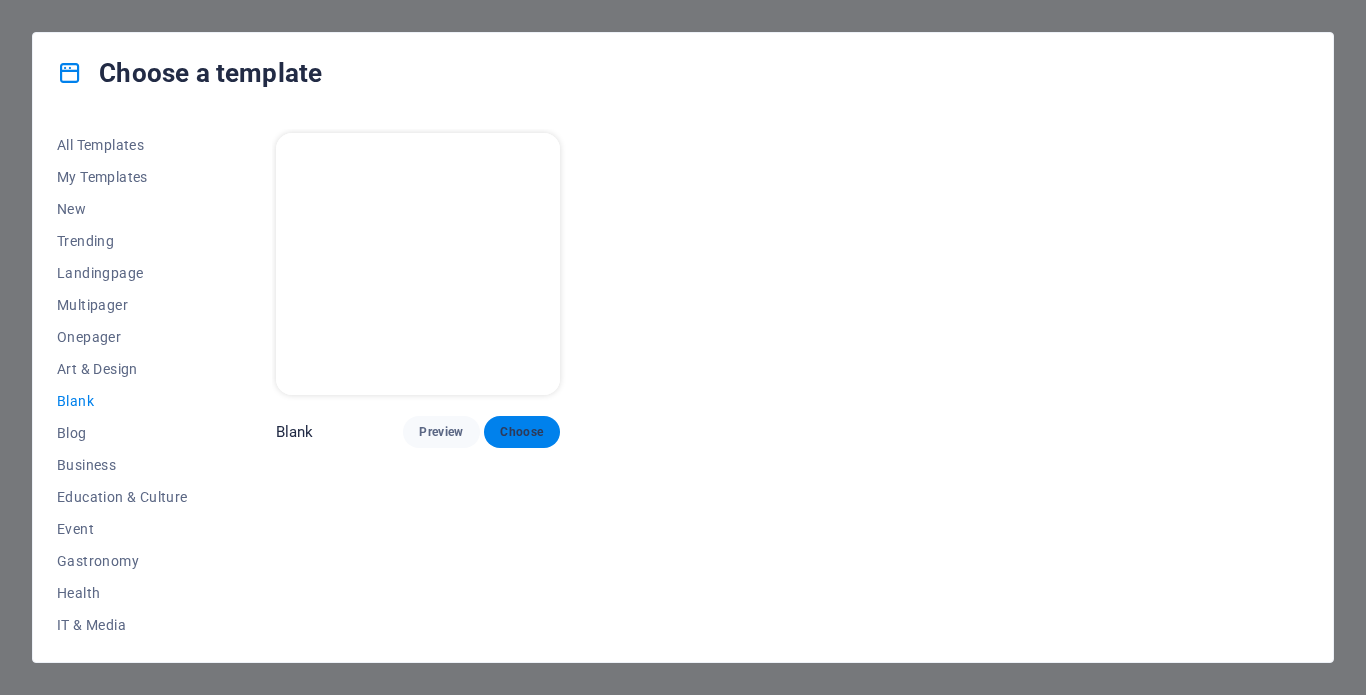 click on "Choose" at bounding box center (522, 432) 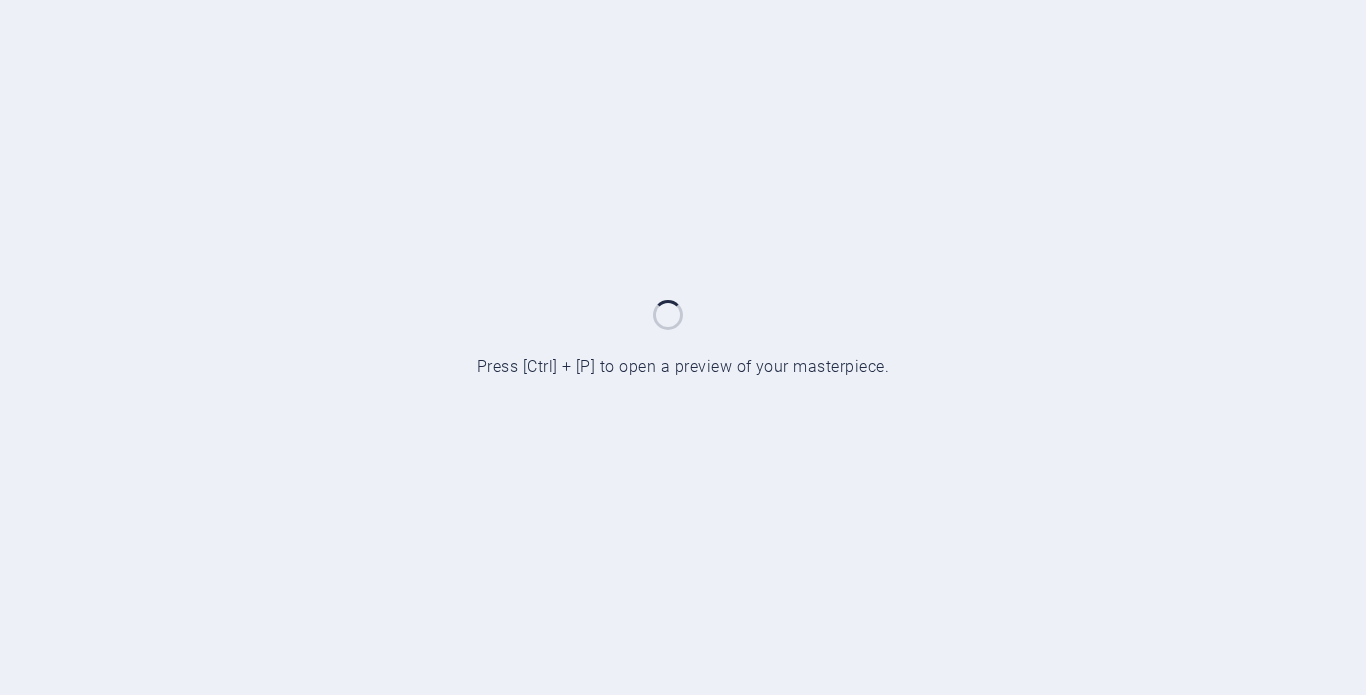 scroll, scrollTop: 0, scrollLeft: 0, axis: both 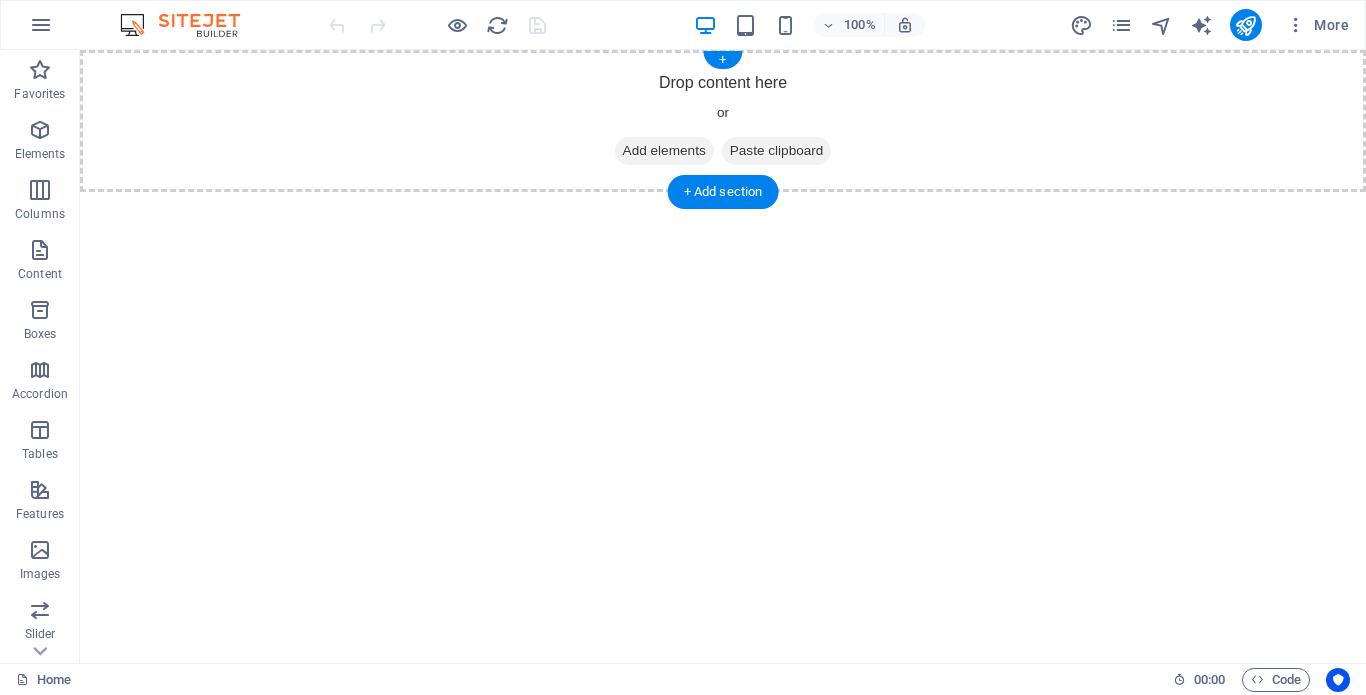 click on "Paste clipboard" at bounding box center (777, 151) 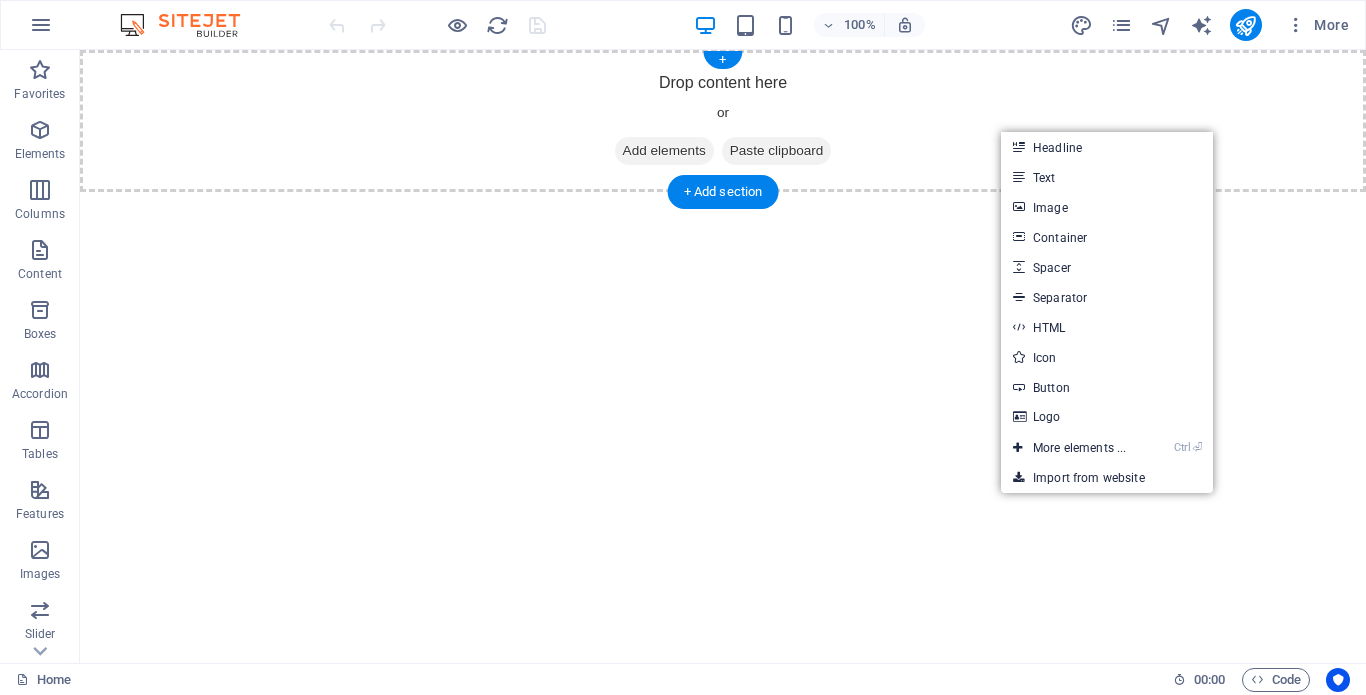 click on "Drop content here or  Add elements  Paste clipboard" at bounding box center (723, 121) 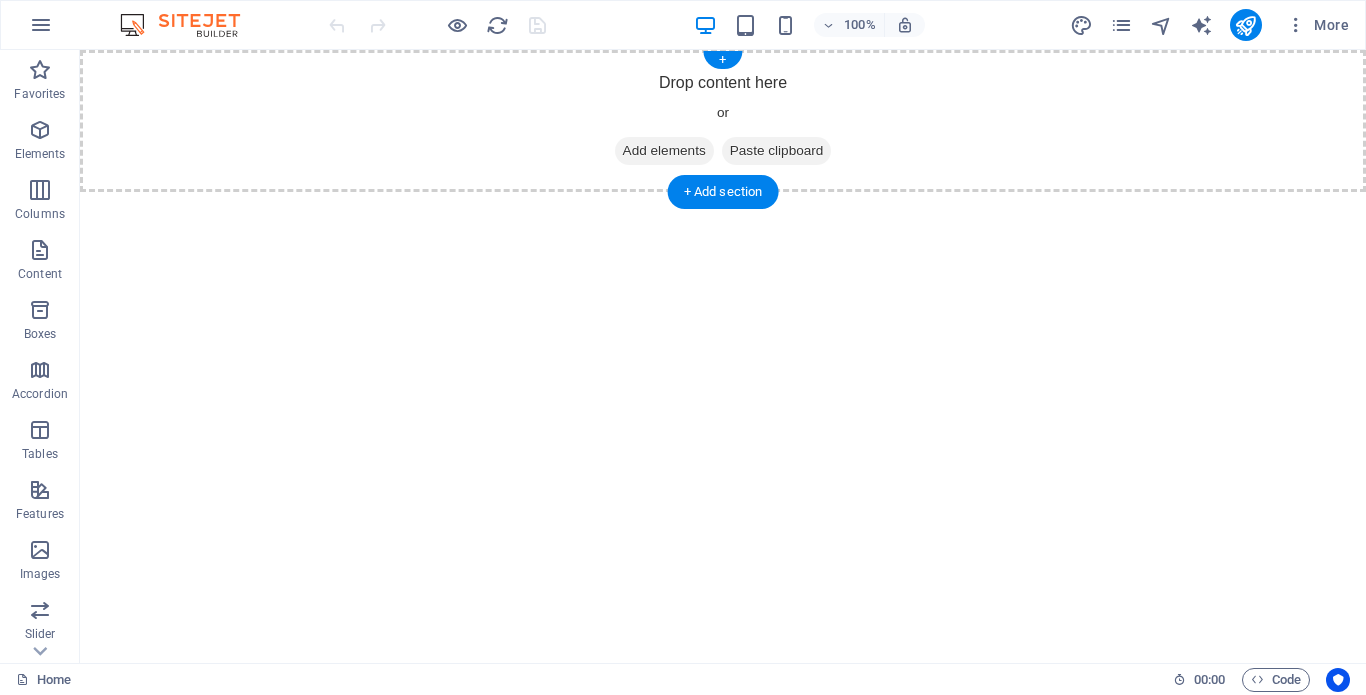 click on "Add elements" at bounding box center [664, 151] 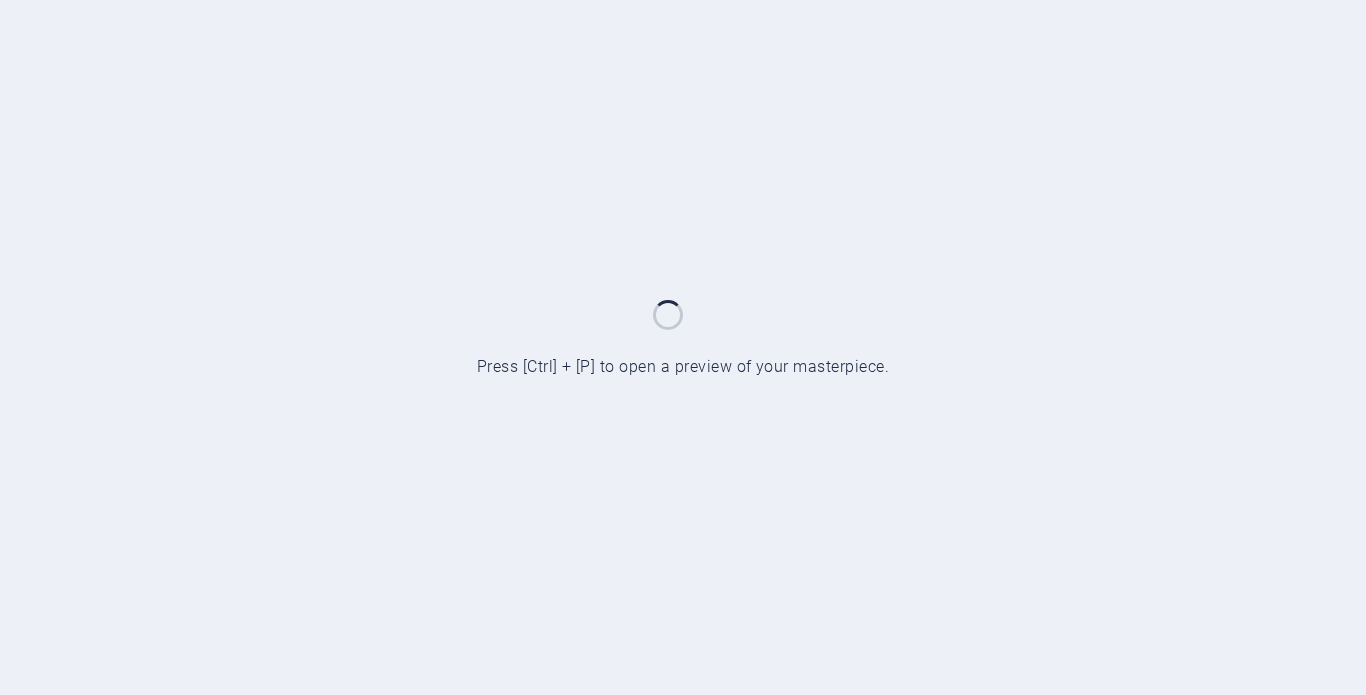 scroll, scrollTop: 0, scrollLeft: 0, axis: both 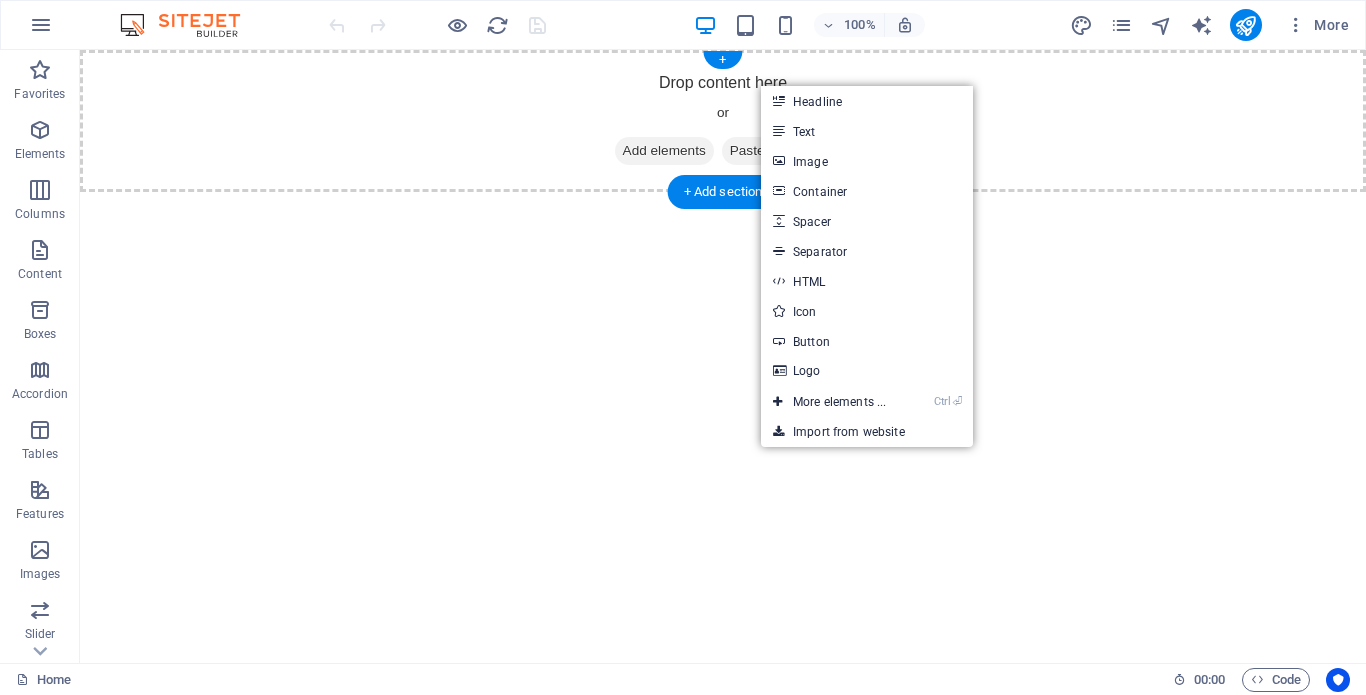 click on "Drop content here or  Add elements  Paste clipboard" at bounding box center [723, 121] 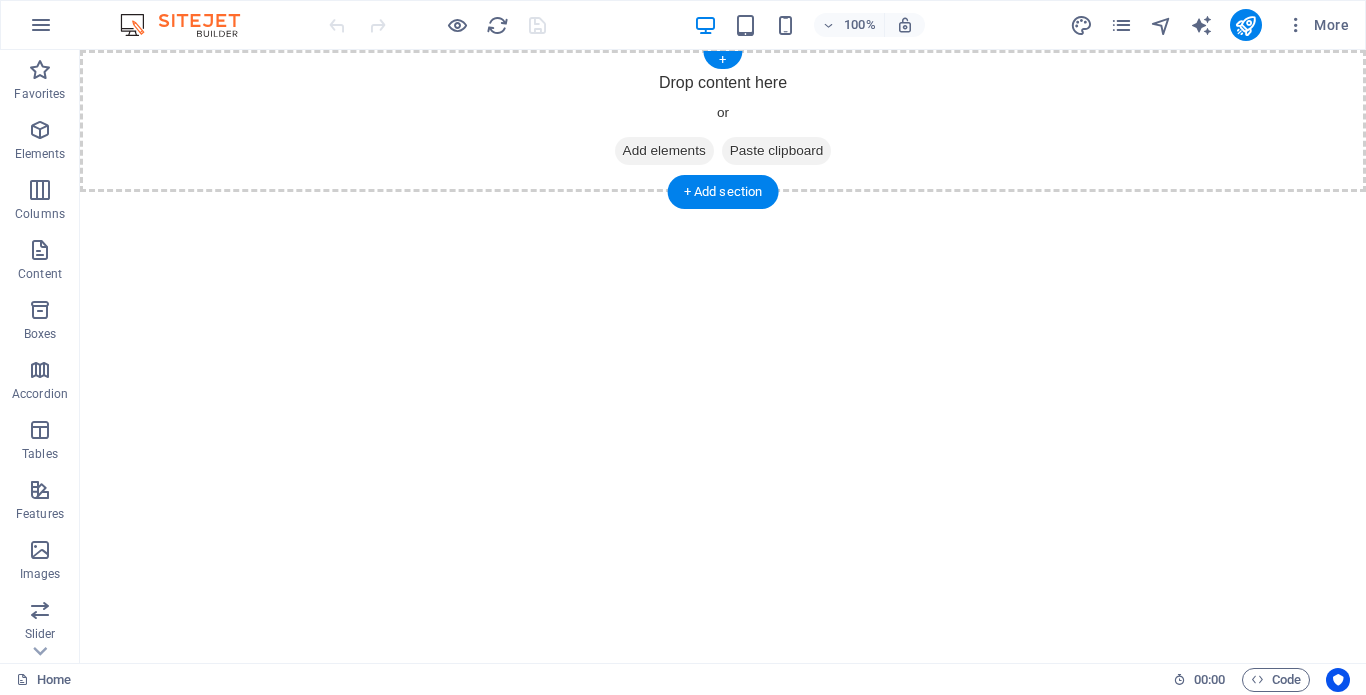 click on "Paste clipboard" at bounding box center (777, 151) 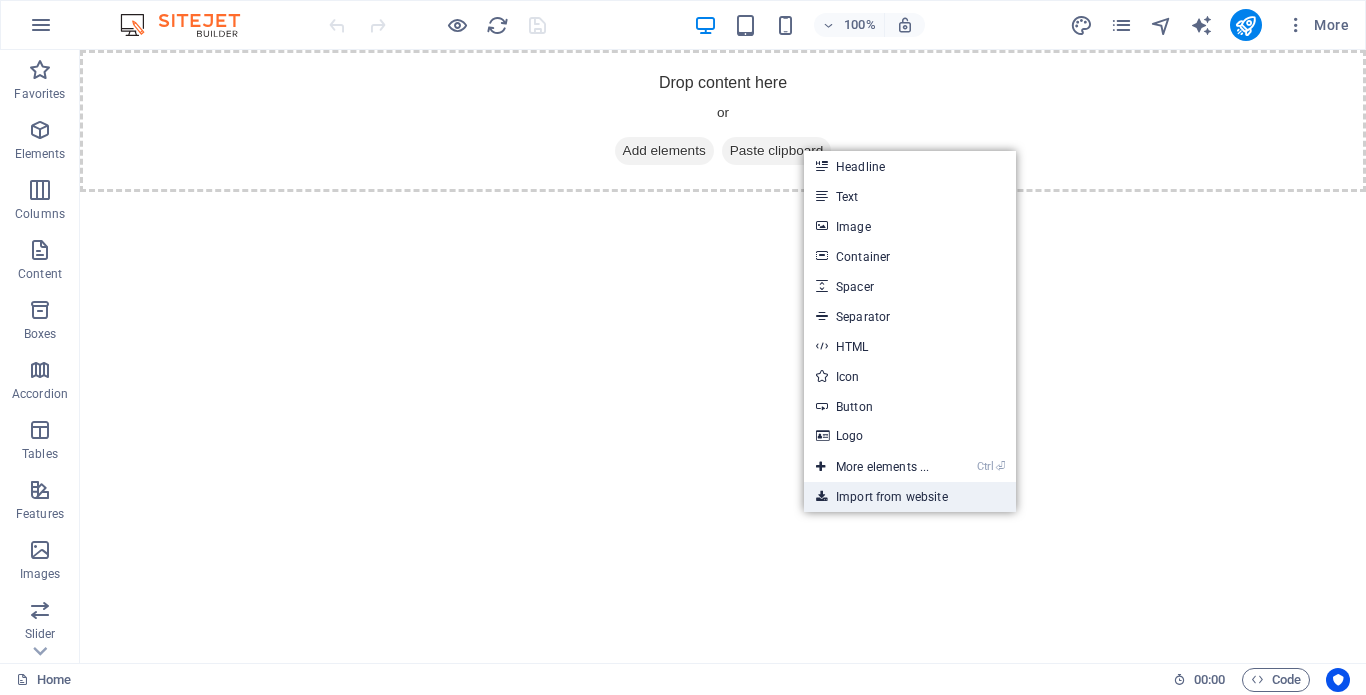 click on "Import from website" at bounding box center [910, 497] 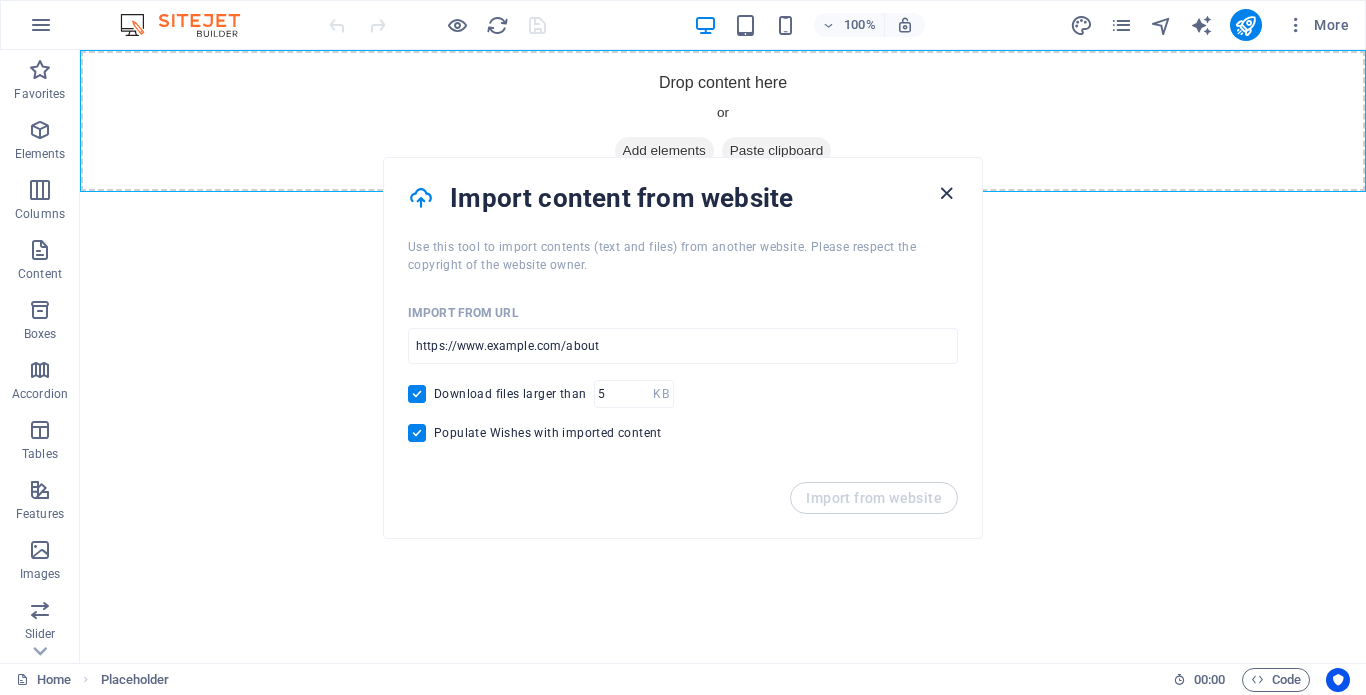 click at bounding box center (946, 193) 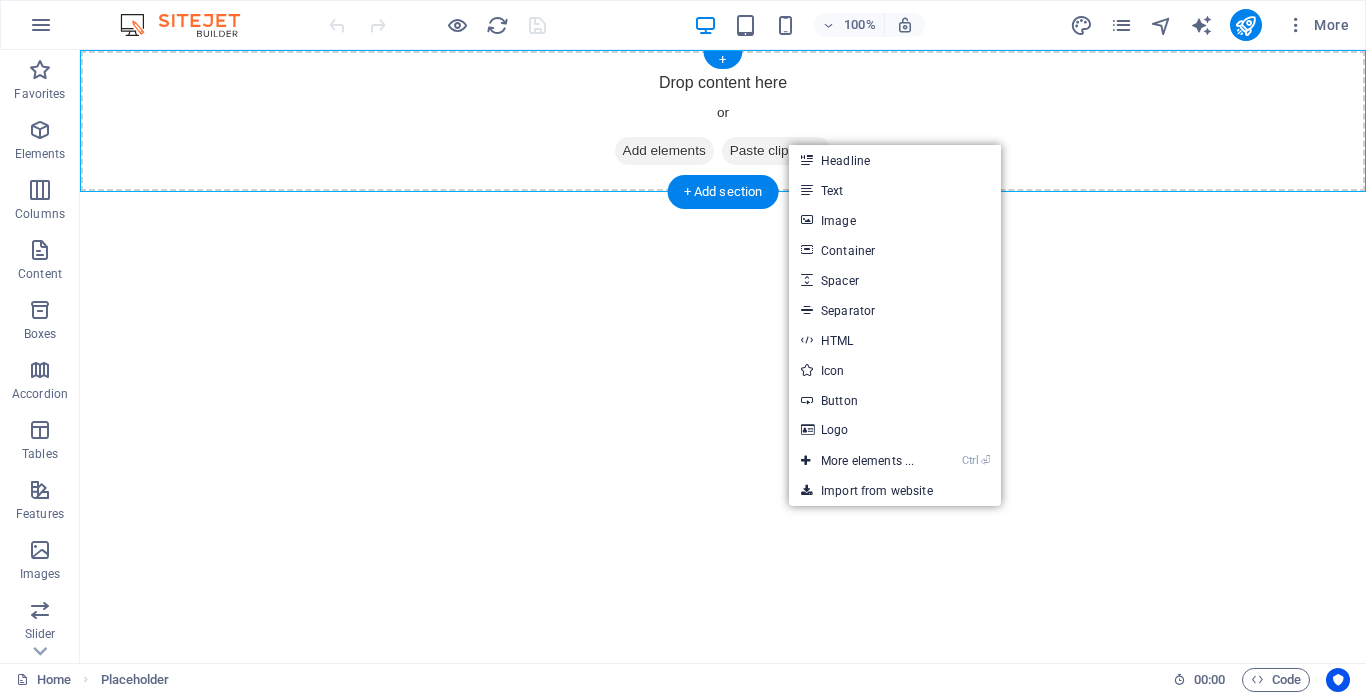 click on "Paste clipboard" at bounding box center (777, 151) 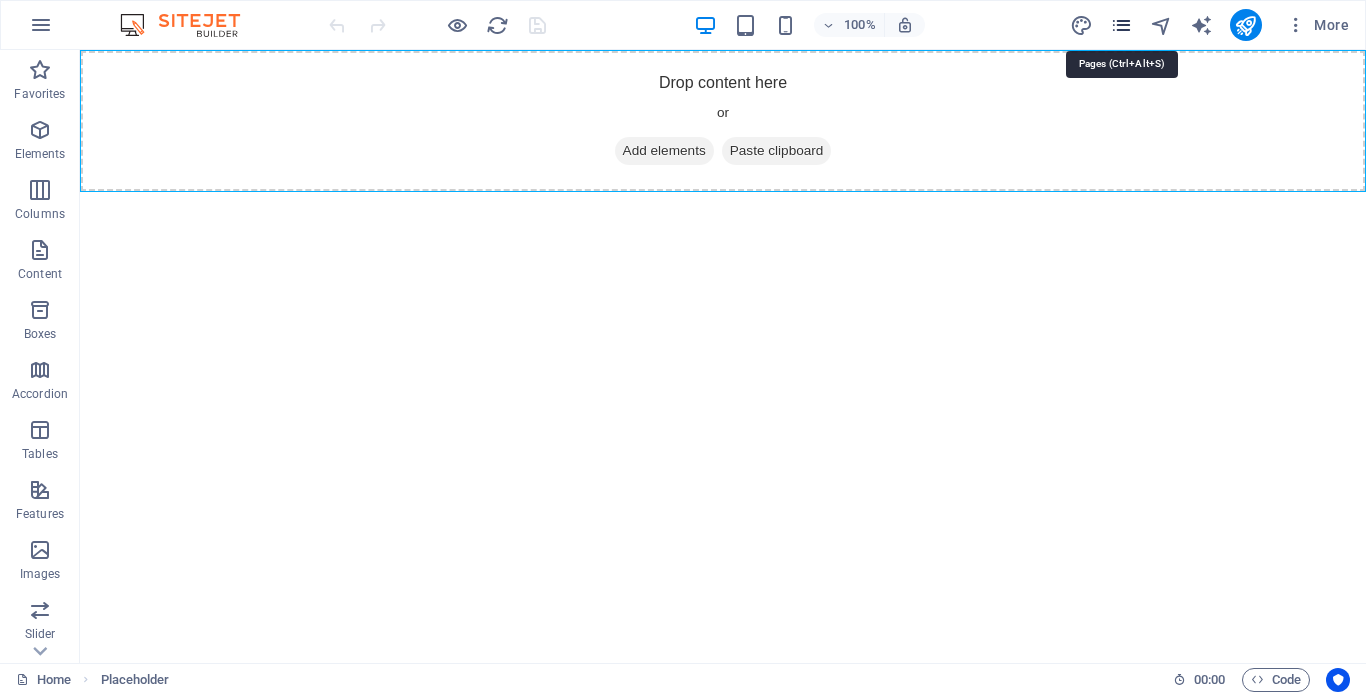 click at bounding box center [1121, 25] 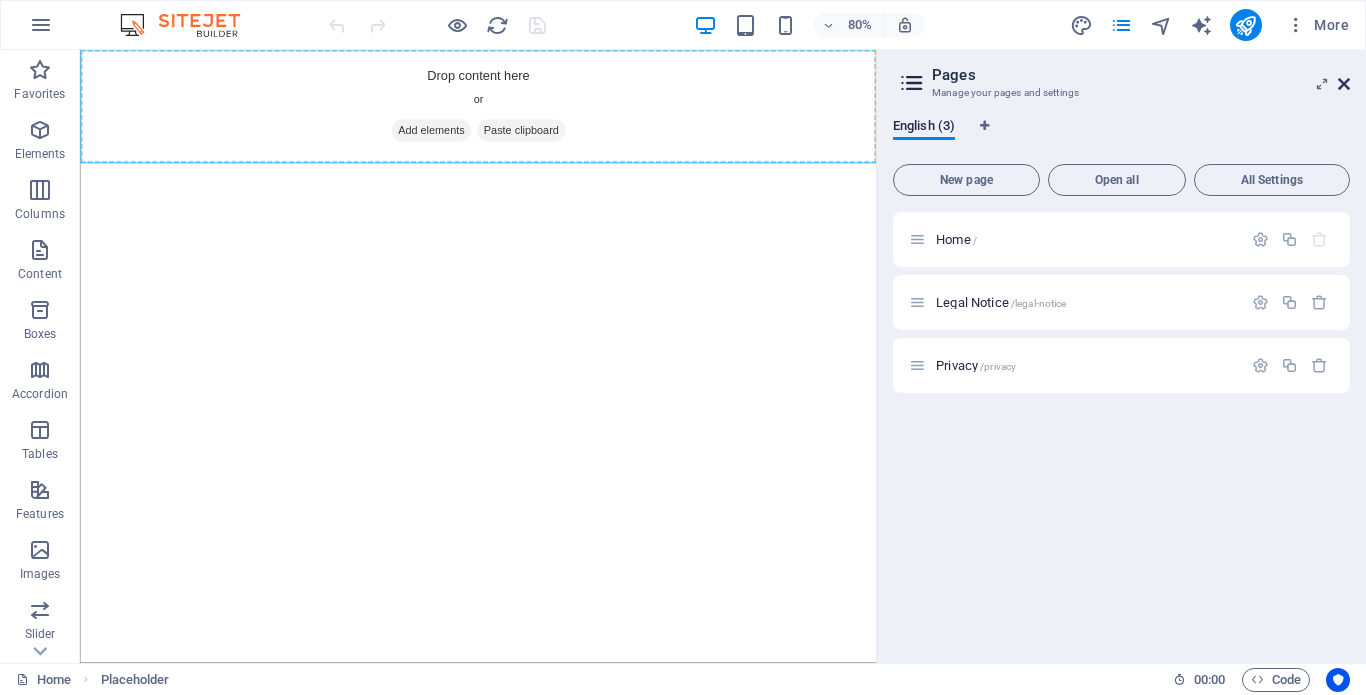 click at bounding box center [1344, 84] 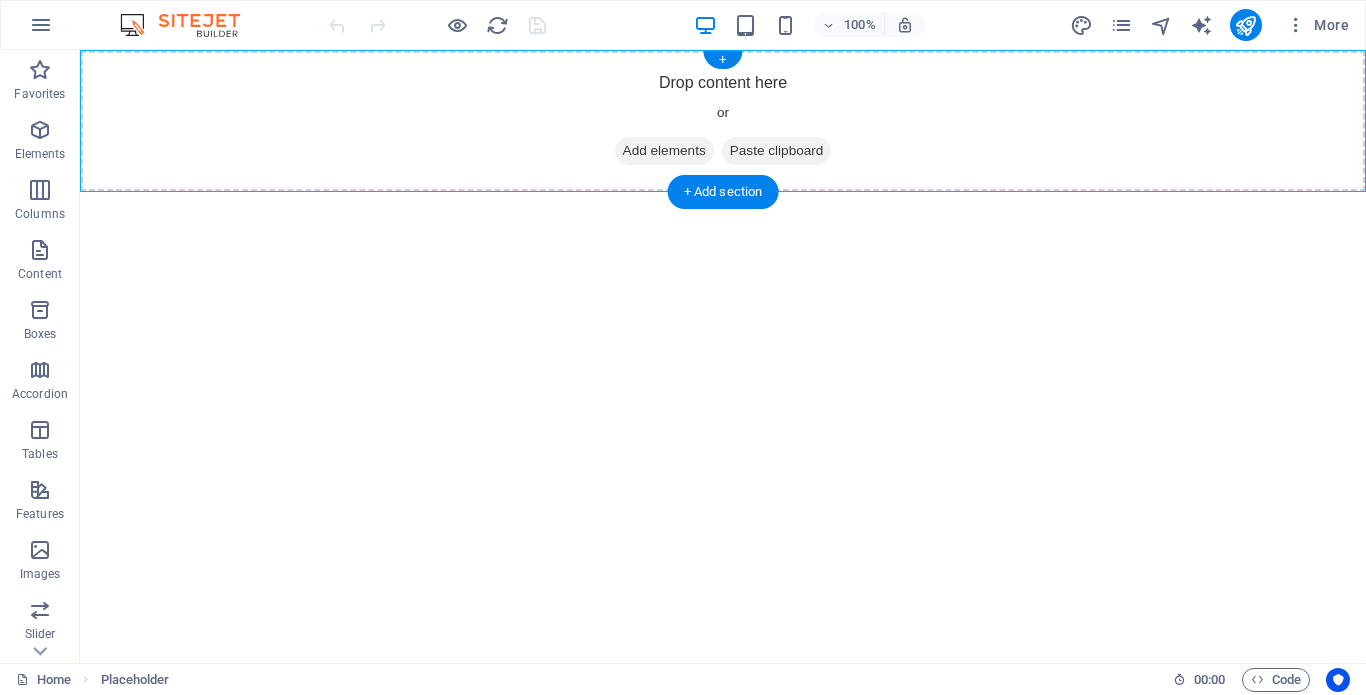 click on "Drop content here or  Add elements  Paste clipboard" at bounding box center [723, 121] 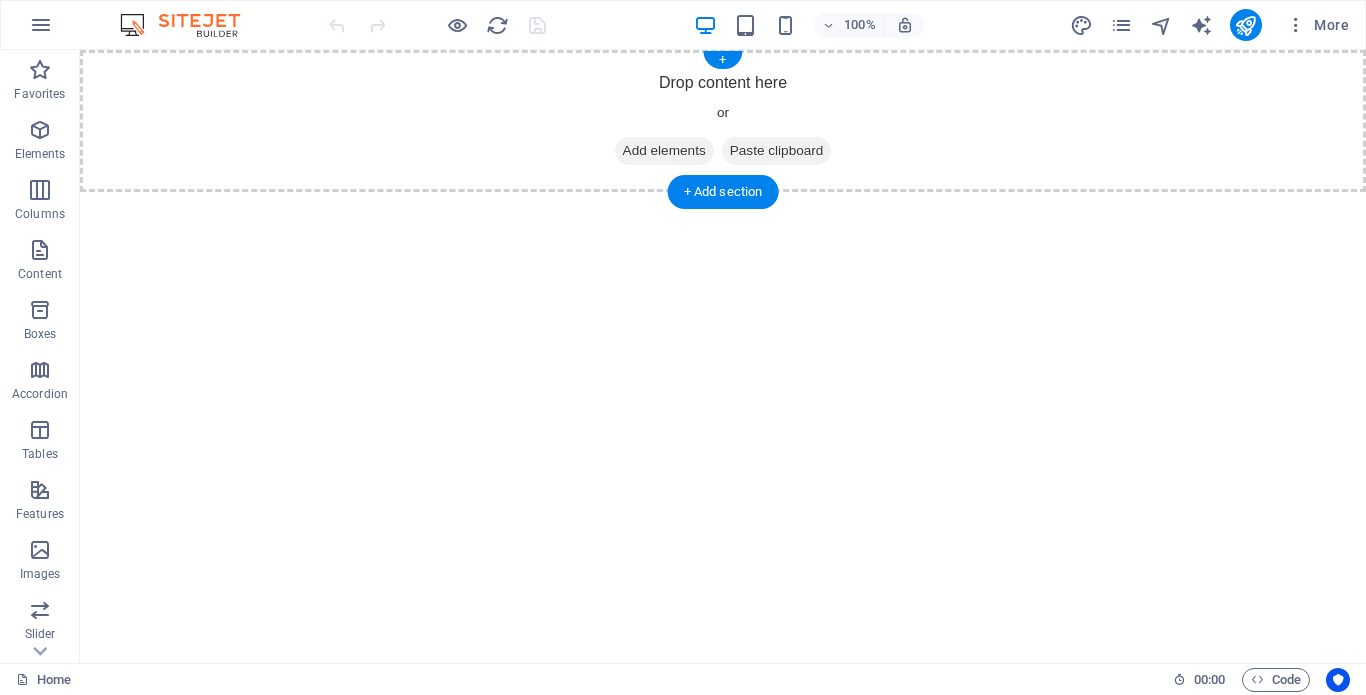 click on "Paste clipboard" at bounding box center (777, 151) 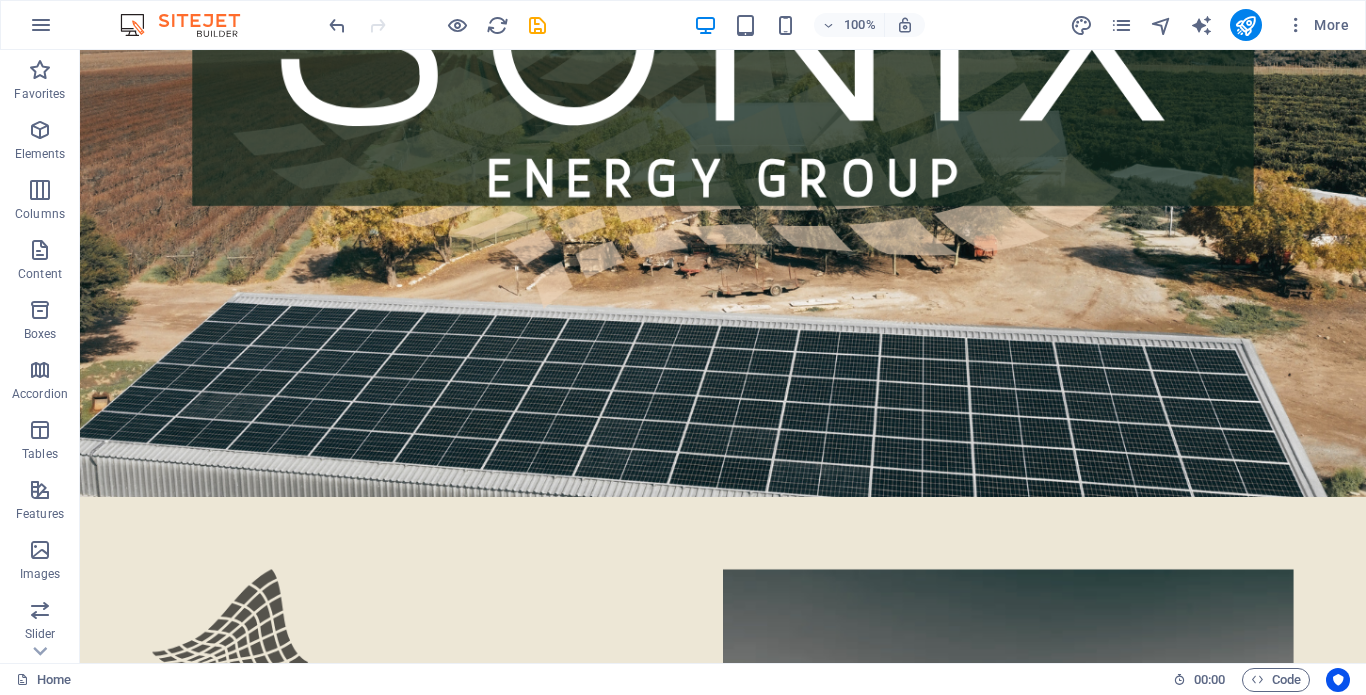 scroll, scrollTop: 0, scrollLeft: 0, axis: both 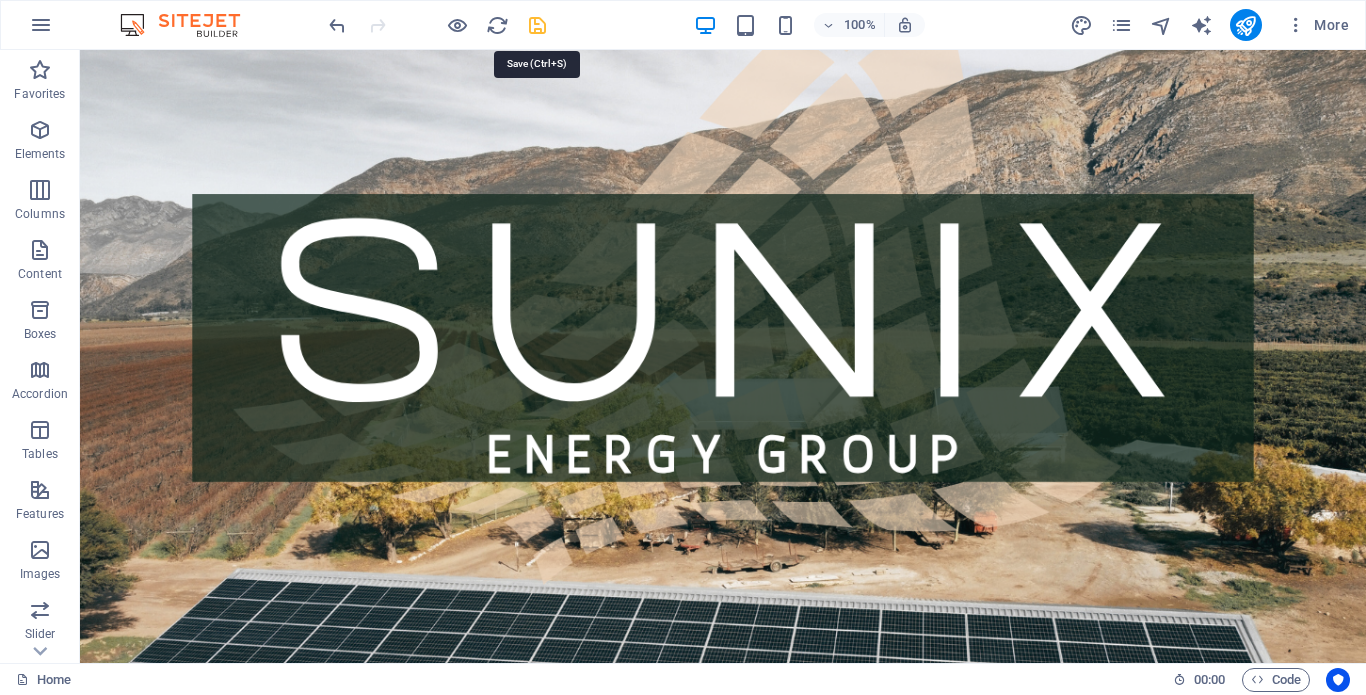 click at bounding box center [537, 25] 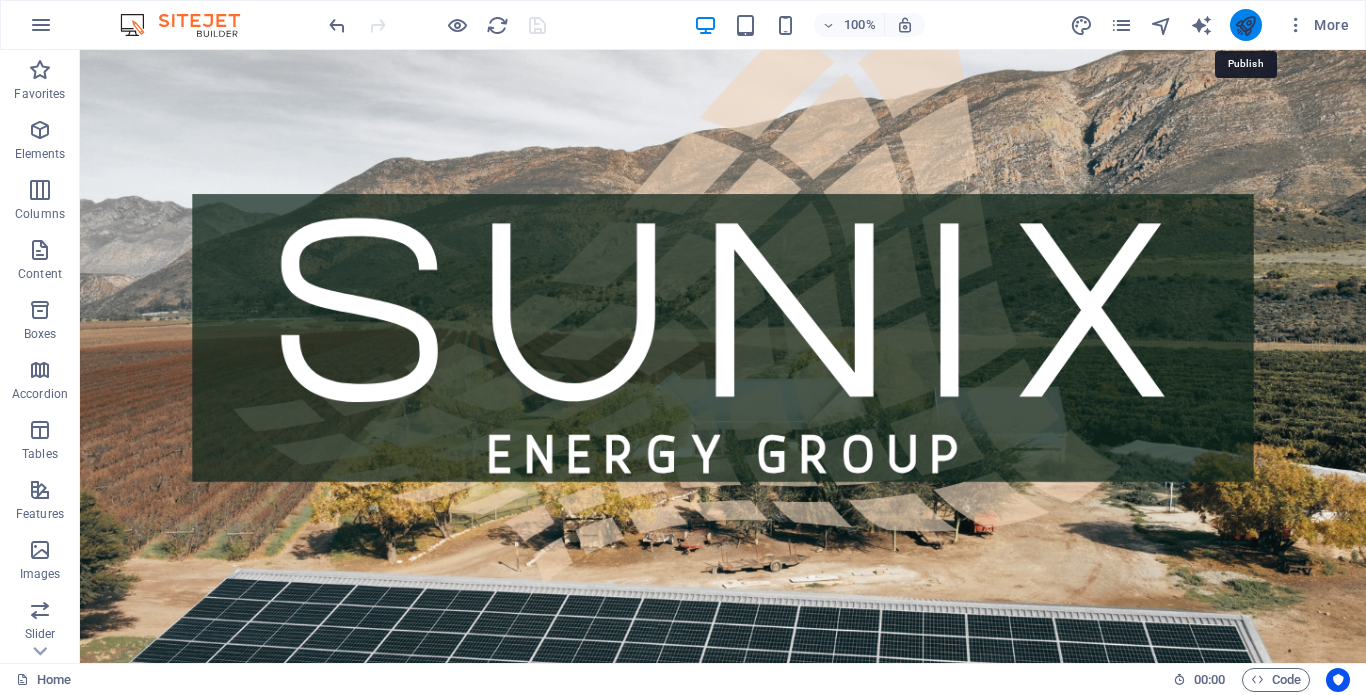 click at bounding box center [1245, 25] 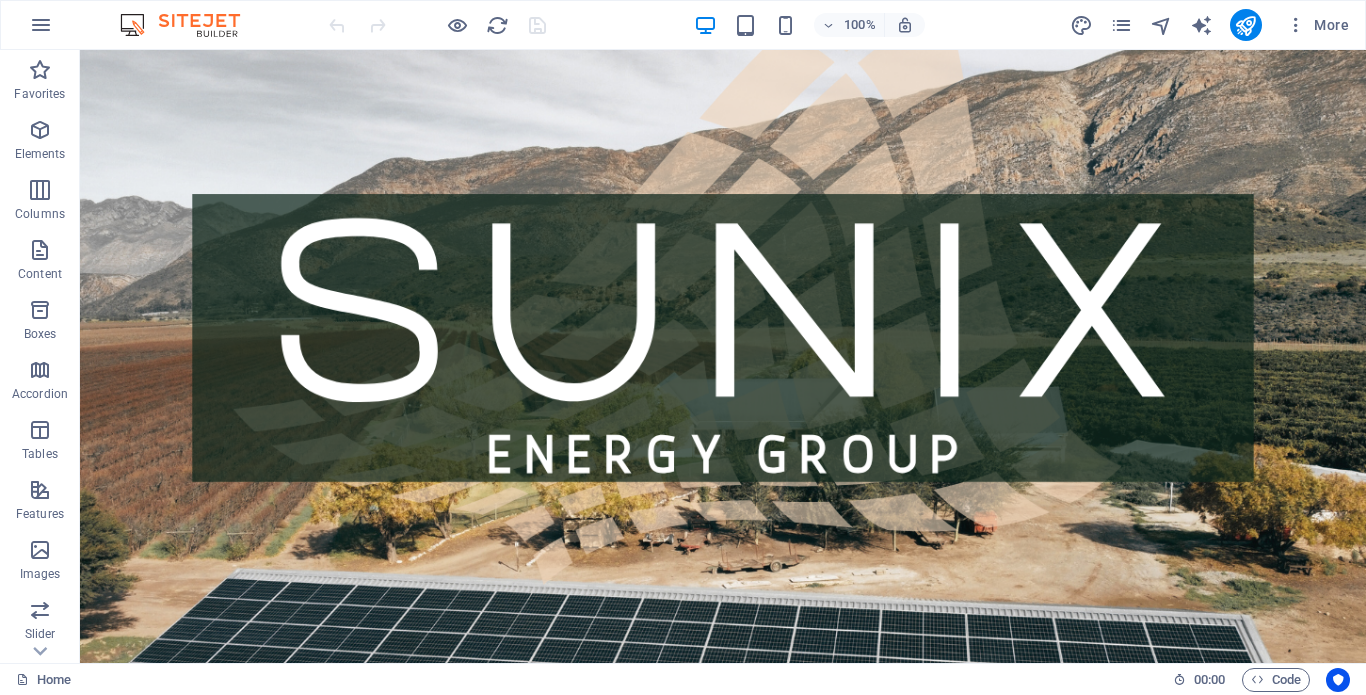 scroll, scrollTop: 0, scrollLeft: 0, axis: both 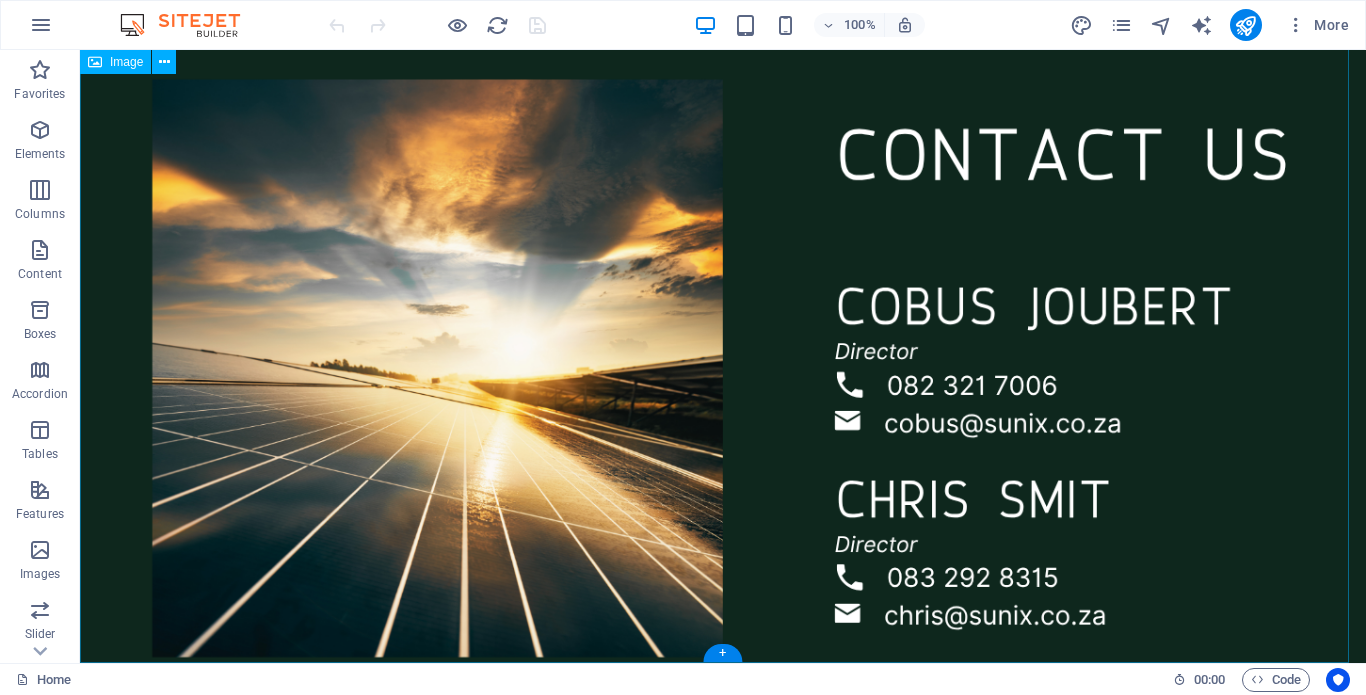click at bounding box center [723, -1801] 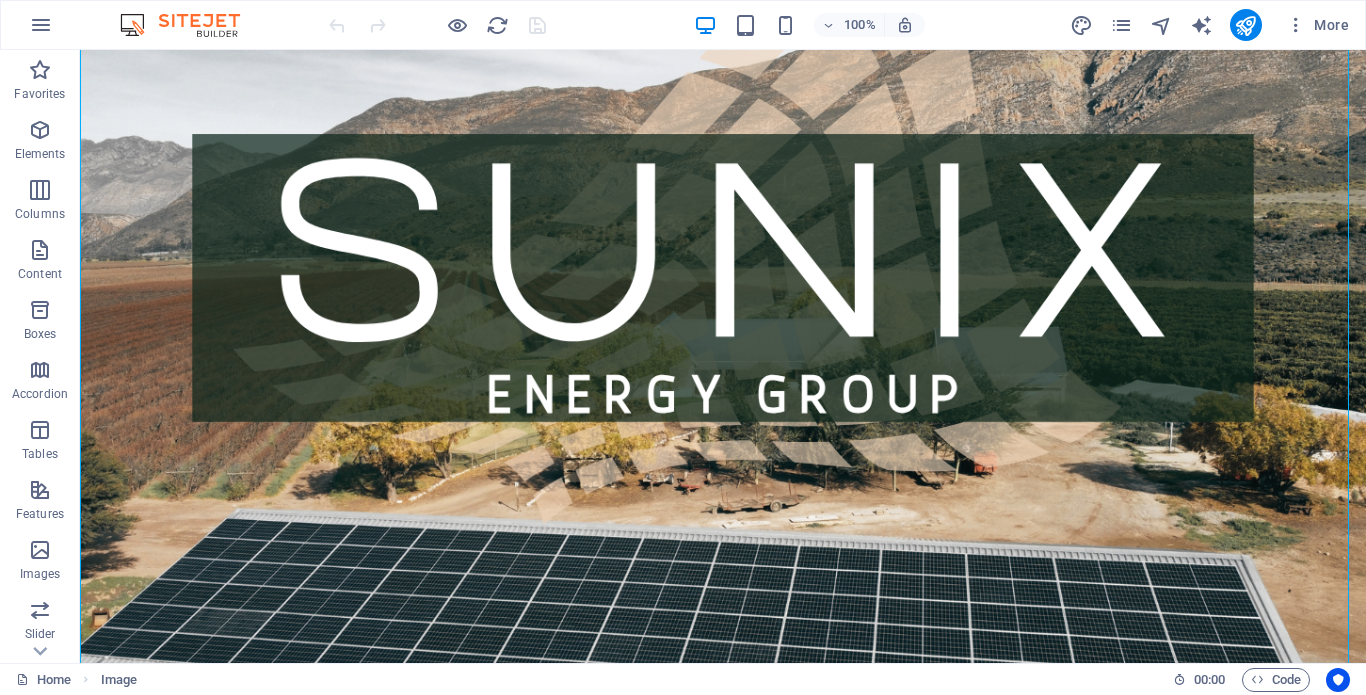scroll, scrollTop: 0, scrollLeft: 0, axis: both 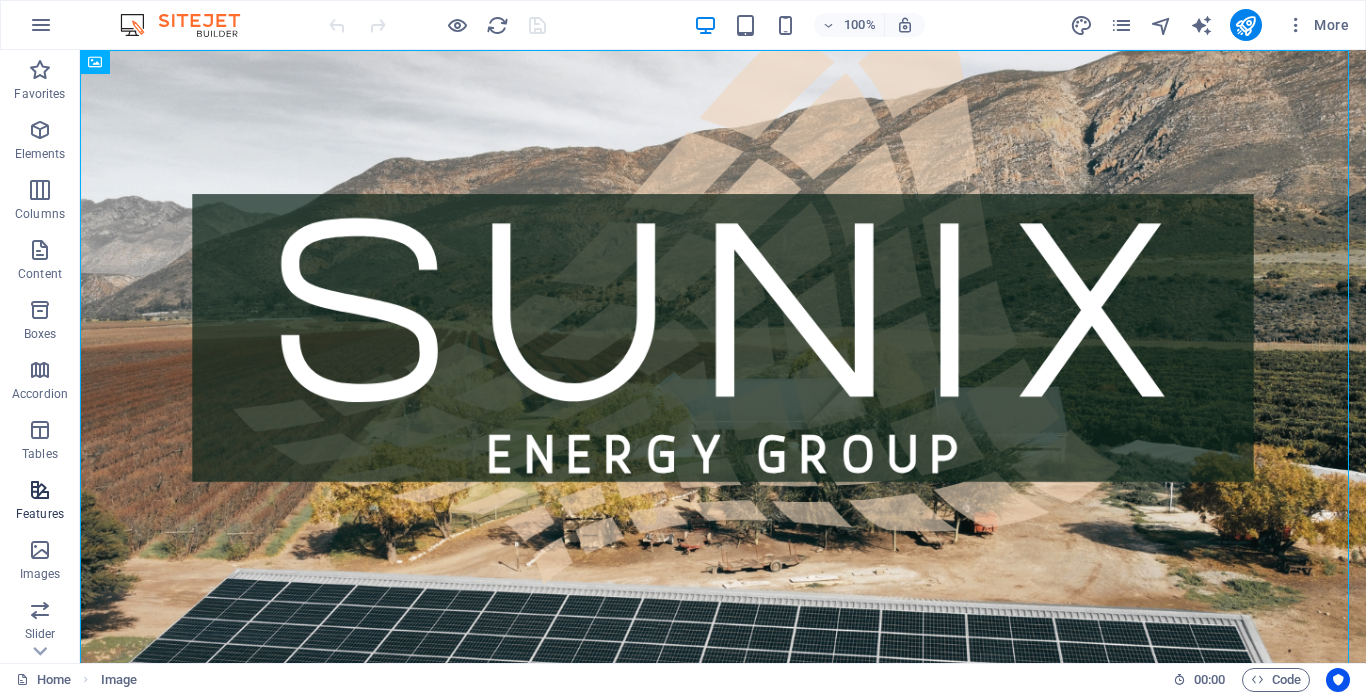 click on "Features" at bounding box center (40, 502) 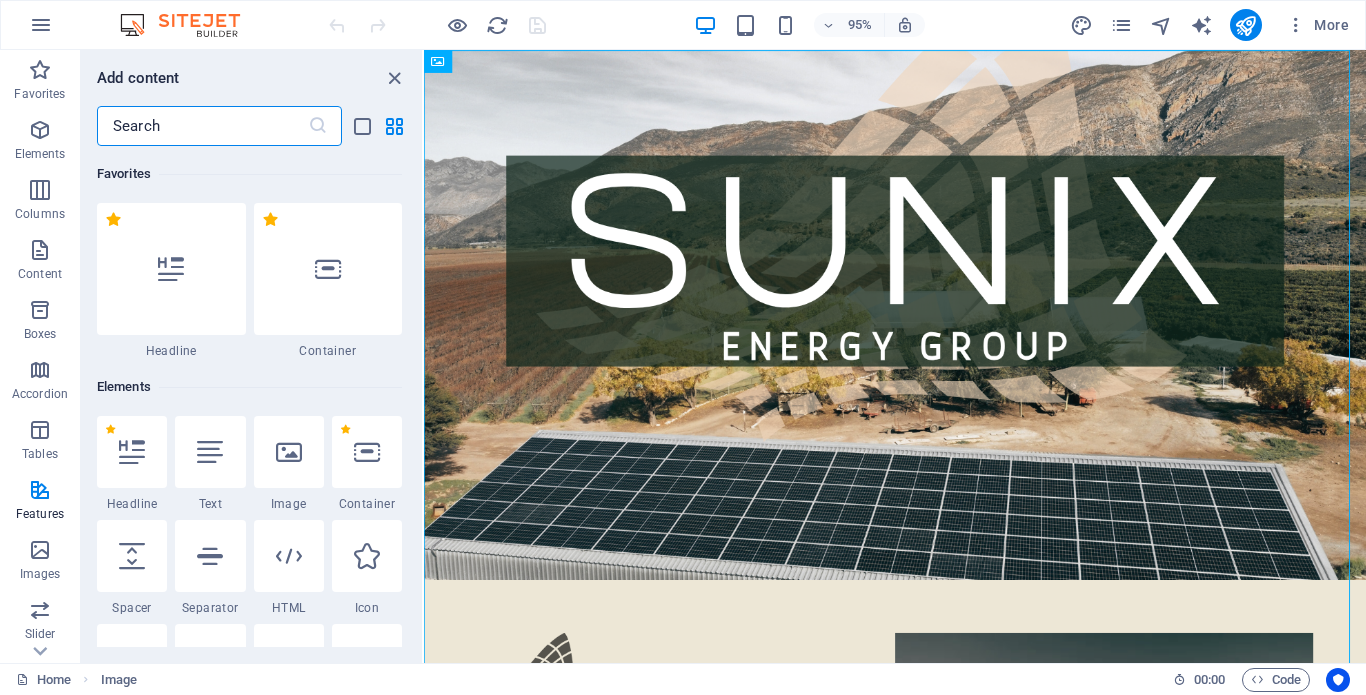 scroll, scrollTop: 7795, scrollLeft: 0, axis: vertical 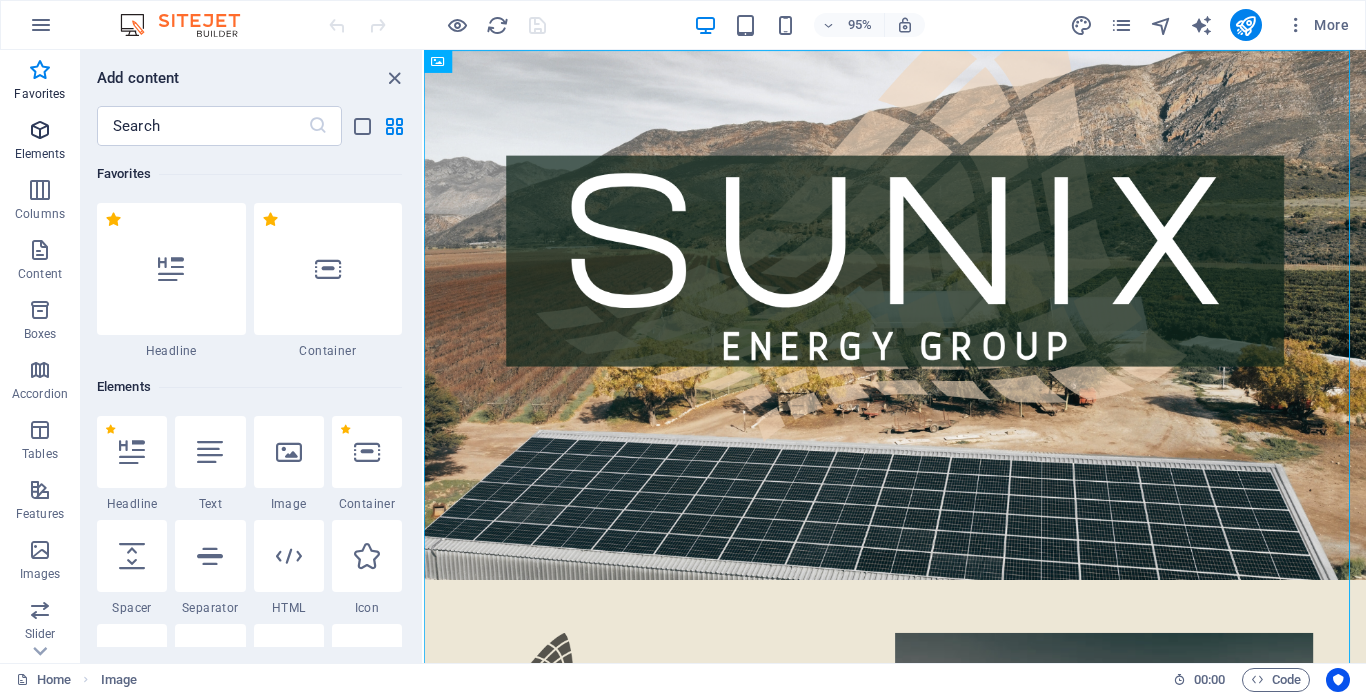 click at bounding box center (40, 130) 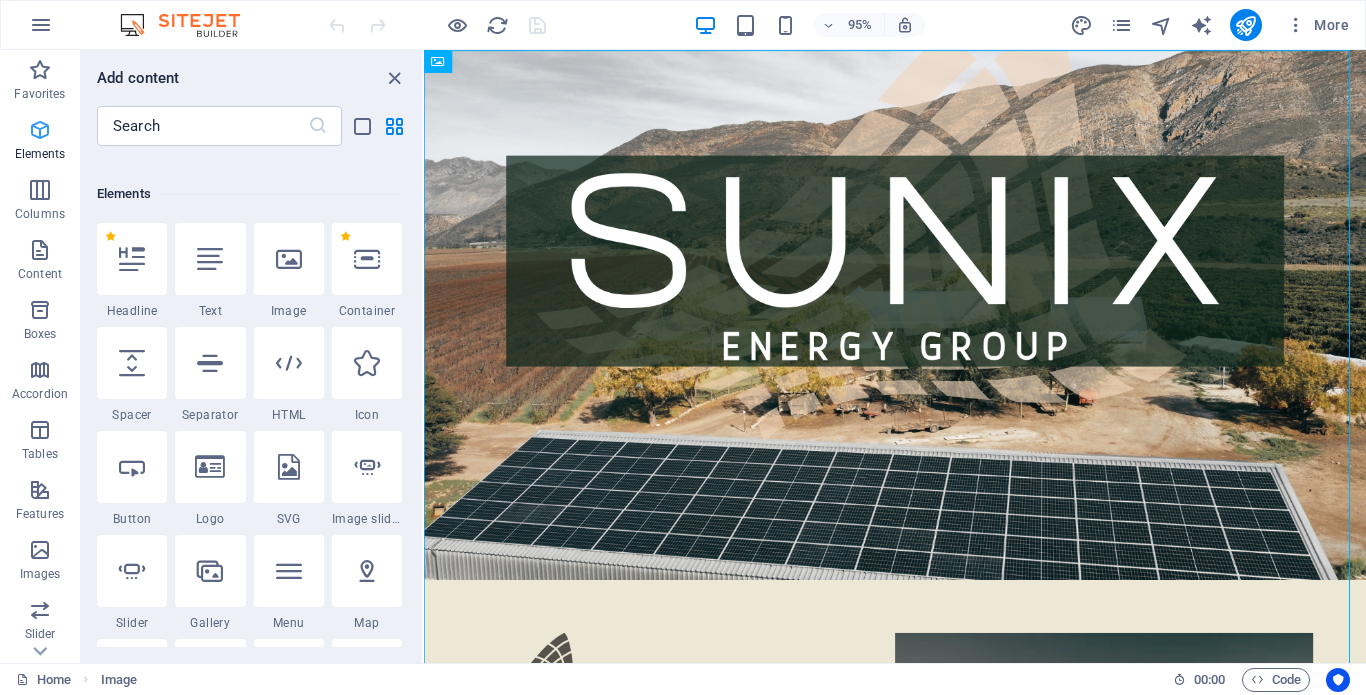 scroll, scrollTop: 213, scrollLeft: 0, axis: vertical 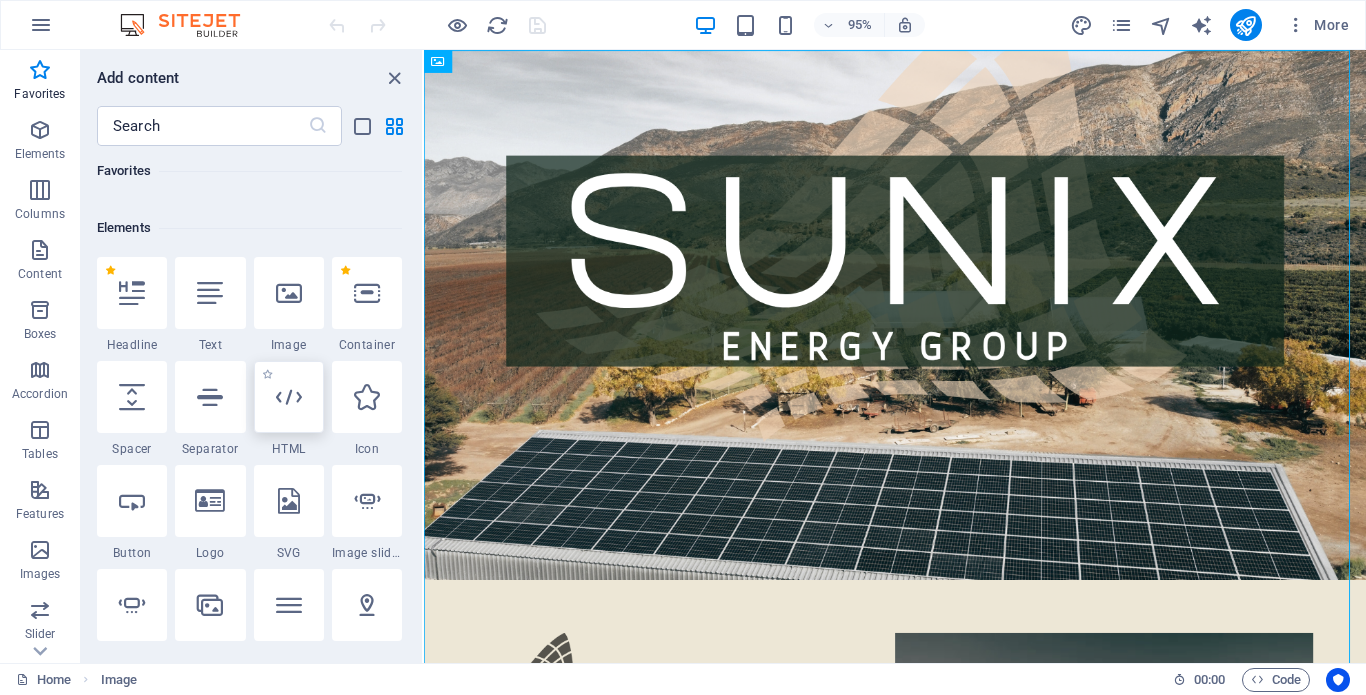 click at bounding box center (289, 397) 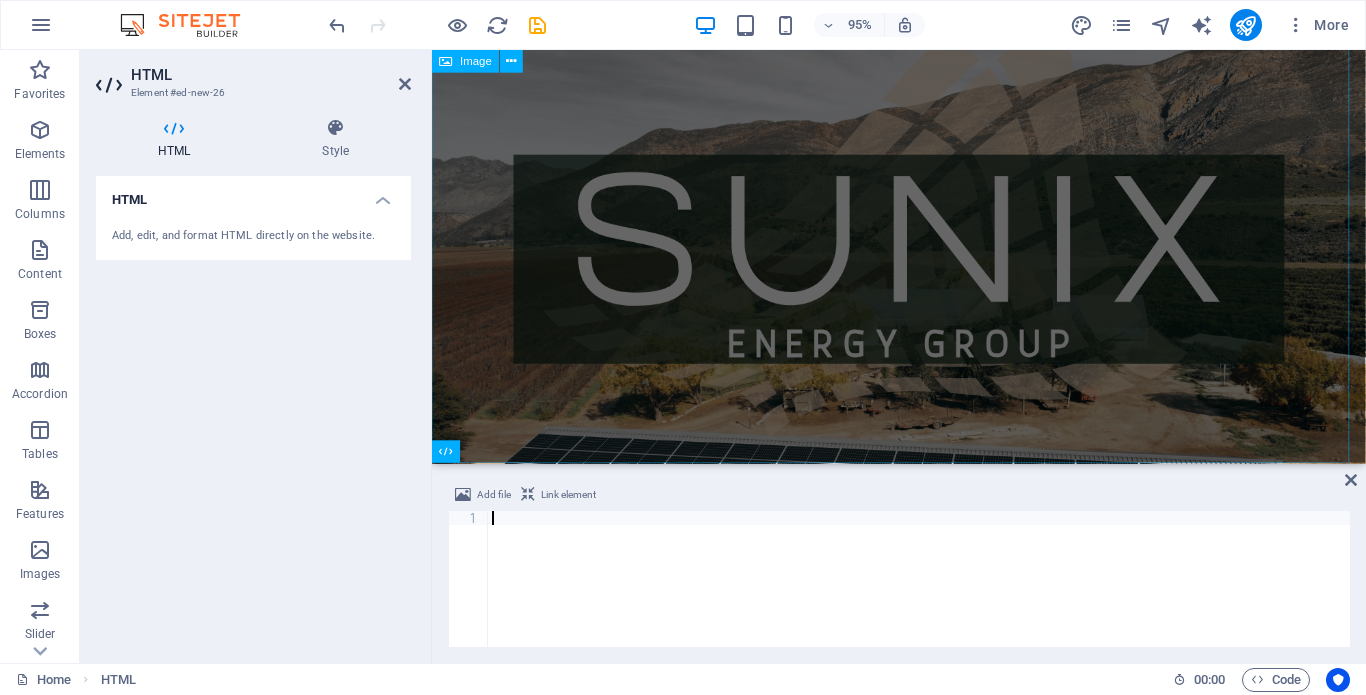scroll, scrollTop: 3367, scrollLeft: 0, axis: vertical 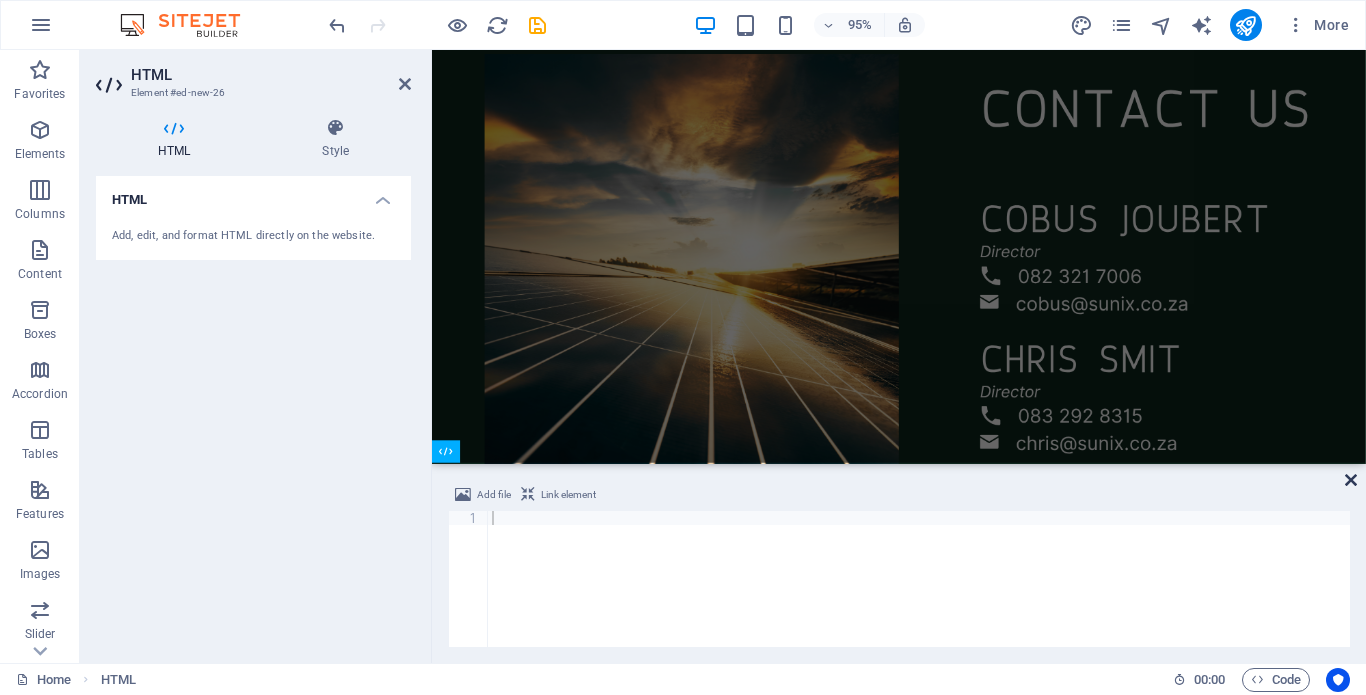 click at bounding box center (1351, 480) 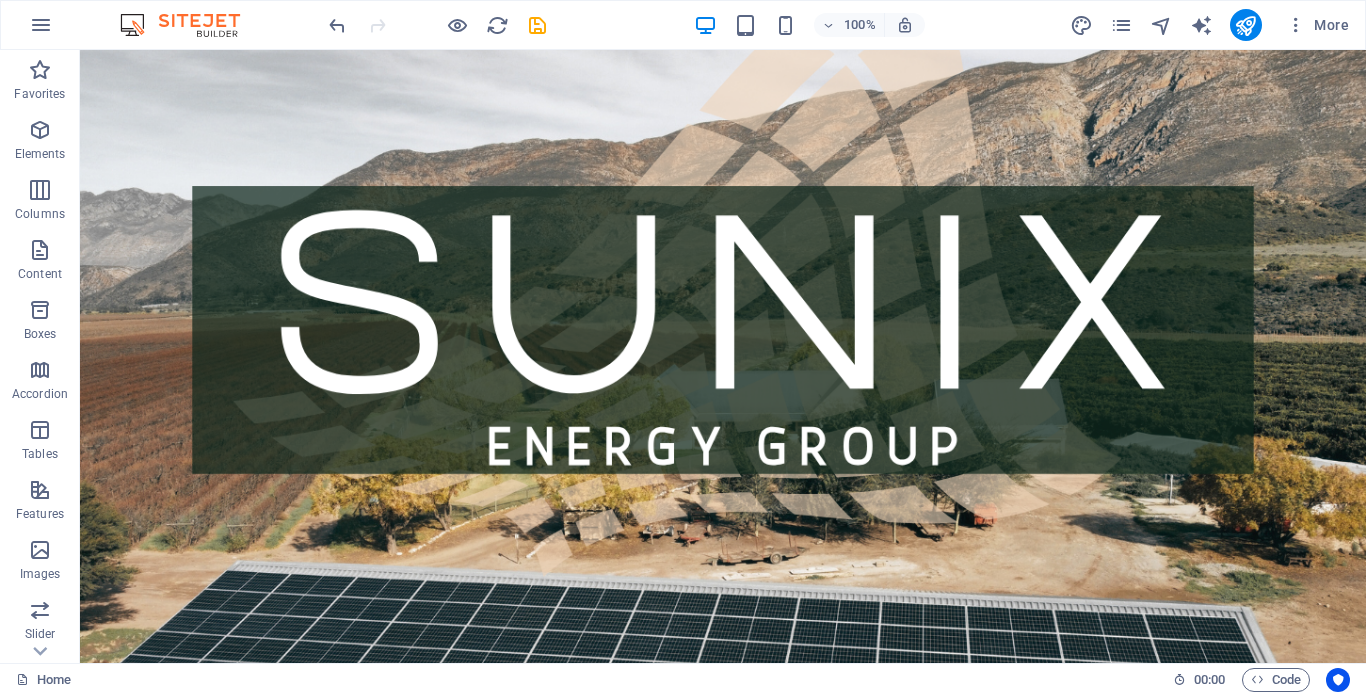 scroll, scrollTop: 0, scrollLeft: 0, axis: both 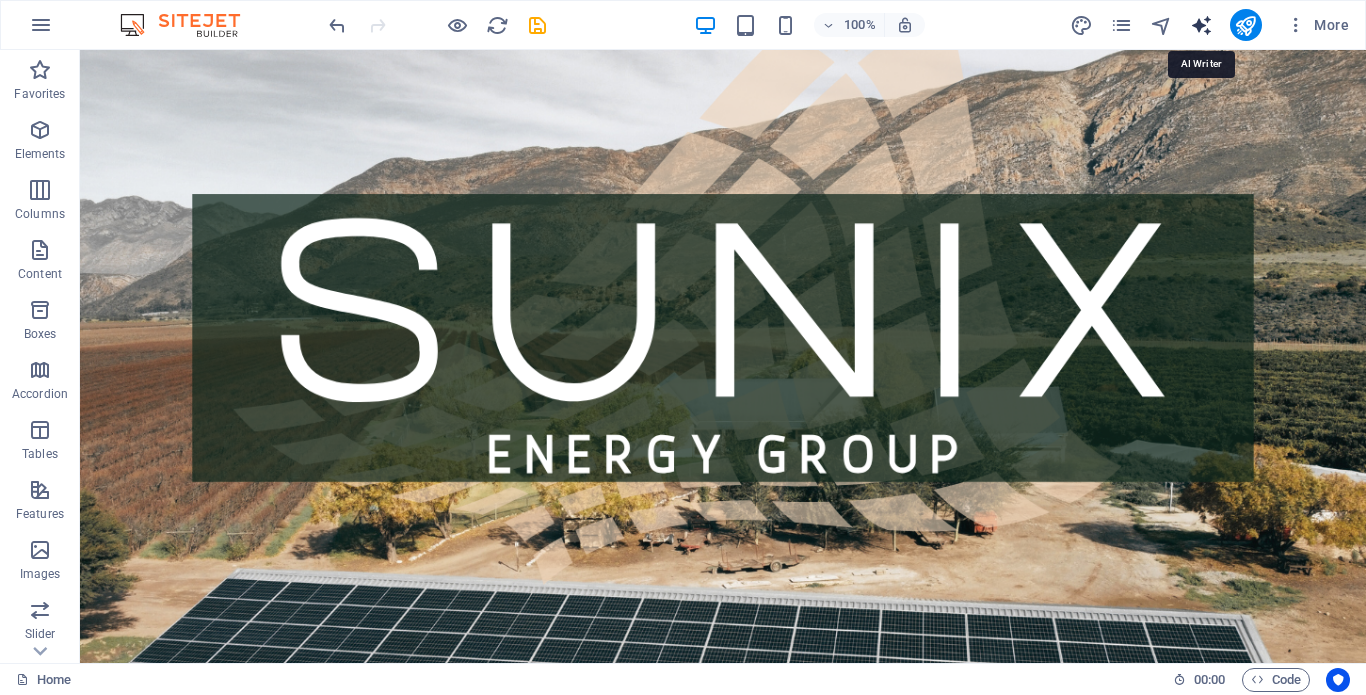 click at bounding box center [1201, 25] 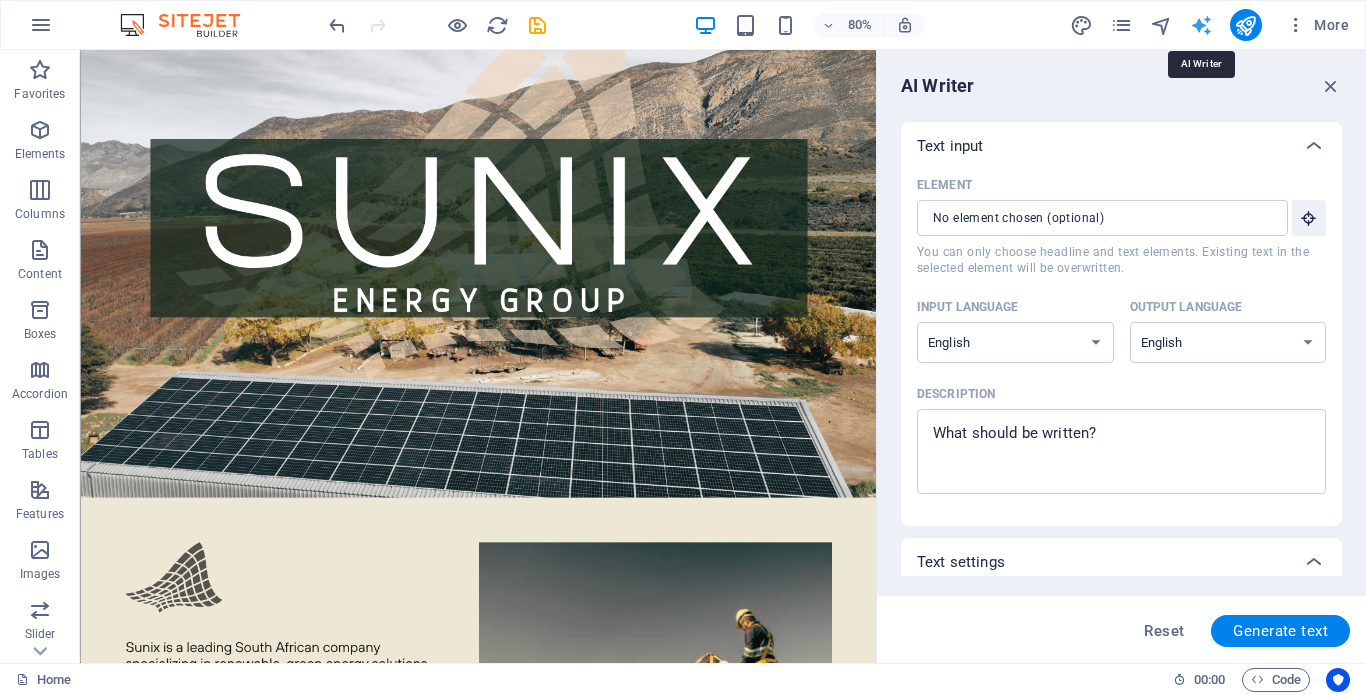 scroll, scrollTop: 0, scrollLeft: 0, axis: both 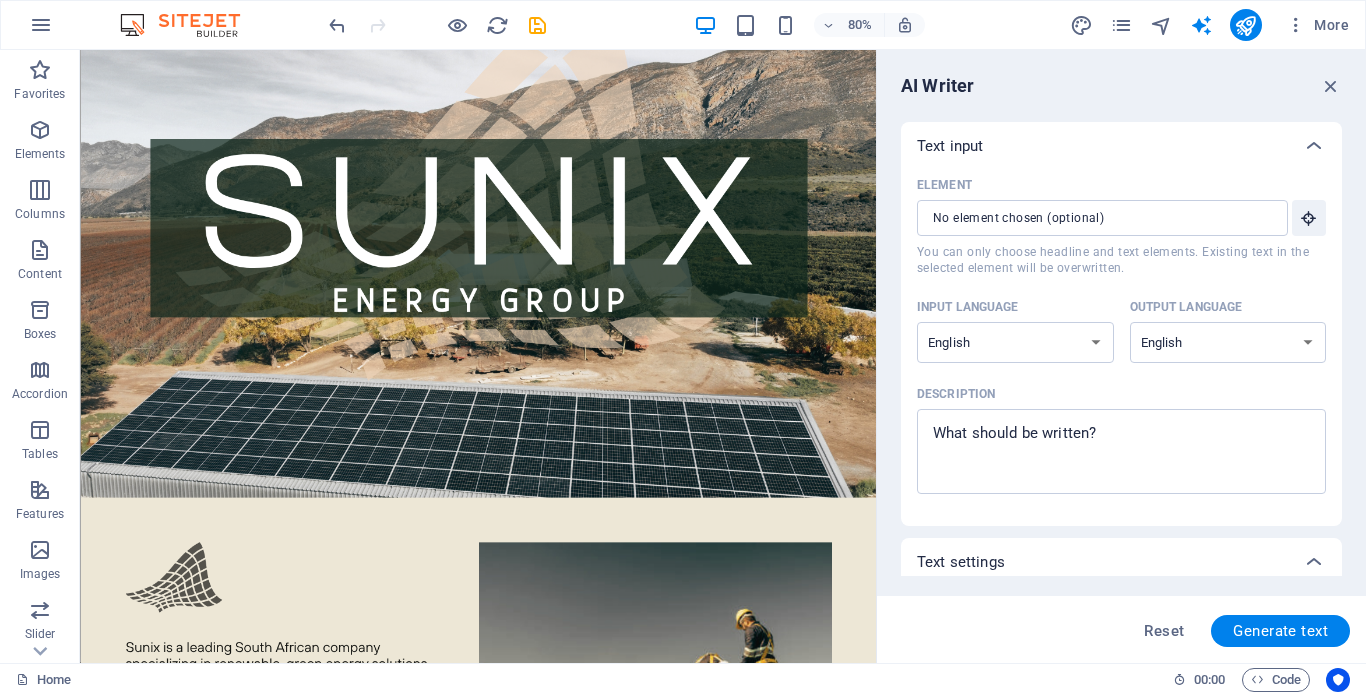 drag, startPoint x: 1337, startPoint y: 268, endPoint x: 1337, endPoint y: 310, distance: 42 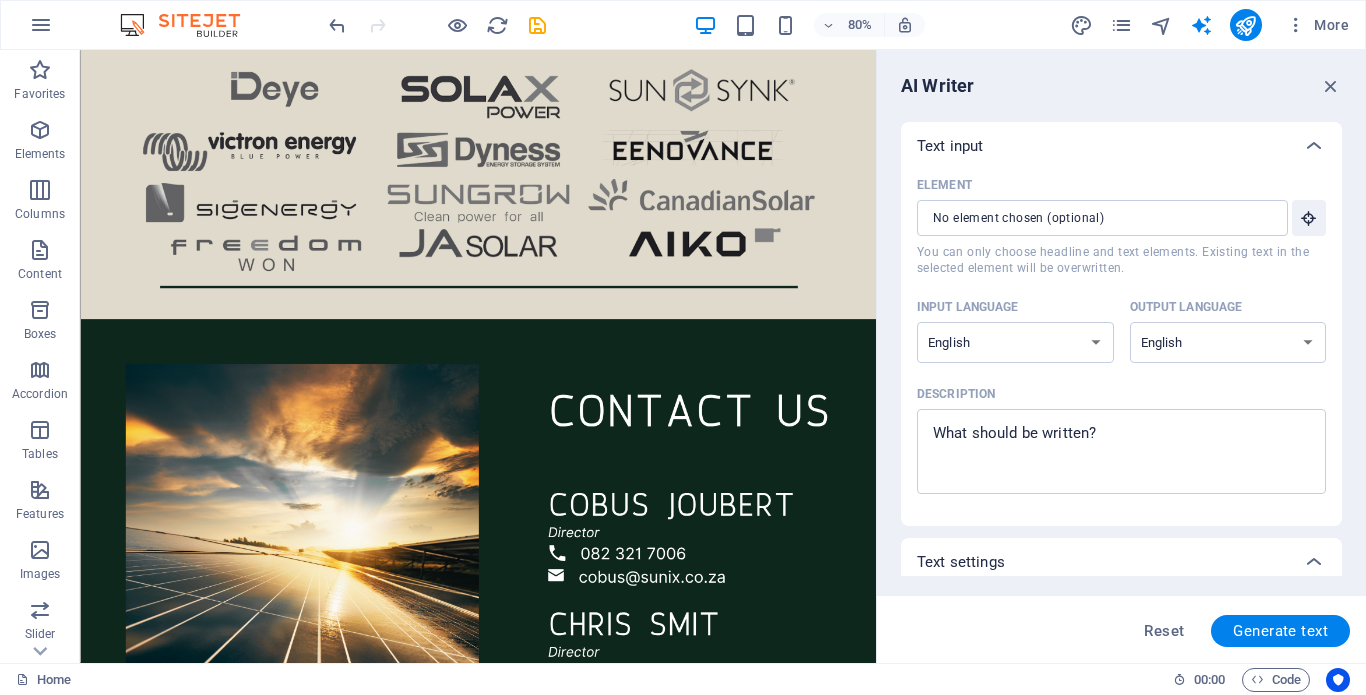 scroll, scrollTop: 3083, scrollLeft: 0, axis: vertical 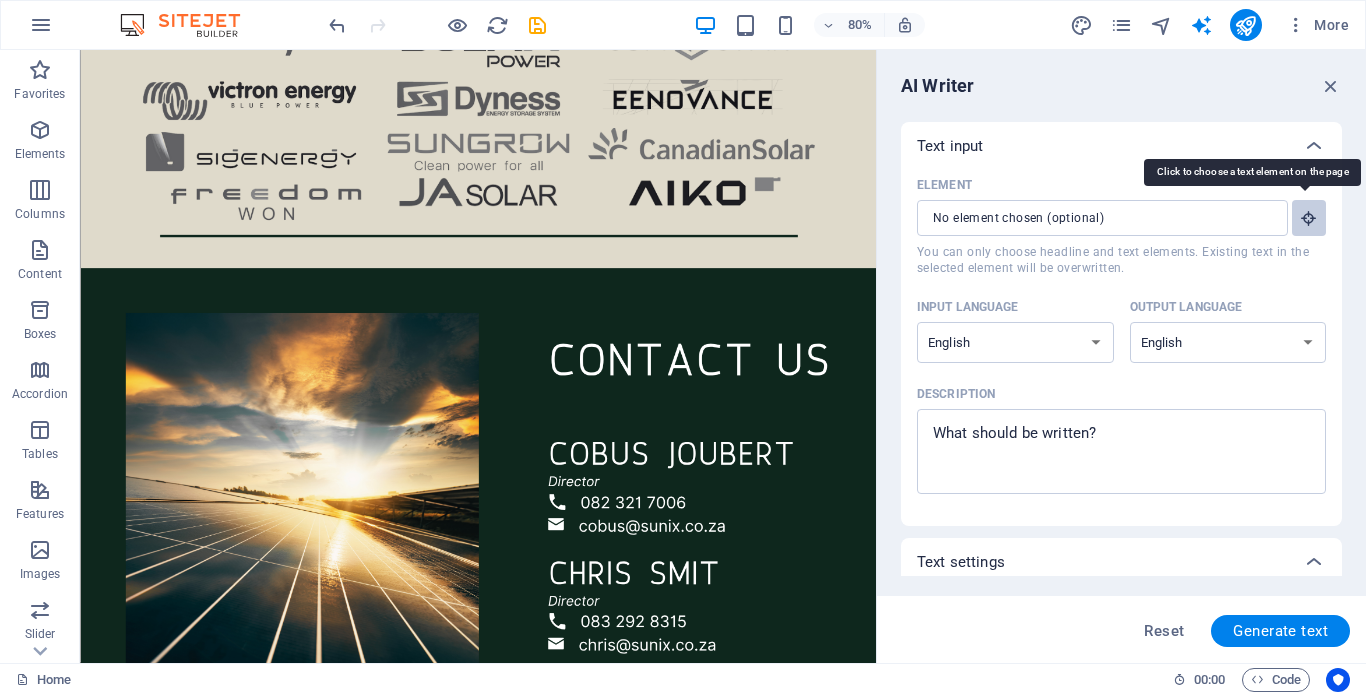 click at bounding box center (1309, 218) 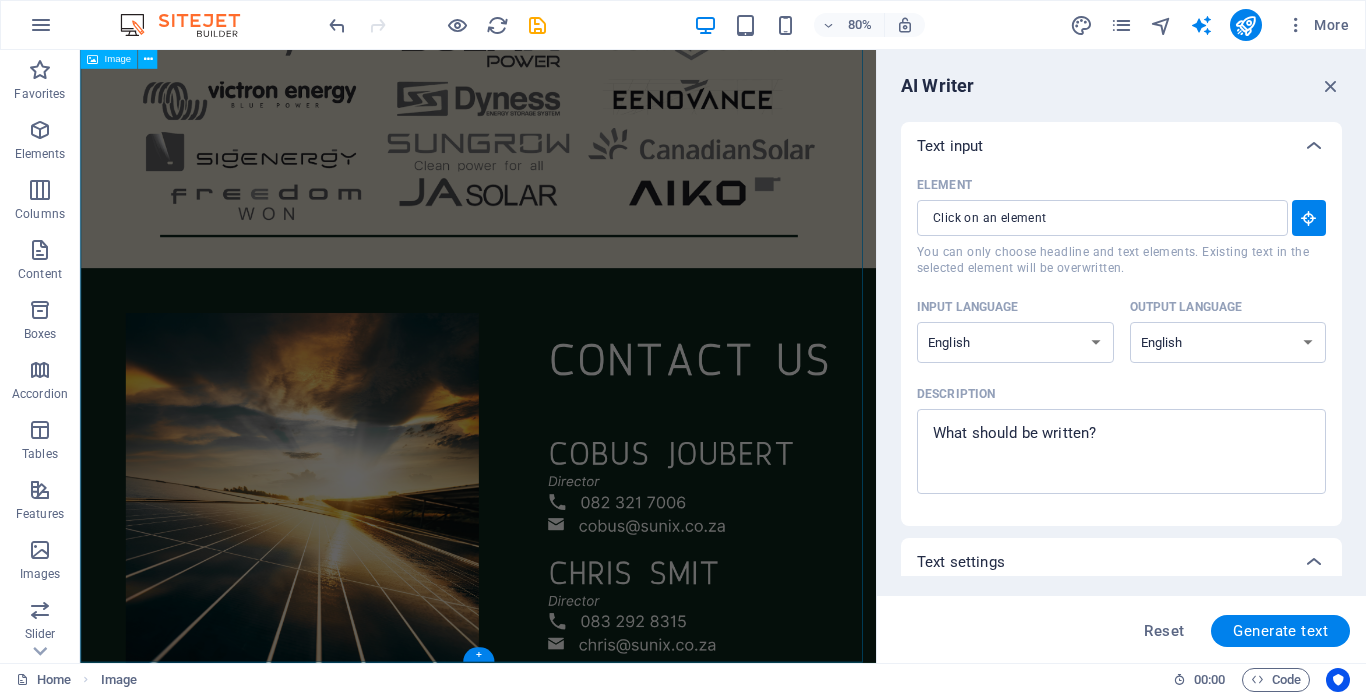drag, startPoint x: 696, startPoint y: 577, endPoint x: 855, endPoint y: 578, distance: 159.00314 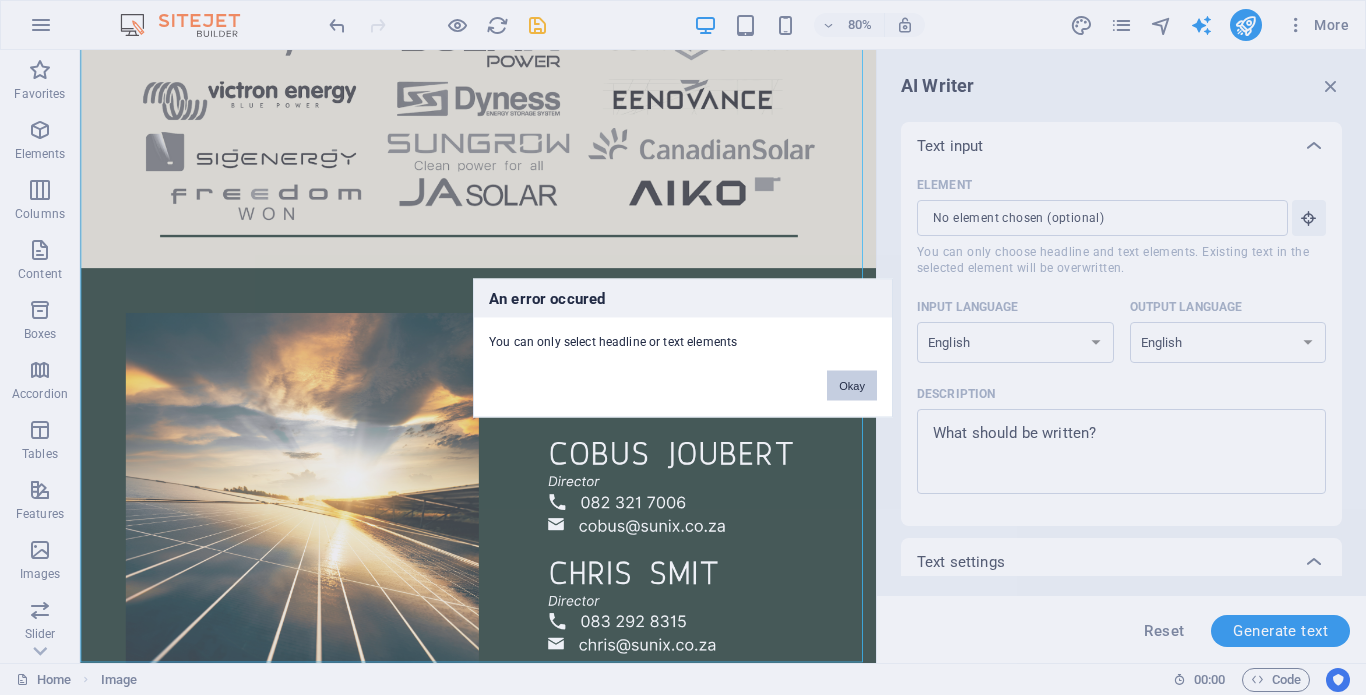 click on "Okay" at bounding box center [852, 385] 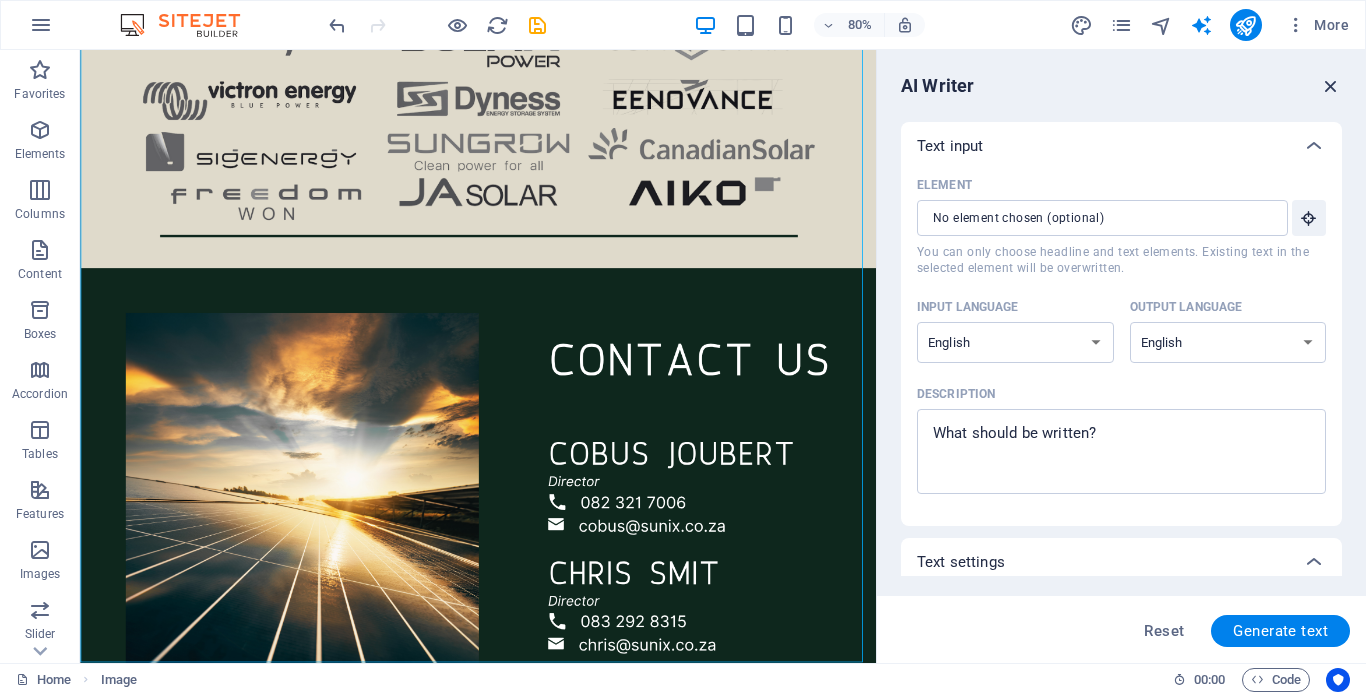click at bounding box center [1331, 86] 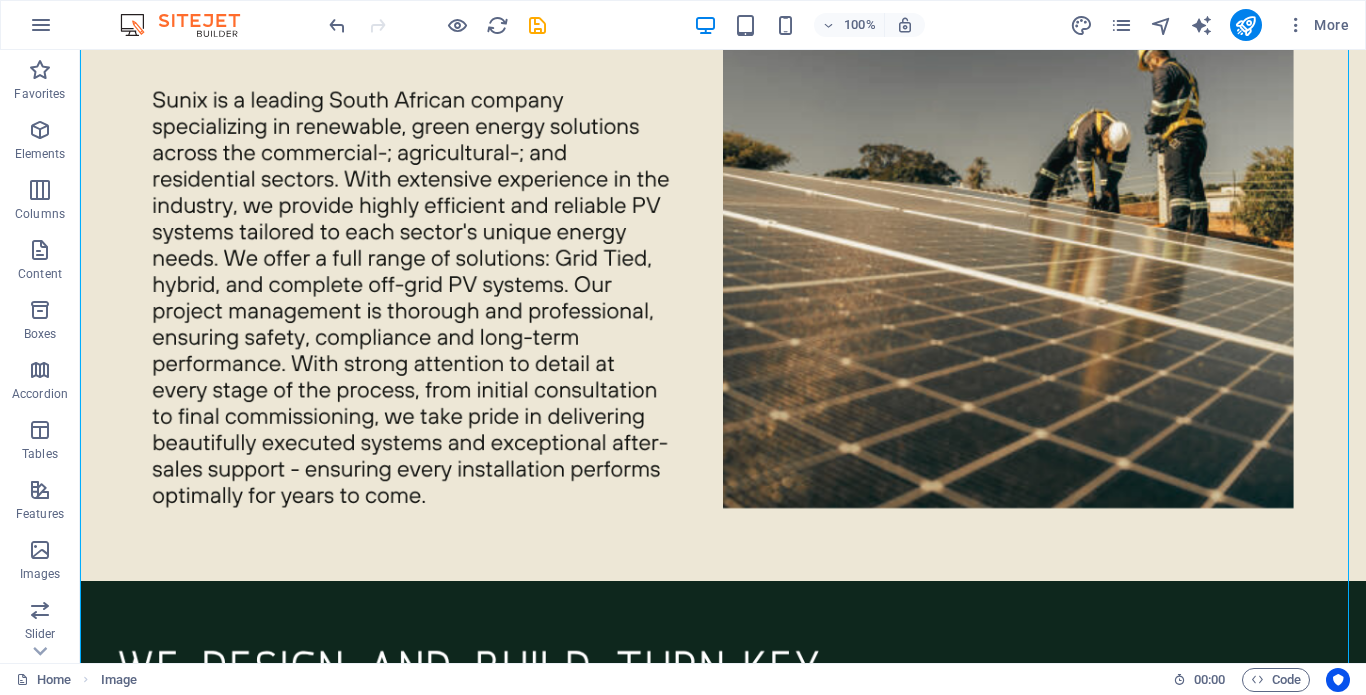 scroll, scrollTop: 820, scrollLeft: 0, axis: vertical 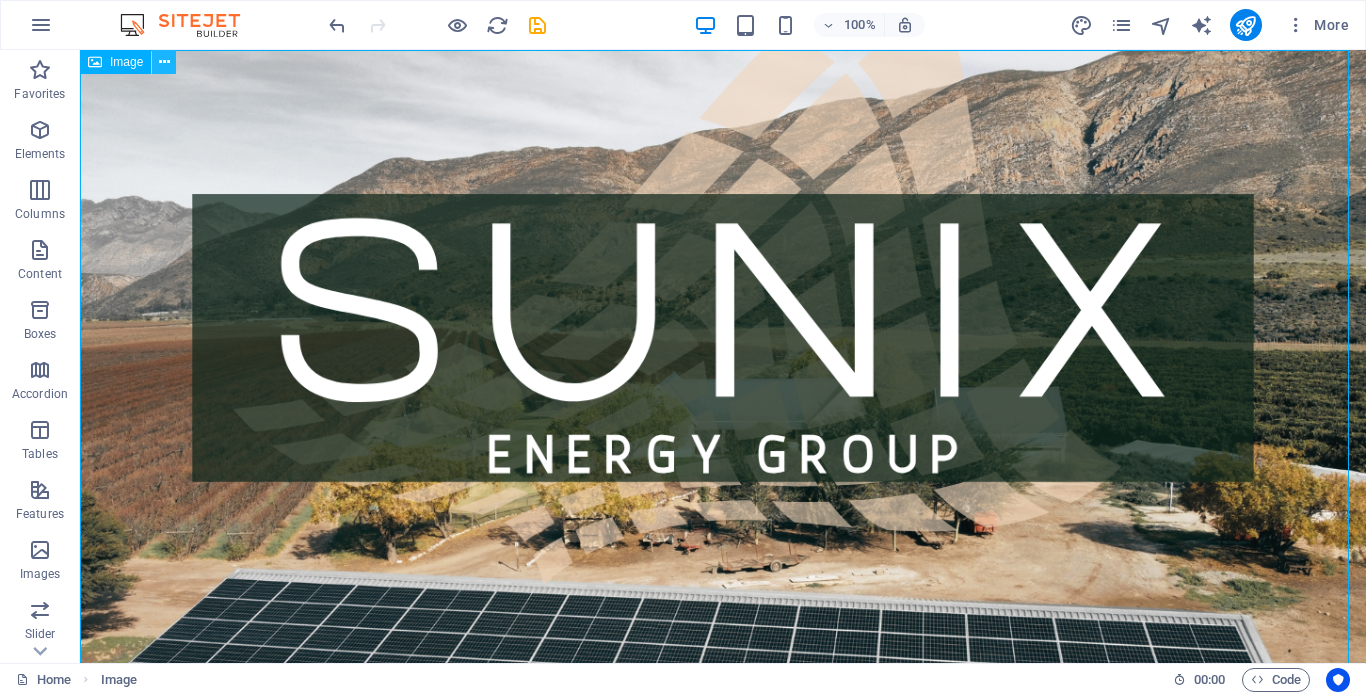 click at bounding box center (164, 62) 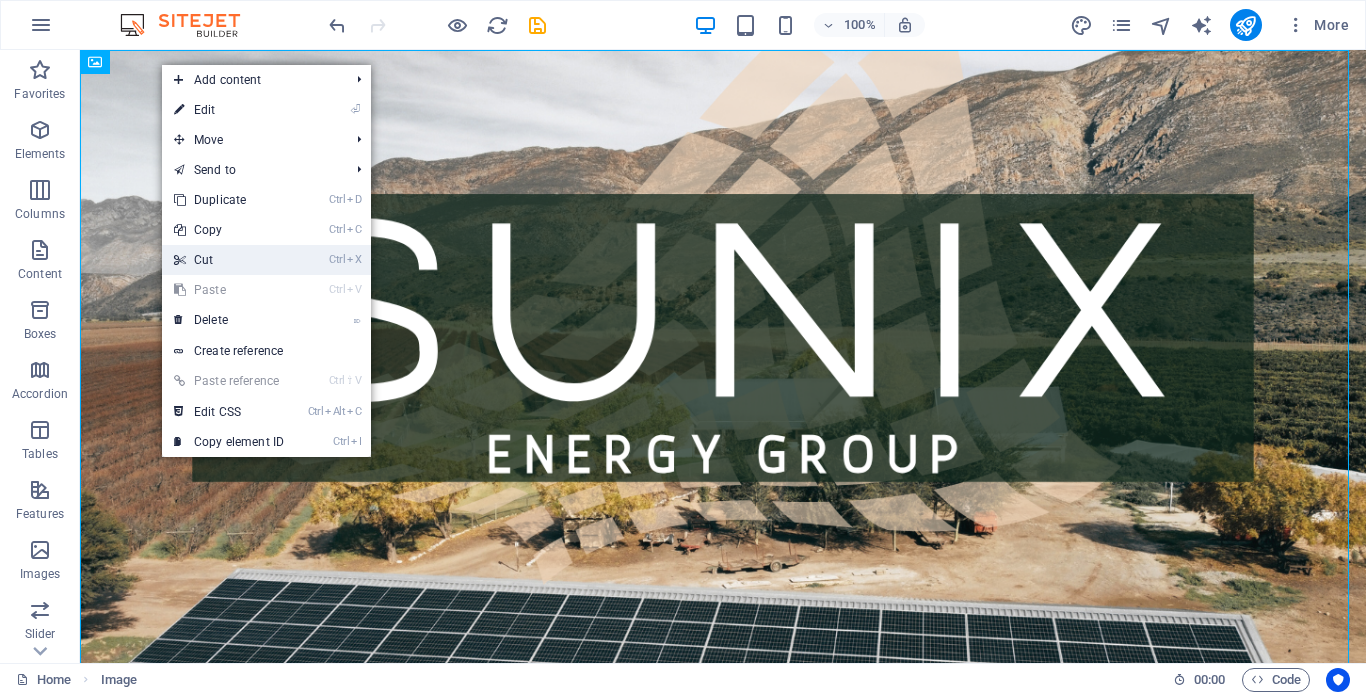 click on "Ctrl X  Cut" at bounding box center (229, 260) 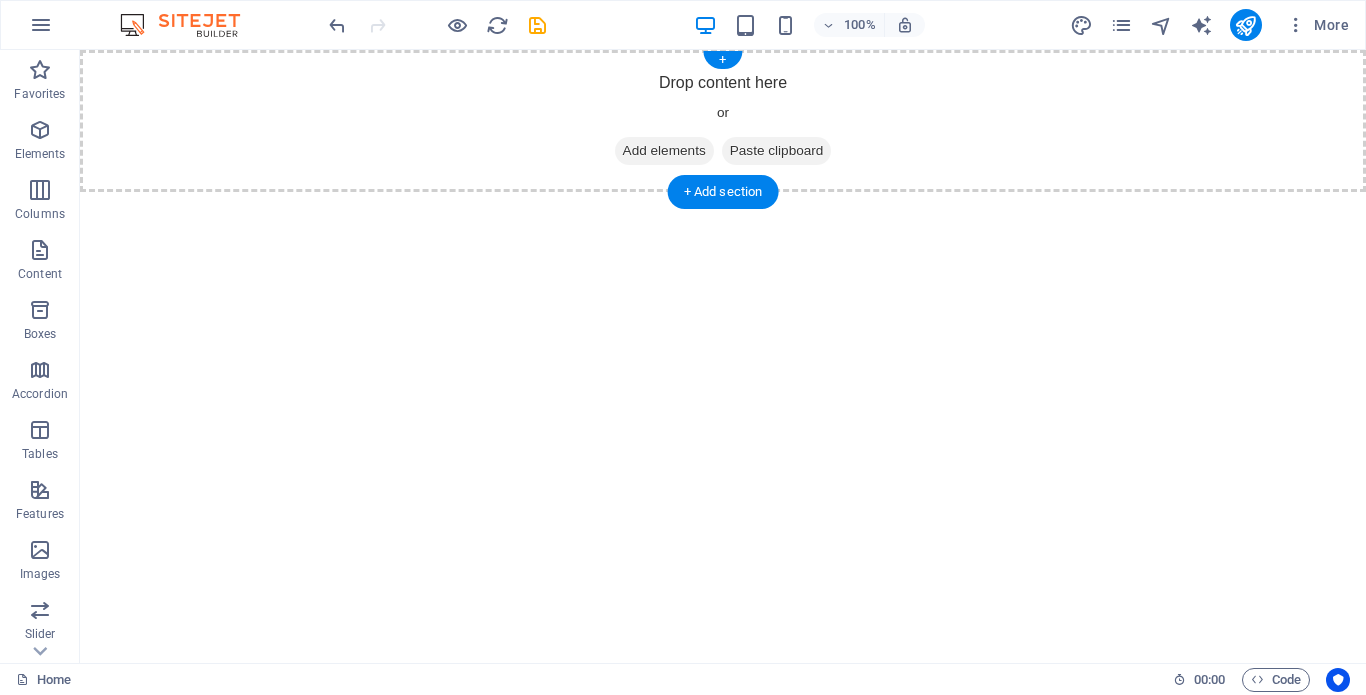 click on "Add elements" at bounding box center [664, 151] 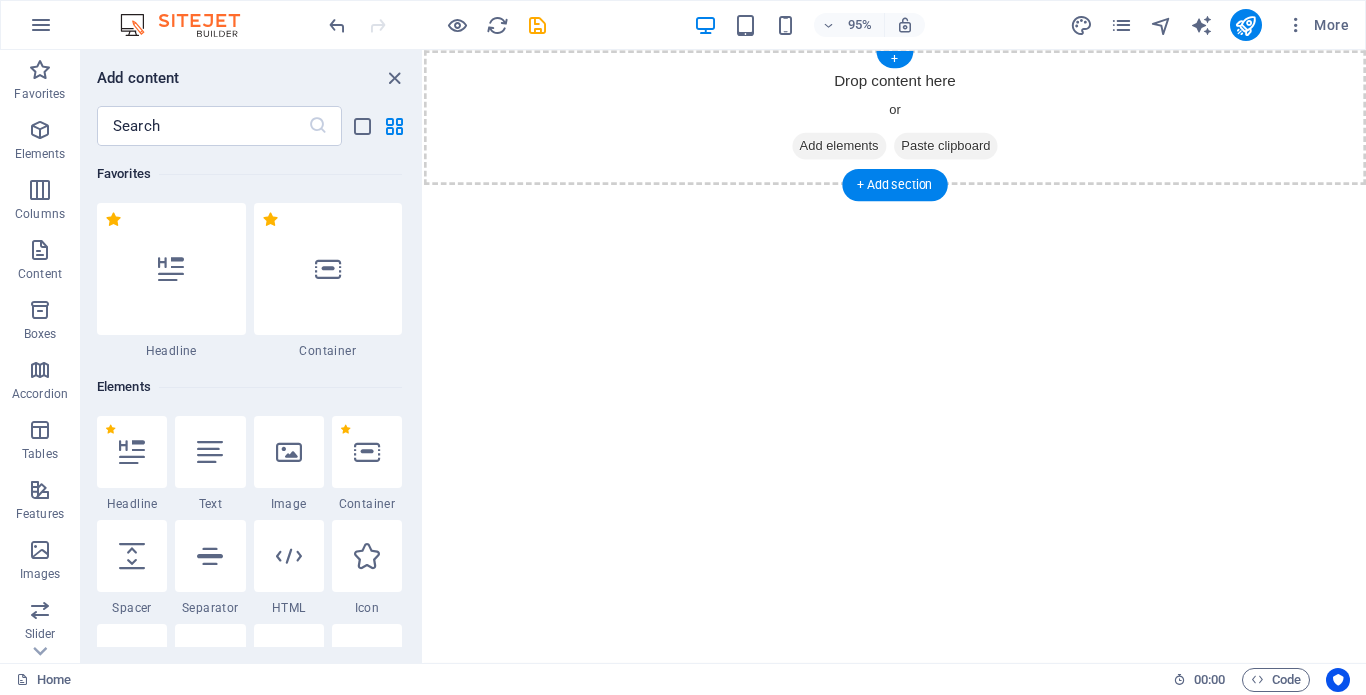 click on "Drop content here or  Add elements  Paste clipboard" at bounding box center (920, 121) 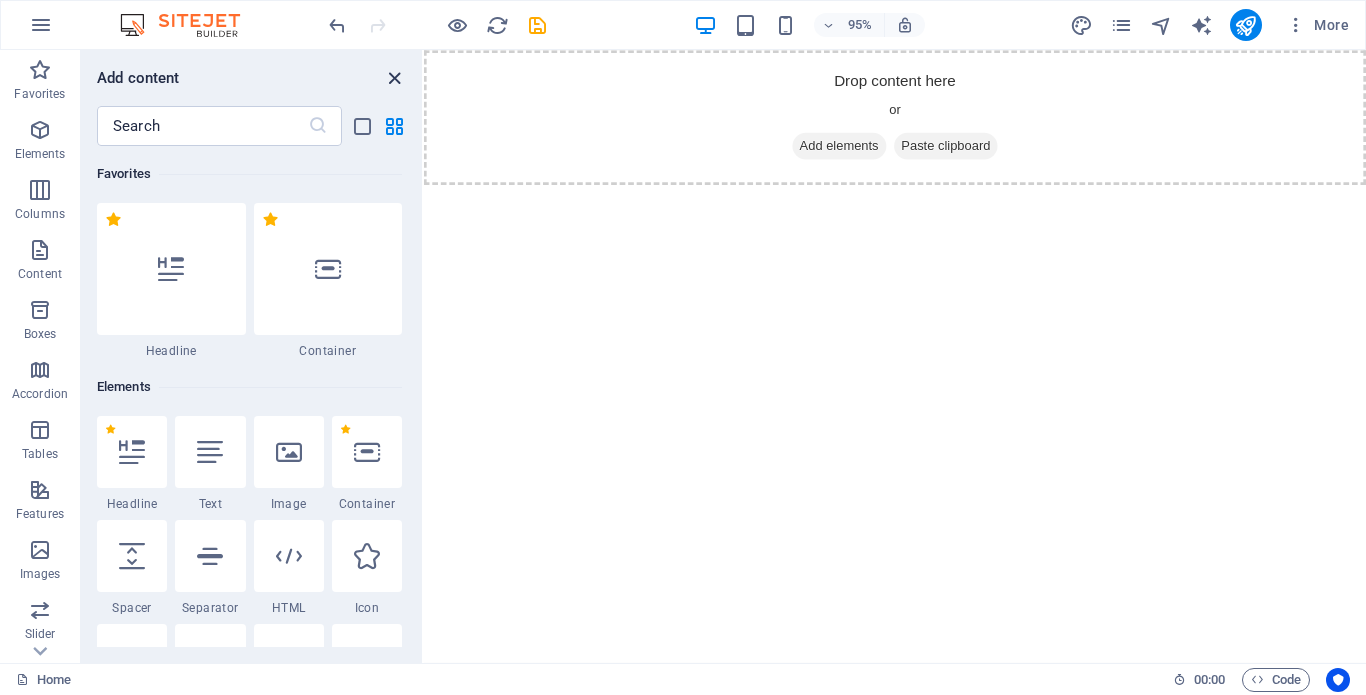 click at bounding box center [394, 78] 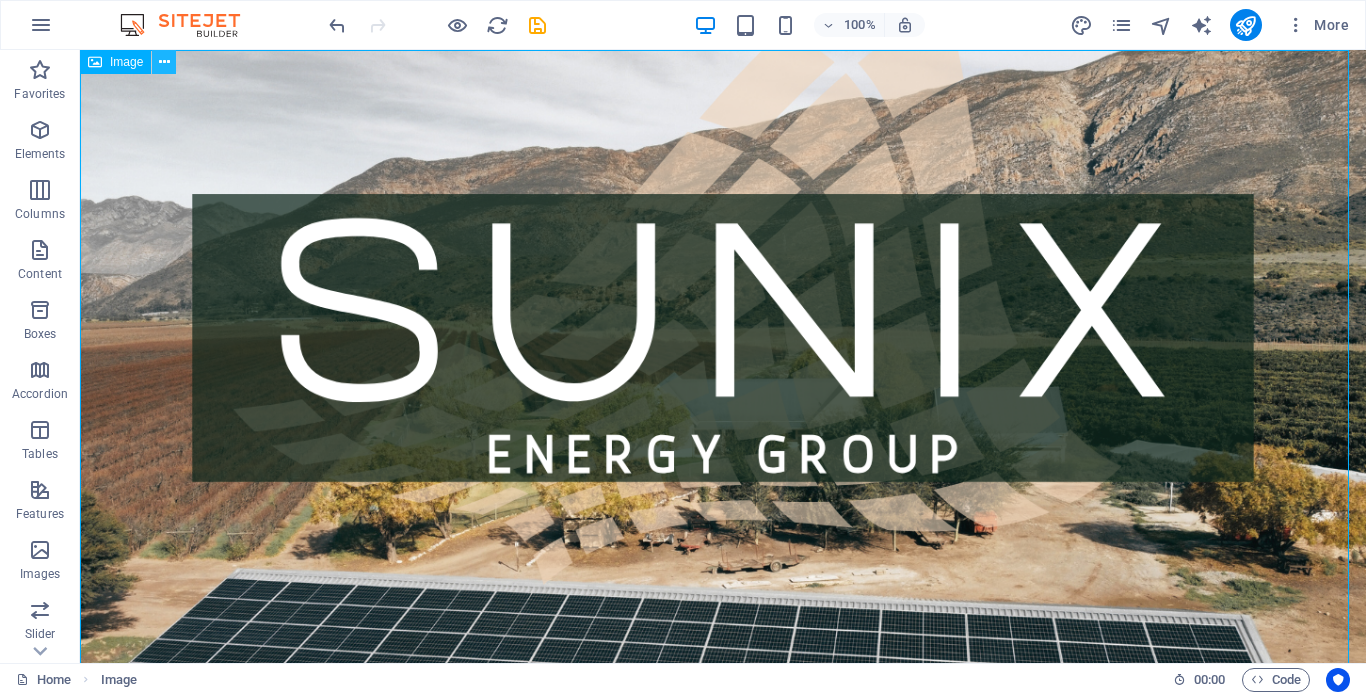 click at bounding box center (164, 62) 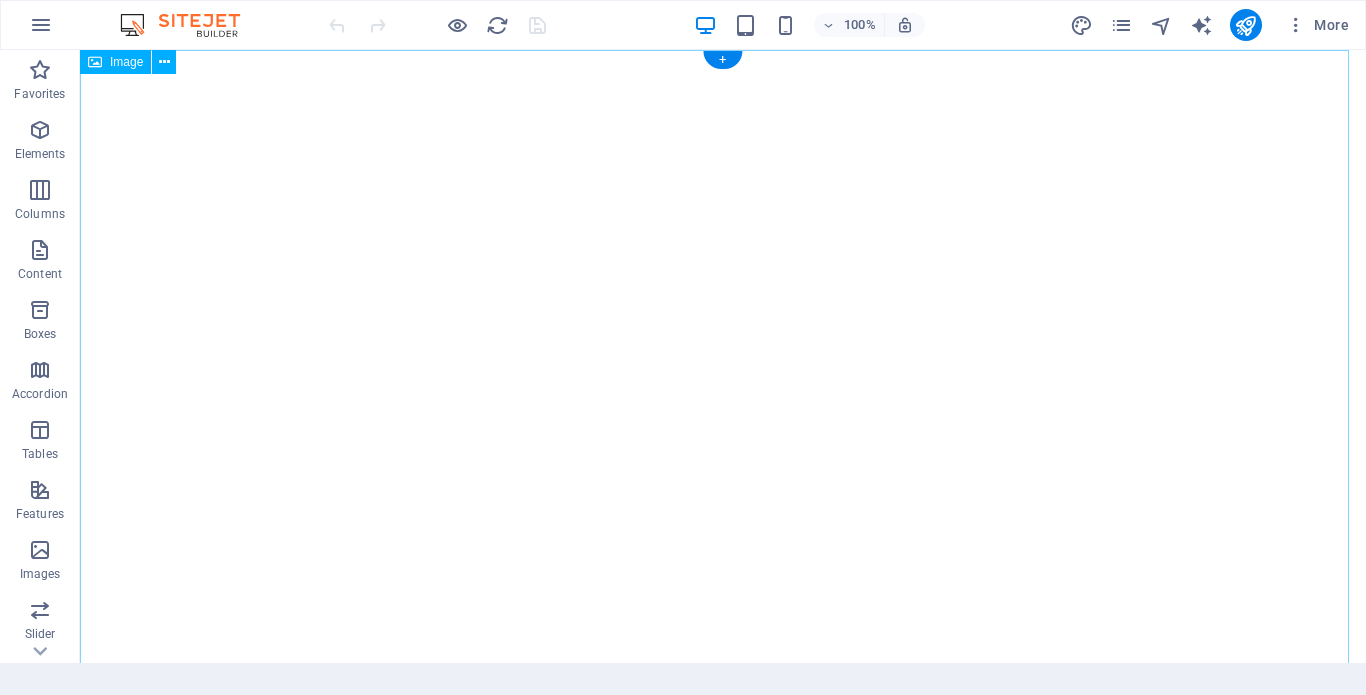 scroll, scrollTop: 0, scrollLeft: 0, axis: both 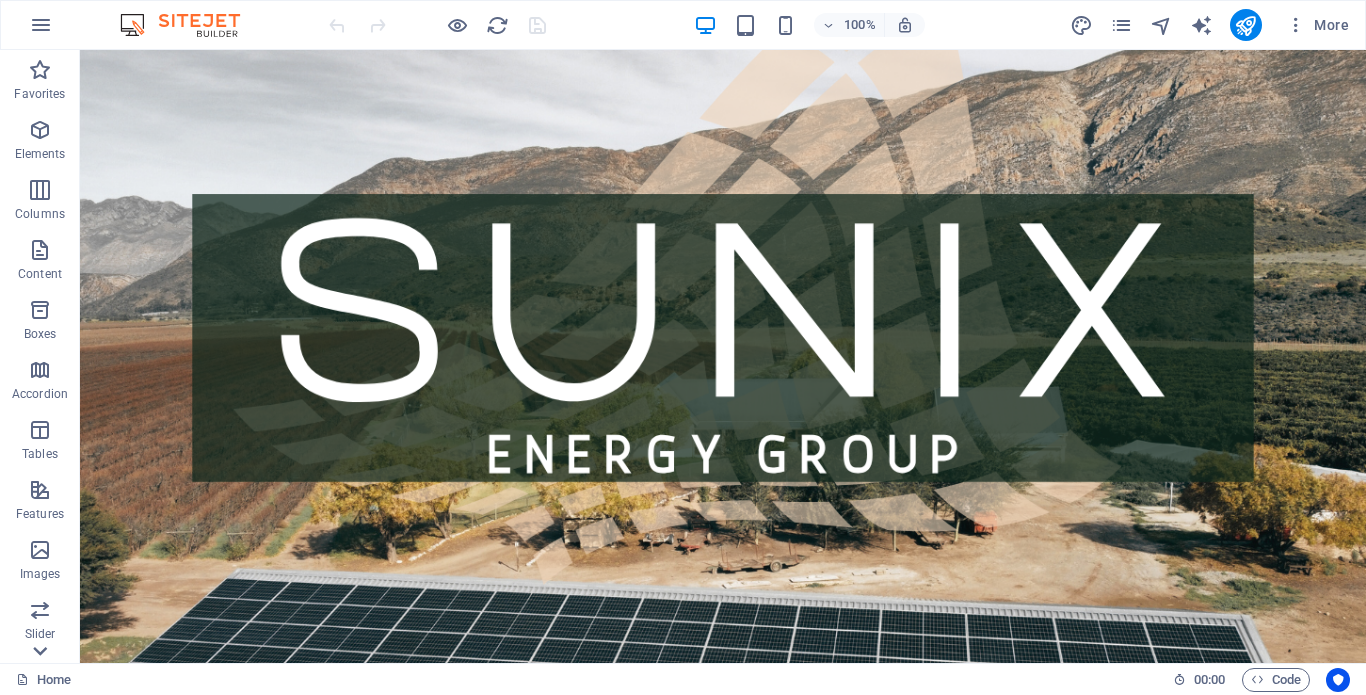 click 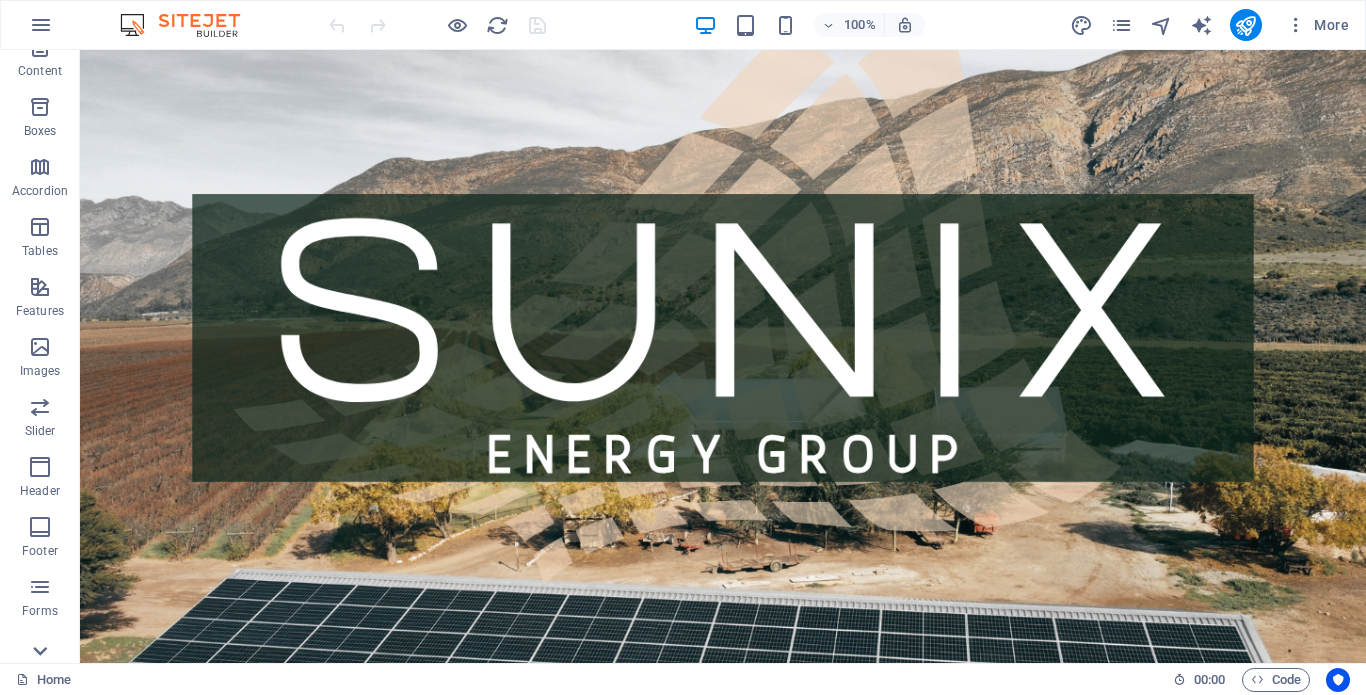 scroll, scrollTop: 287, scrollLeft: 0, axis: vertical 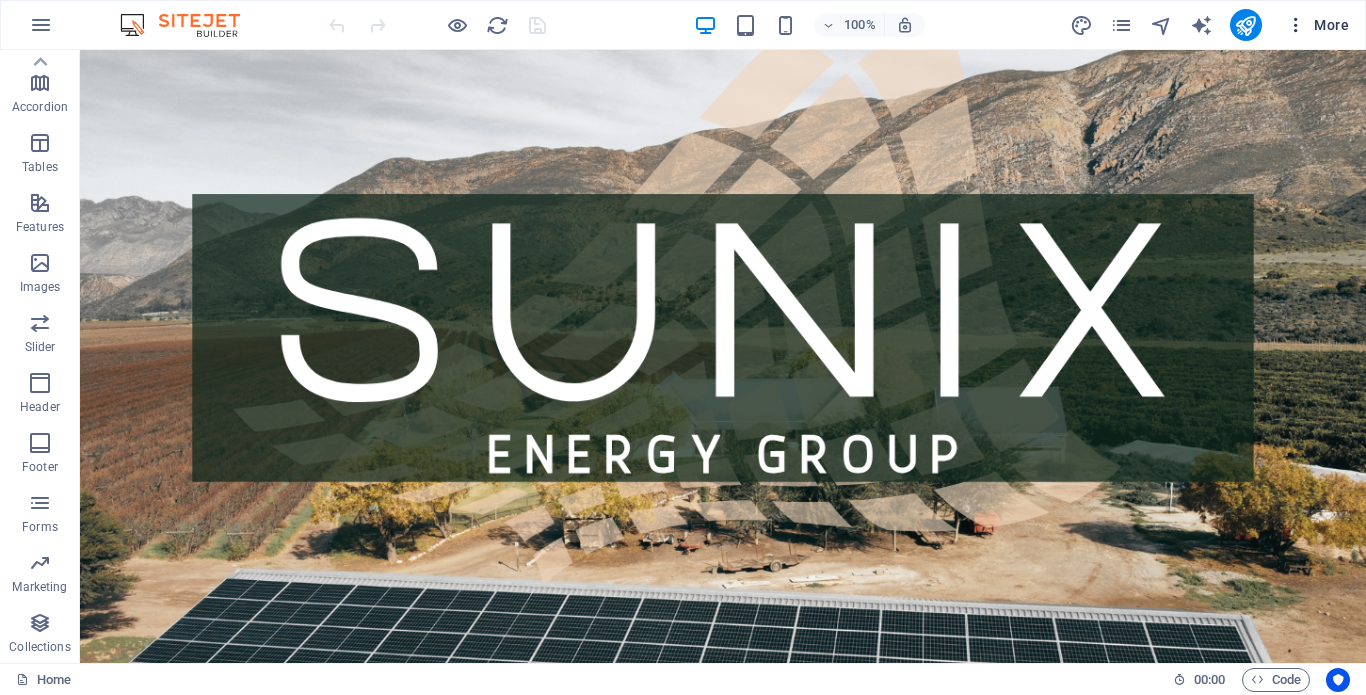 click at bounding box center [1296, 25] 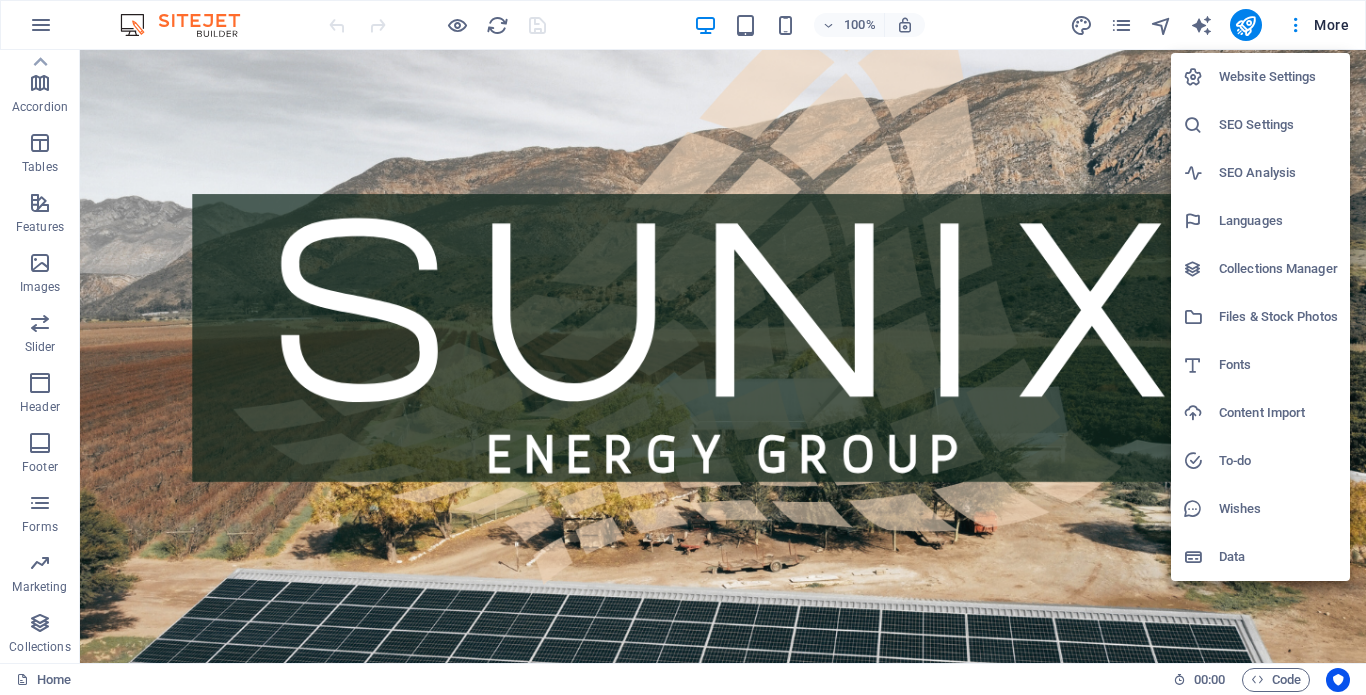 click at bounding box center (683, 347) 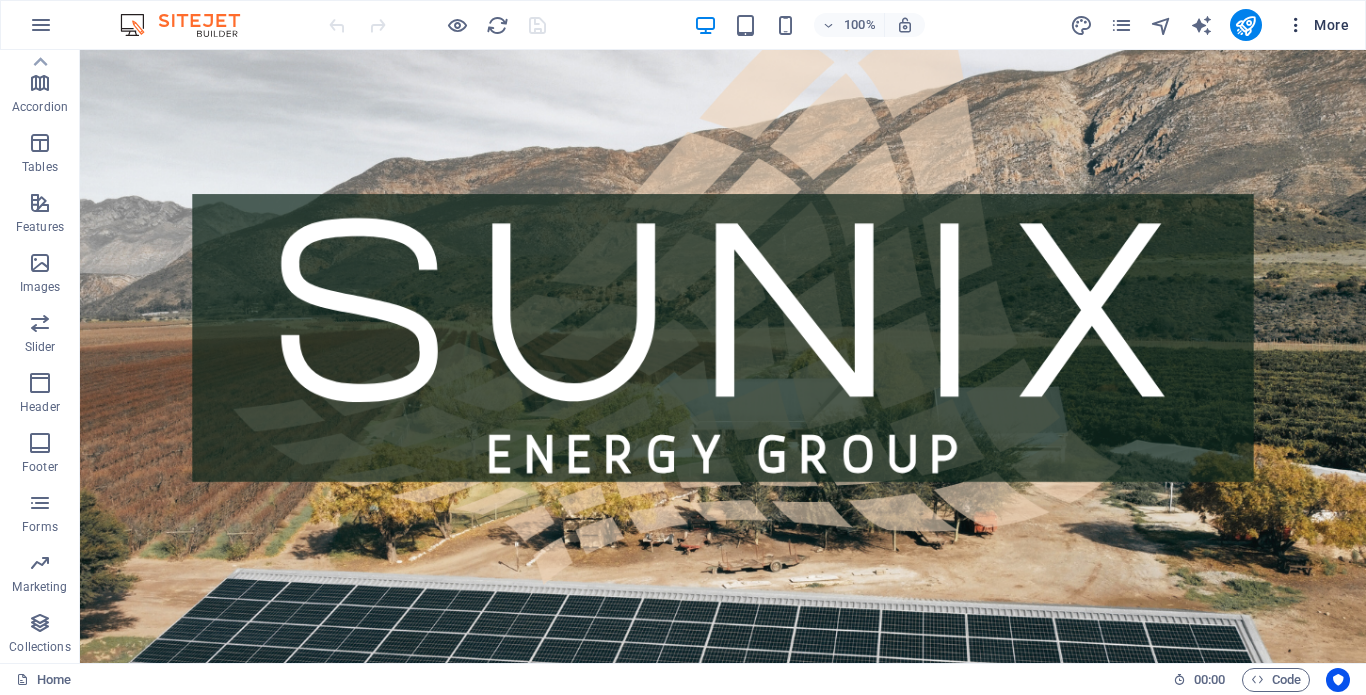 click on "More" at bounding box center [1317, 25] 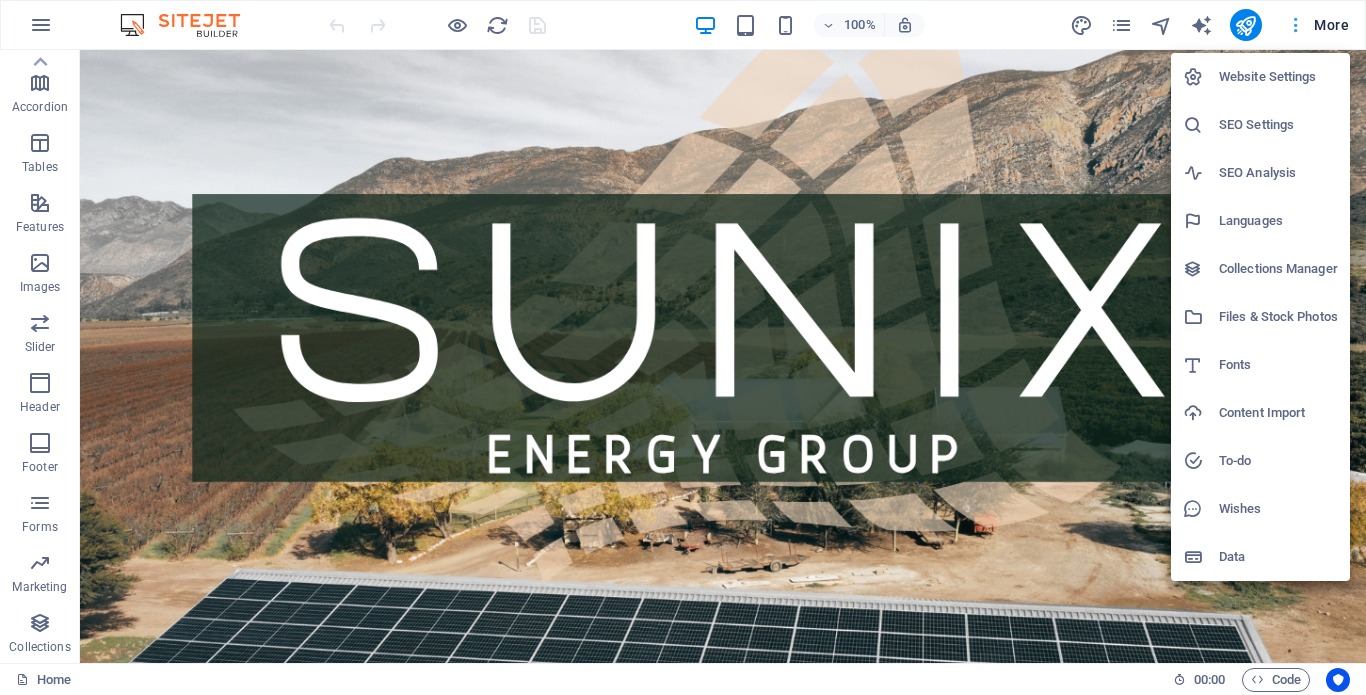 click at bounding box center [683, 347] 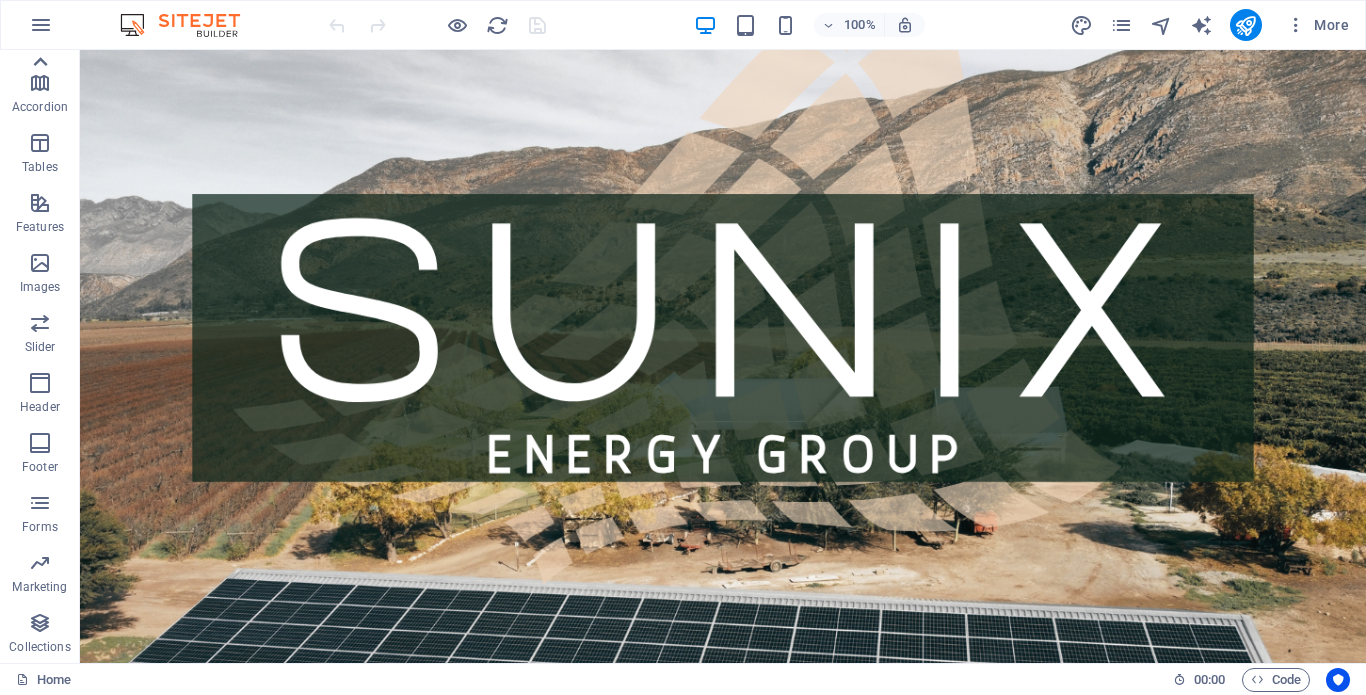 click 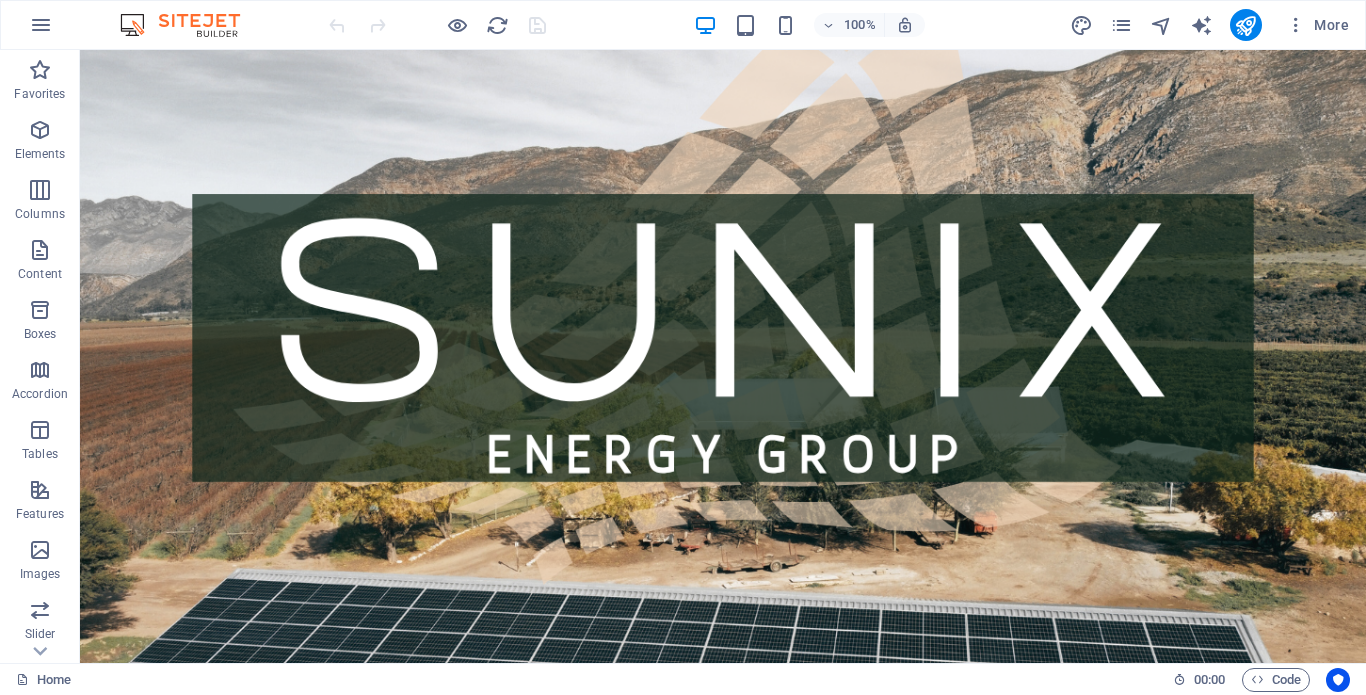 click at bounding box center [40, 70] 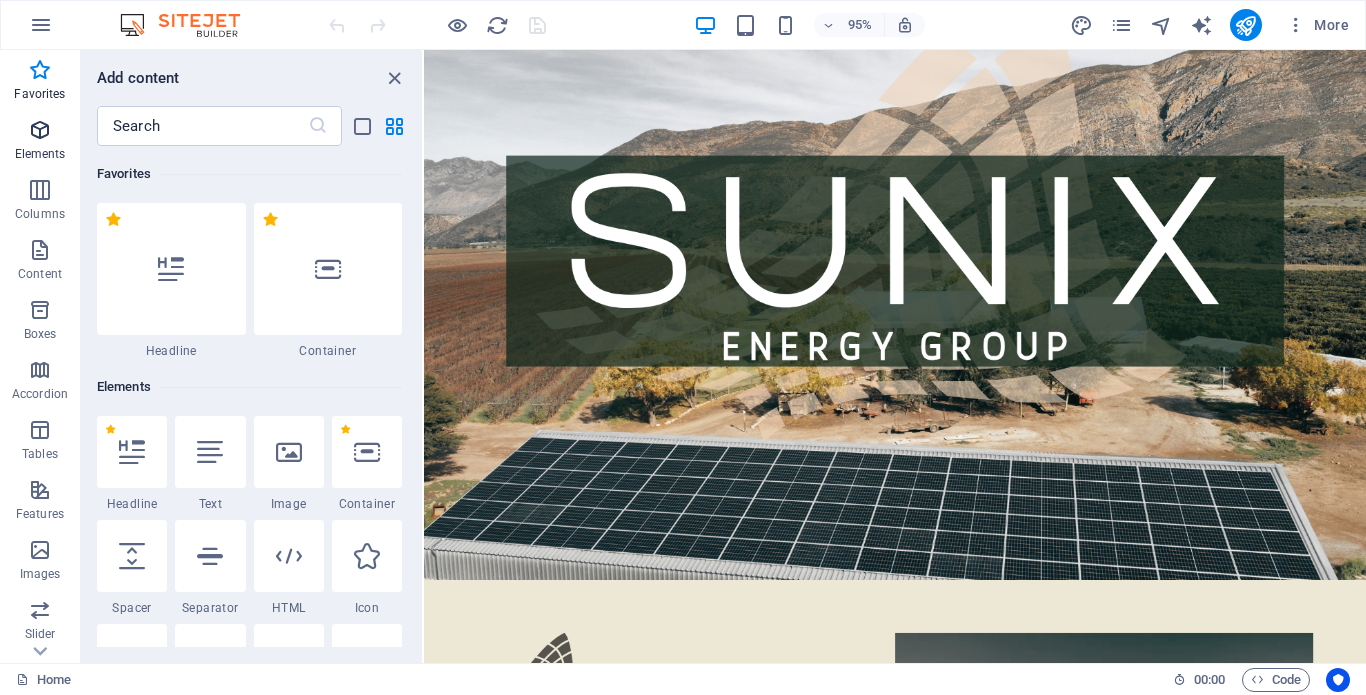 click at bounding box center (40, 130) 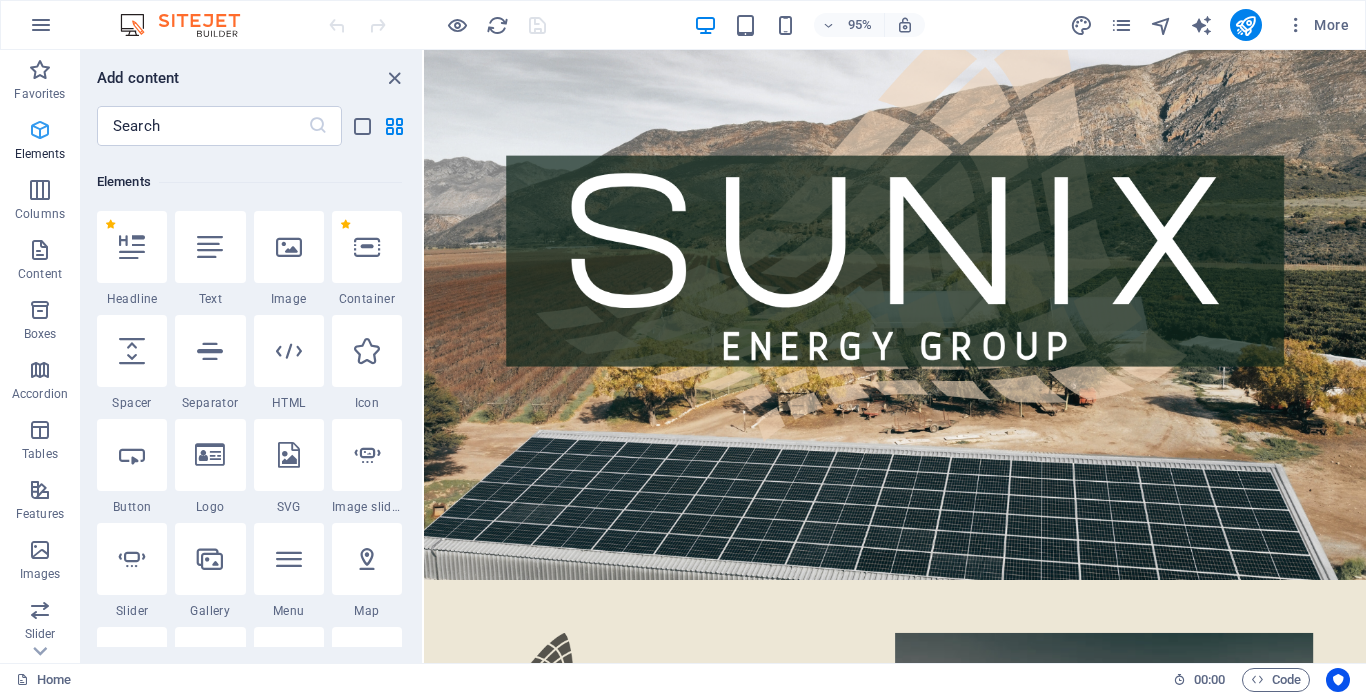 scroll, scrollTop: 213, scrollLeft: 0, axis: vertical 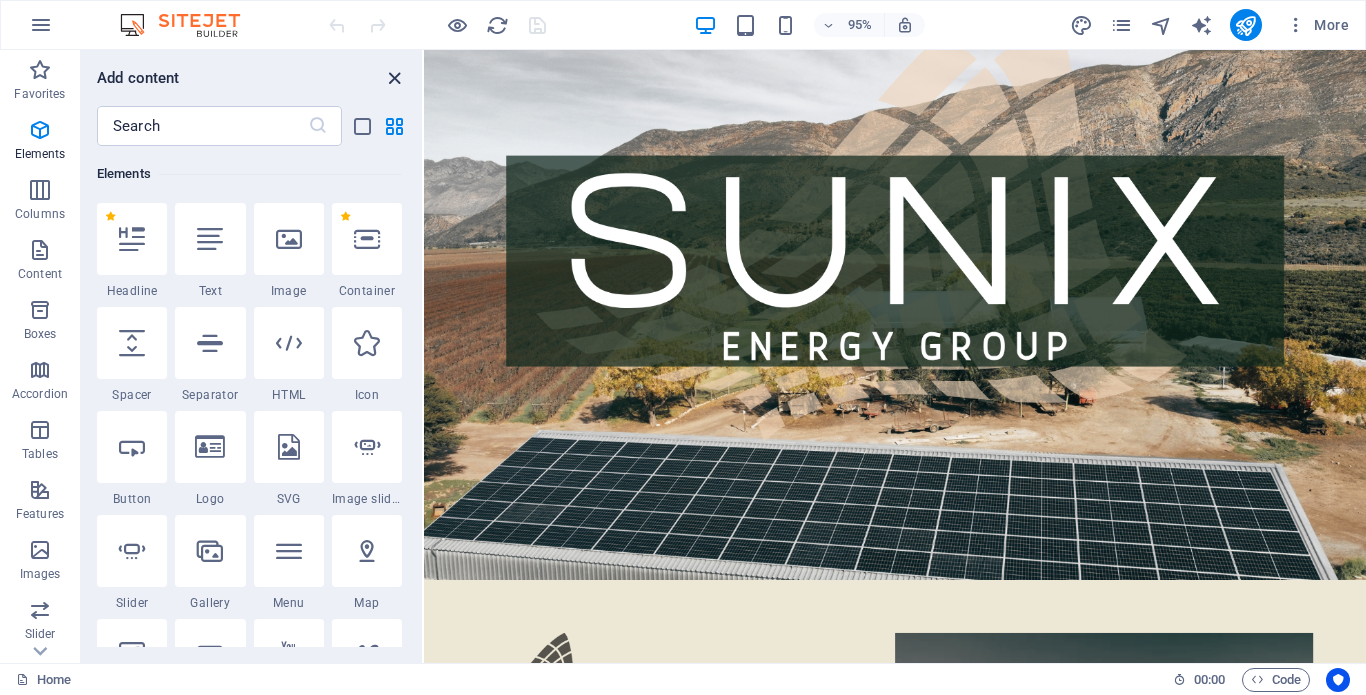 click at bounding box center (394, 78) 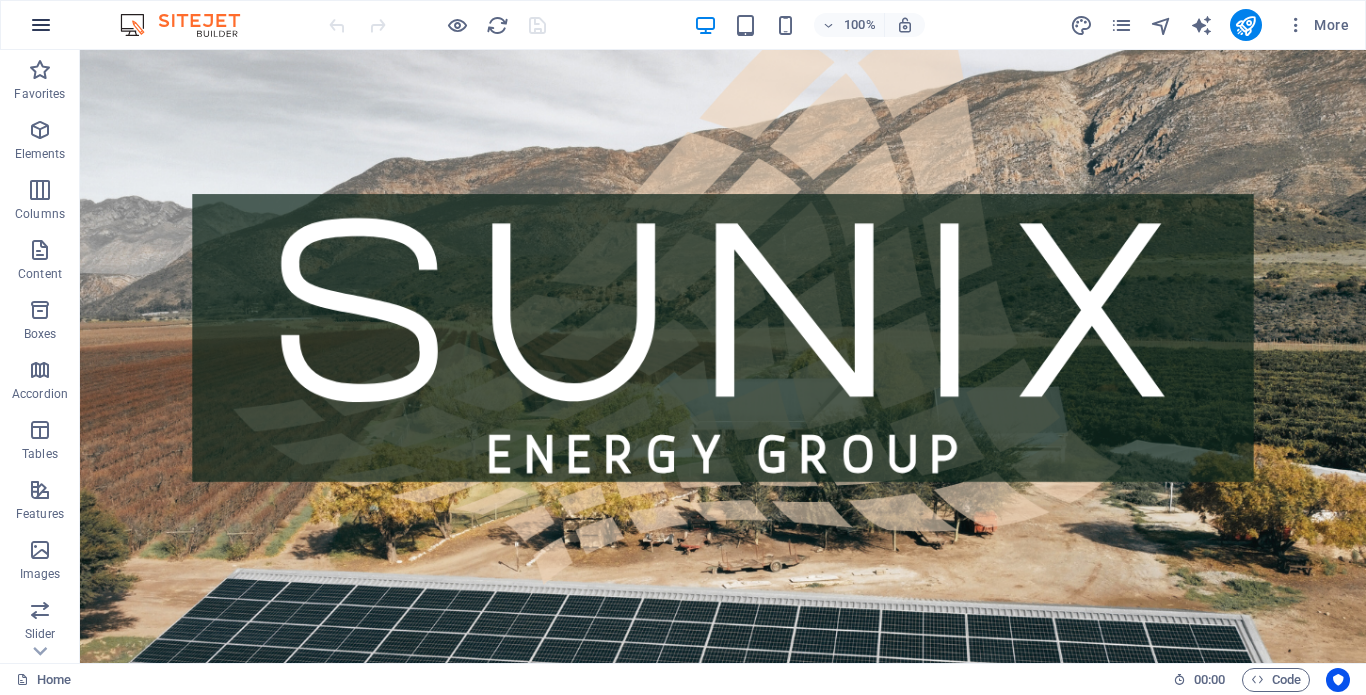 click at bounding box center [41, 25] 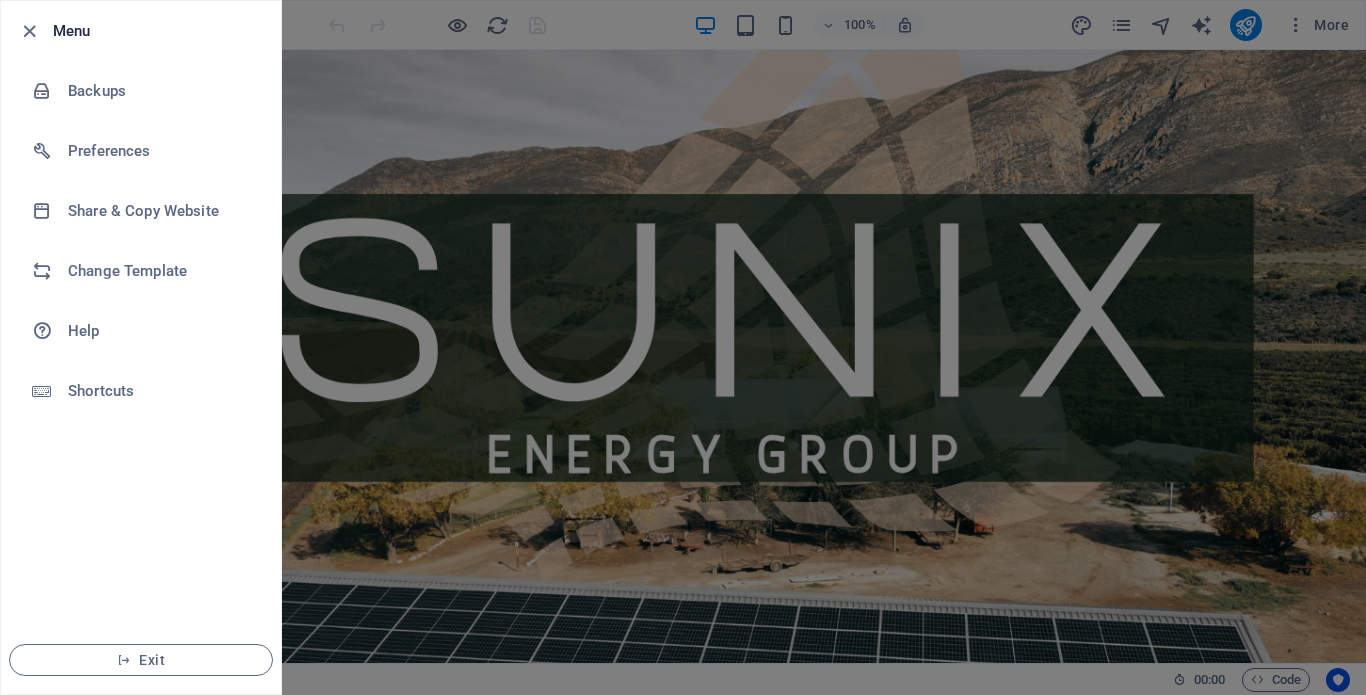 click at bounding box center [683, 347] 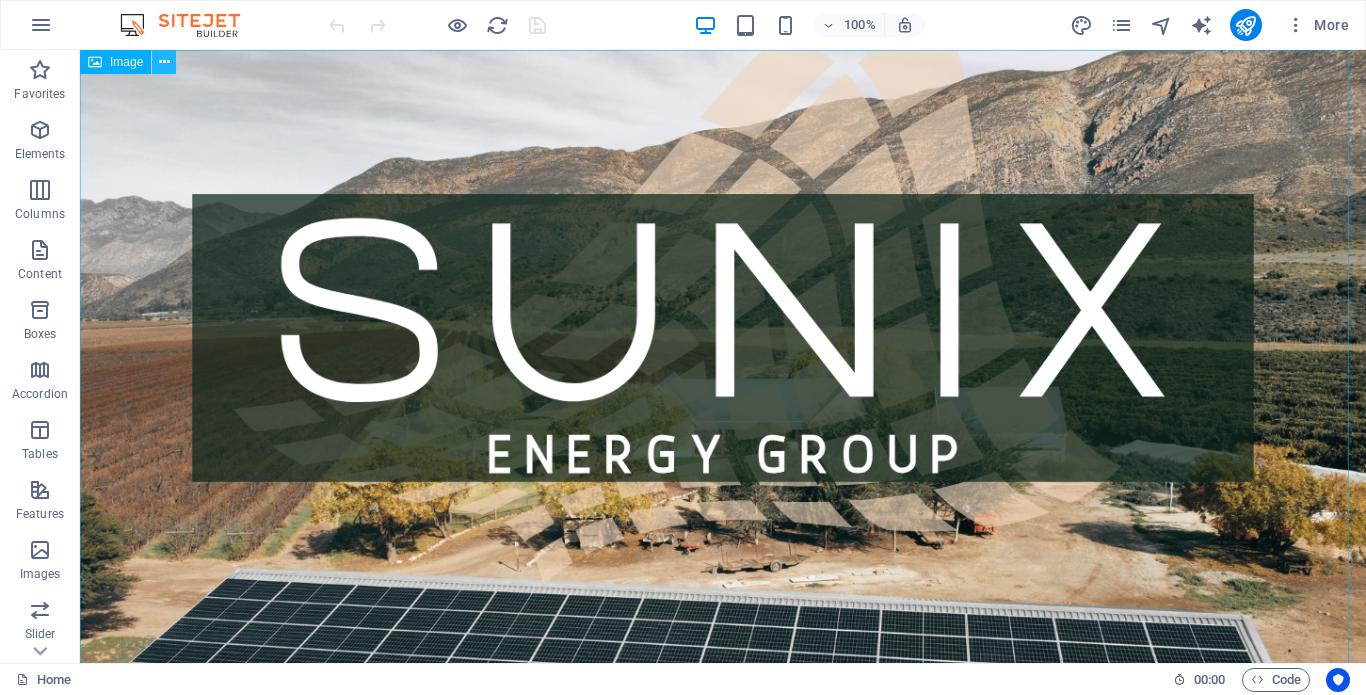 click at bounding box center (164, 62) 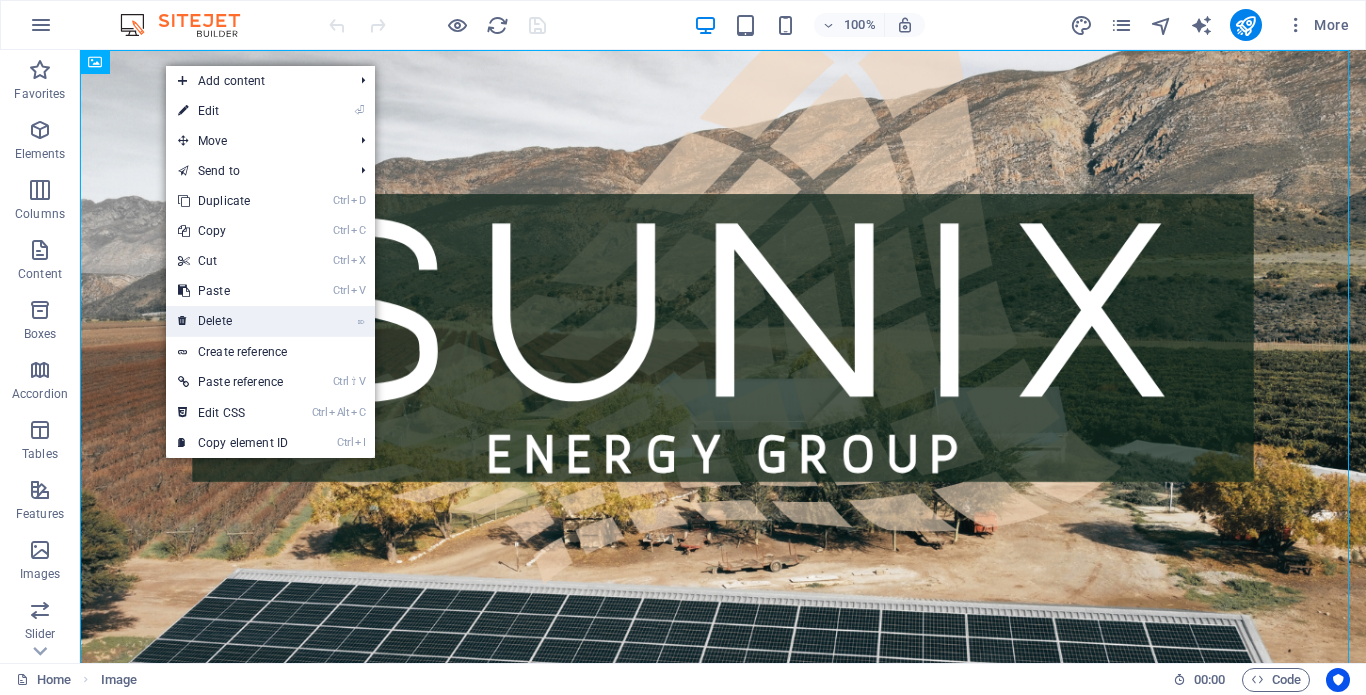 click on "⌦  Delete" at bounding box center (233, 321) 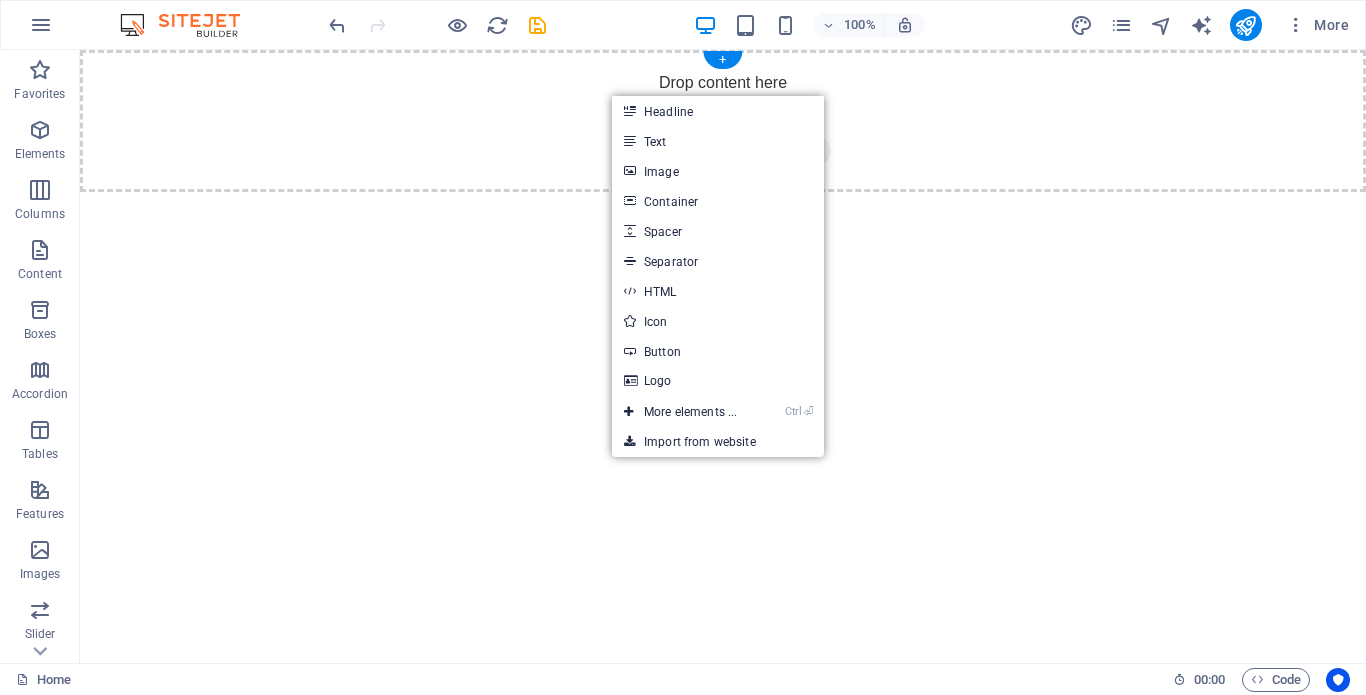 click on "Drop content here or  Add elements  Paste clipboard" at bounding box center [723, 121] 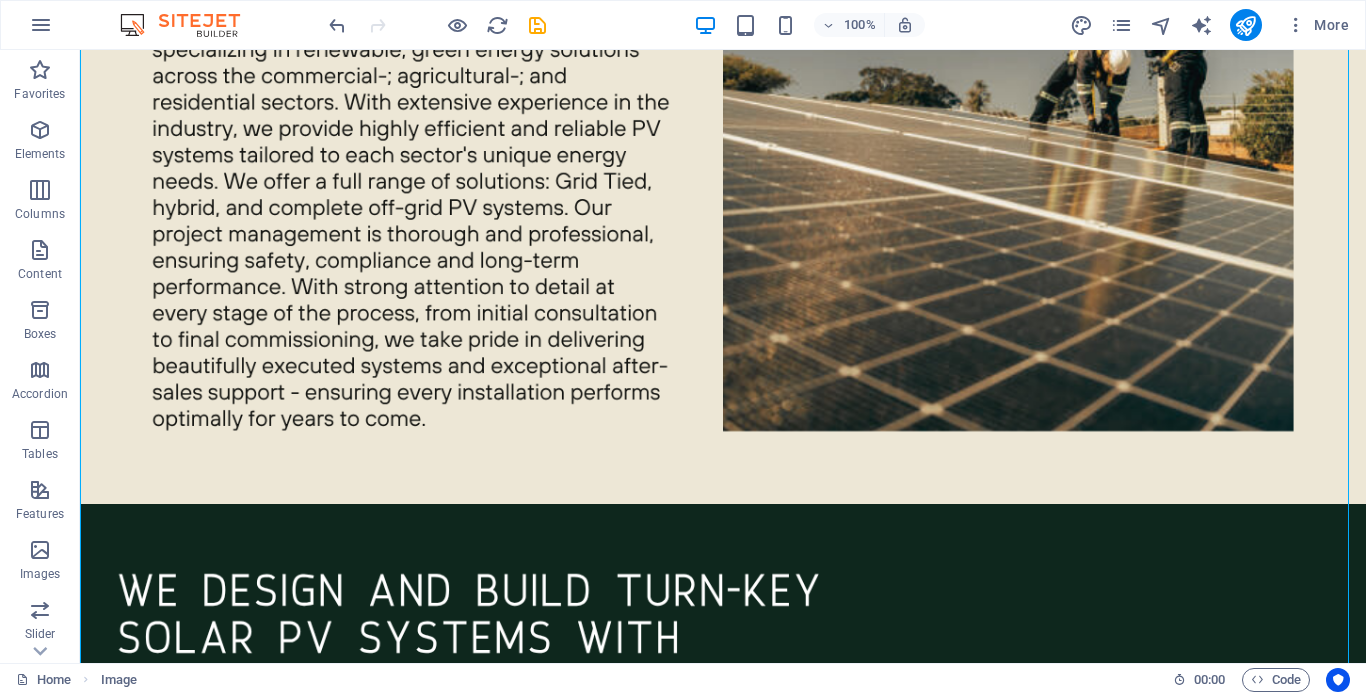 scroll, scrollTop: 0, scrollLeft: 0, axis: both 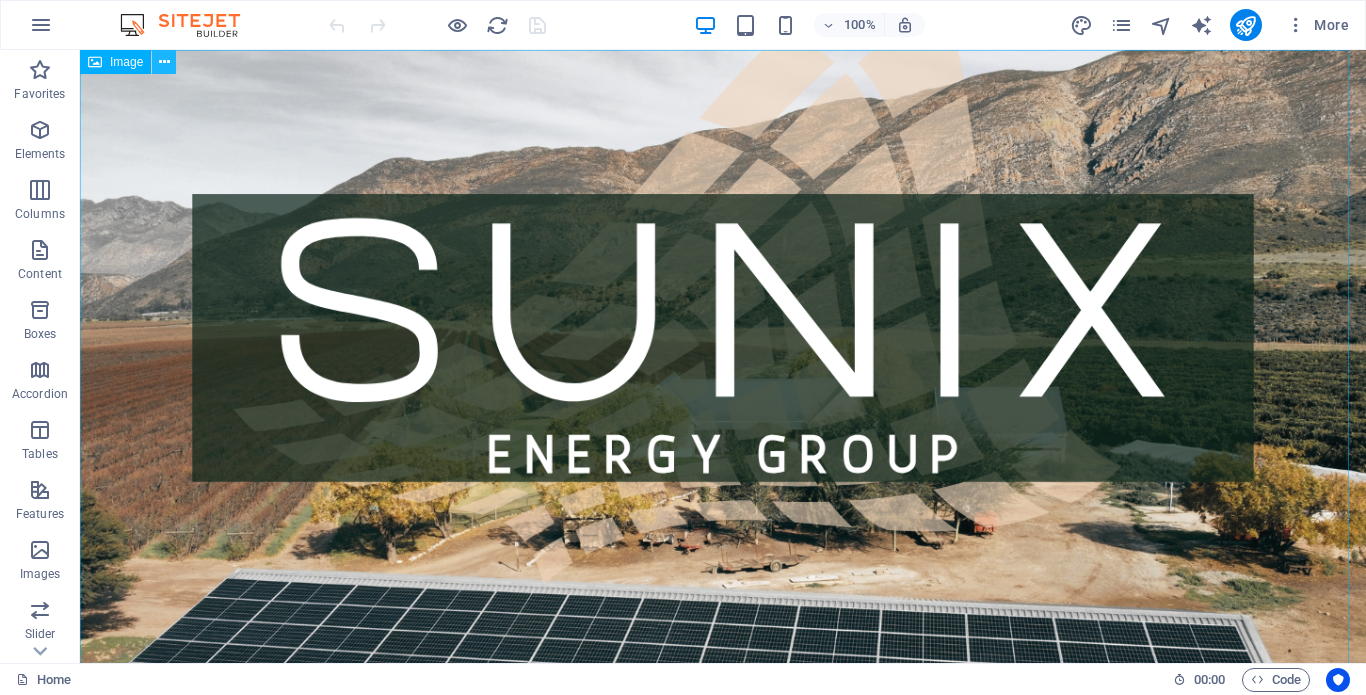 click at bounding box center (164, 62) 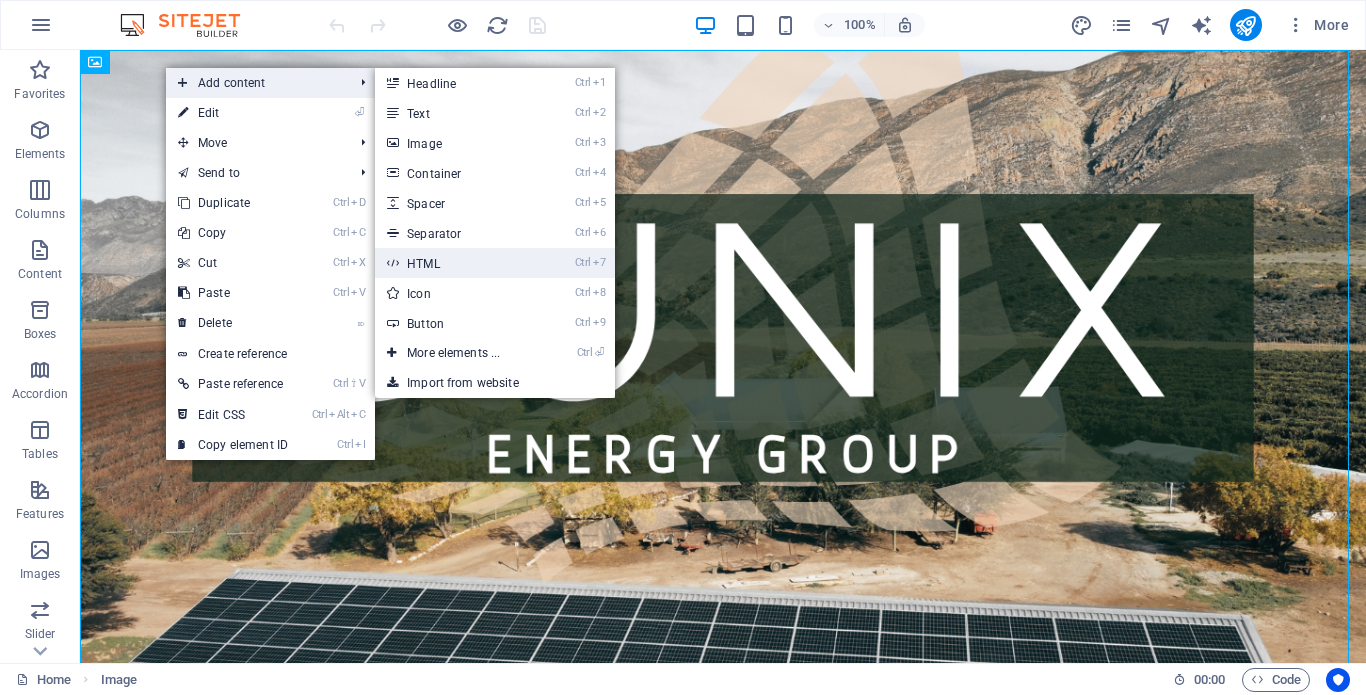 click on "Ctrl 7  HTML" at bounding box center (457, 263) 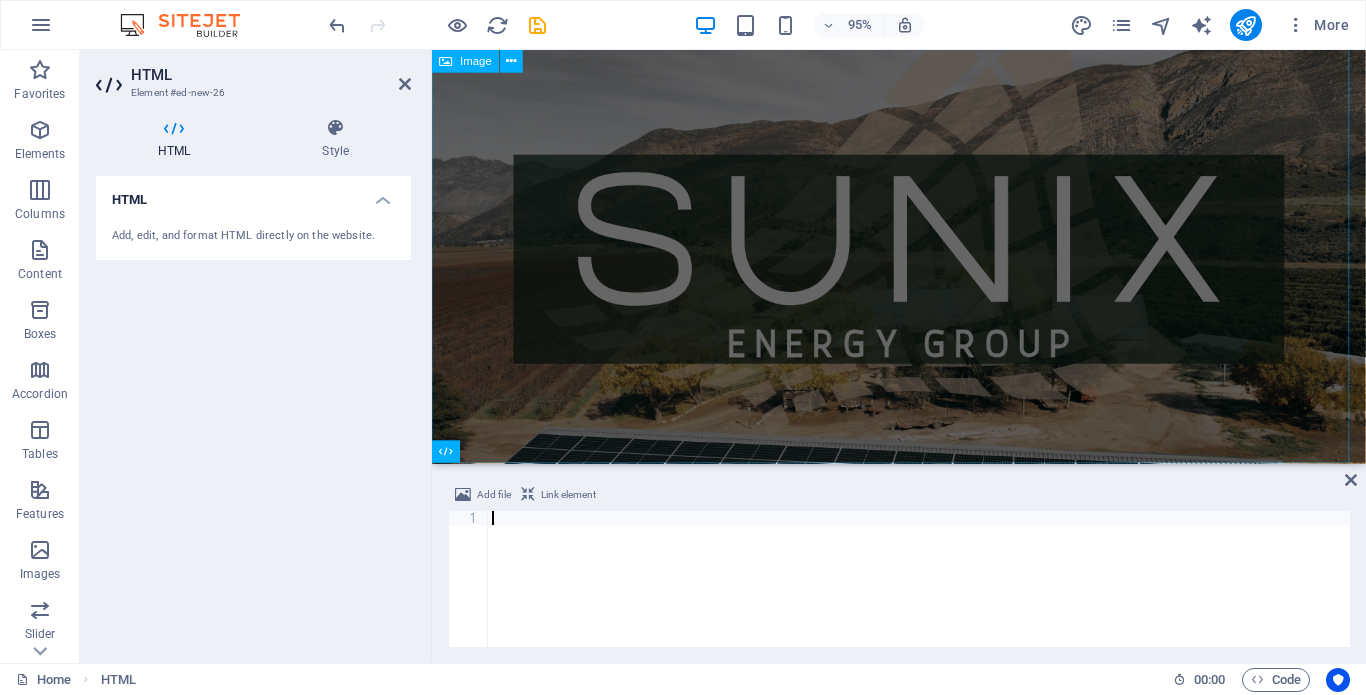 scroll, scrollTop: 3367, scrollLeft: 0, axis: vertical 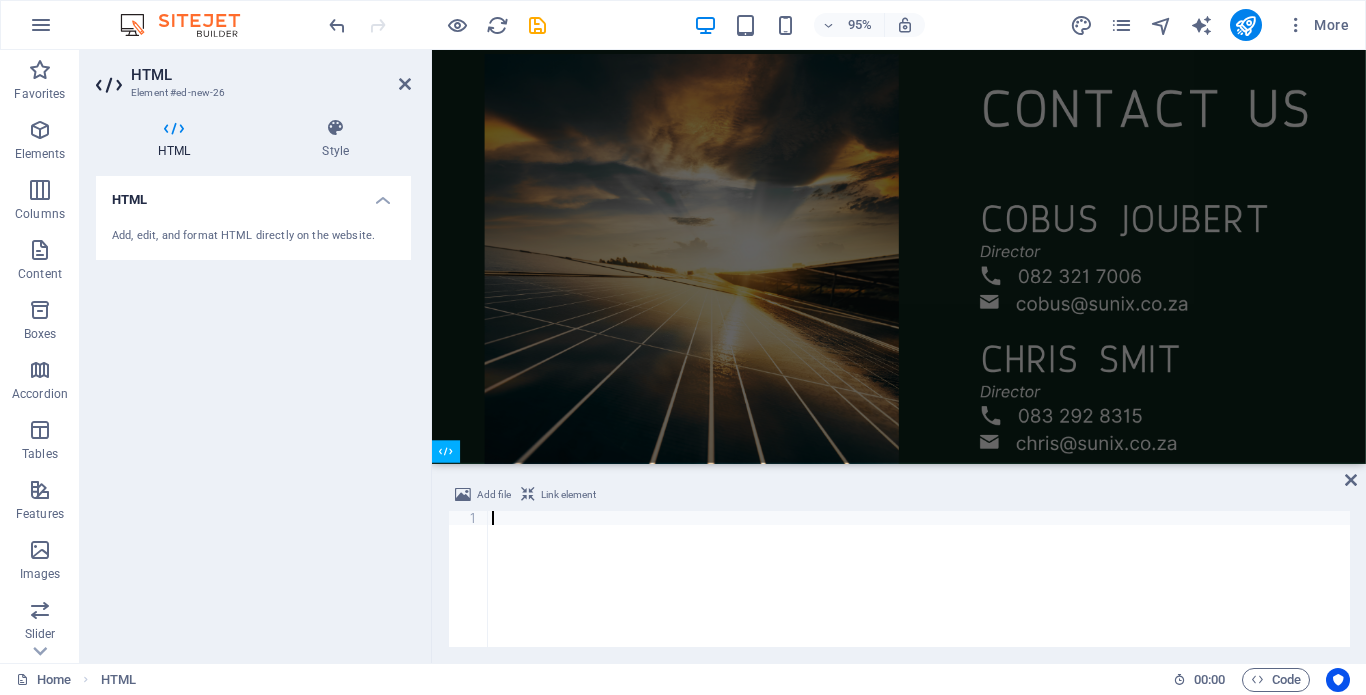 type on "<a href="https:&#x2F;&#x2F;www.canva.com&#x2F;design&#x2F;DAGuV1MK4IA&#x2F;tPb6ku3ig8xbjw9piy0RjA&#x2F;watch?utm_content=DAGuV1MK4IA&amp;utm_campaign=designshare&amp;utm_medium=embeds&amp;utm_source=link" target="_blank" rel="noopener">[BRAND] [BRAND]</a> by [NAME] [NAME]" 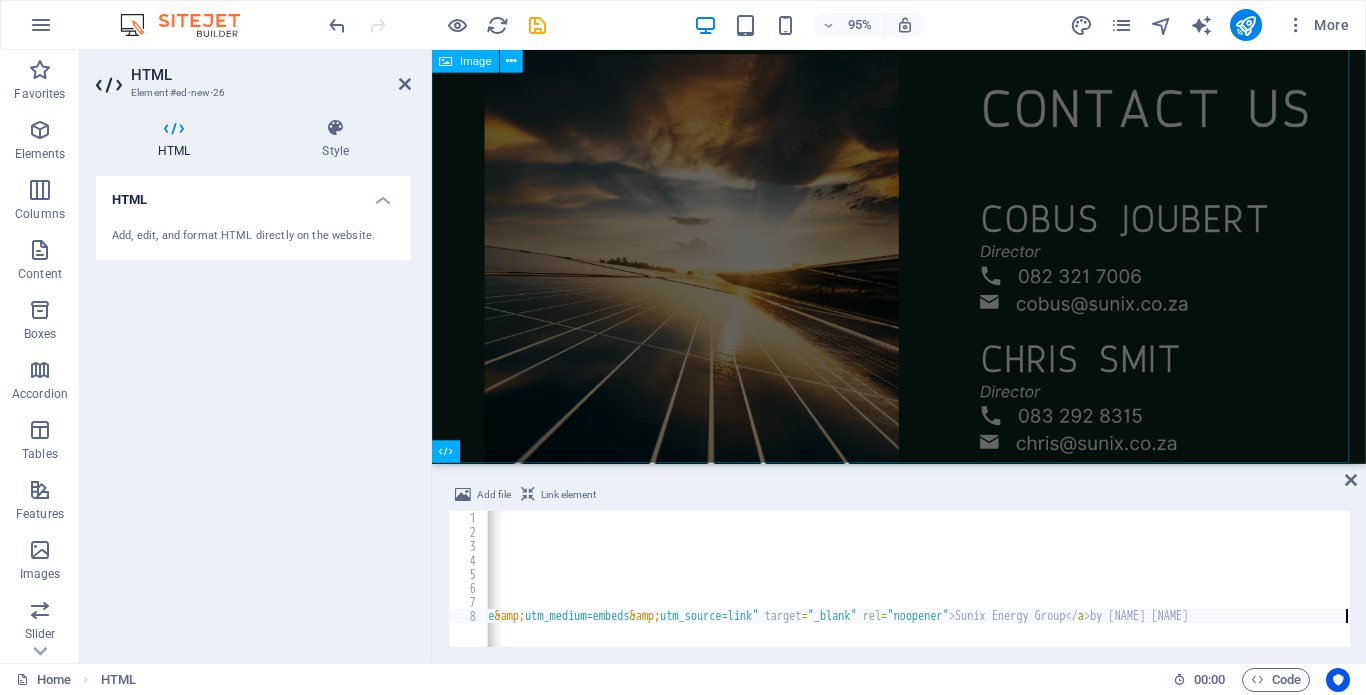 scroll, scrollTop: 0, scrollLeft: 985, axis: horizontal 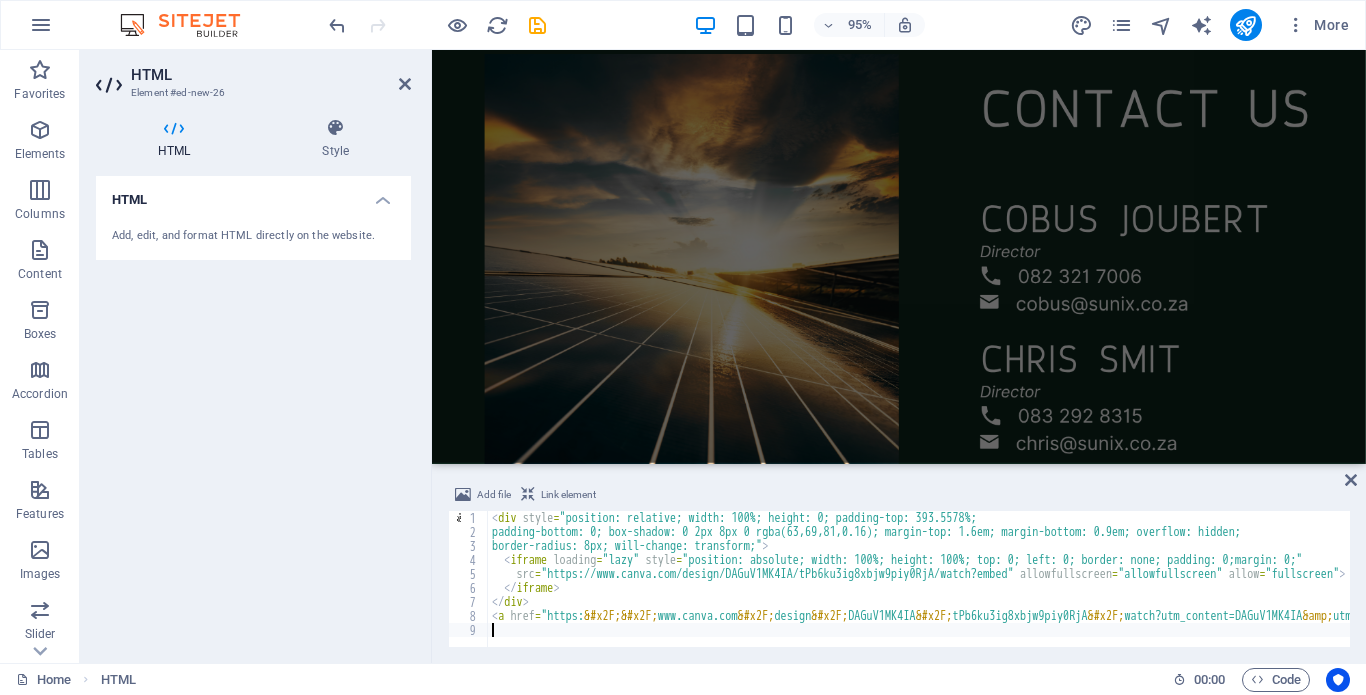 type on "<a href="https:&#x2F;&#x2F;www.canva.com&#x2F;design&#x2F;DAGuV1MK4IA&#x2F;tPb6ku3ig8xbjw9piy0RjA&#x2F;watch?utm_content=DAGuV1MK4IA&amp;utm_campaign=designshare&amp;utm_medium=embeds&amp;utm_source=link" target="_blank" rel="noopener">[BRAND] [BRAND]</a> by [NAME] [NAME]" 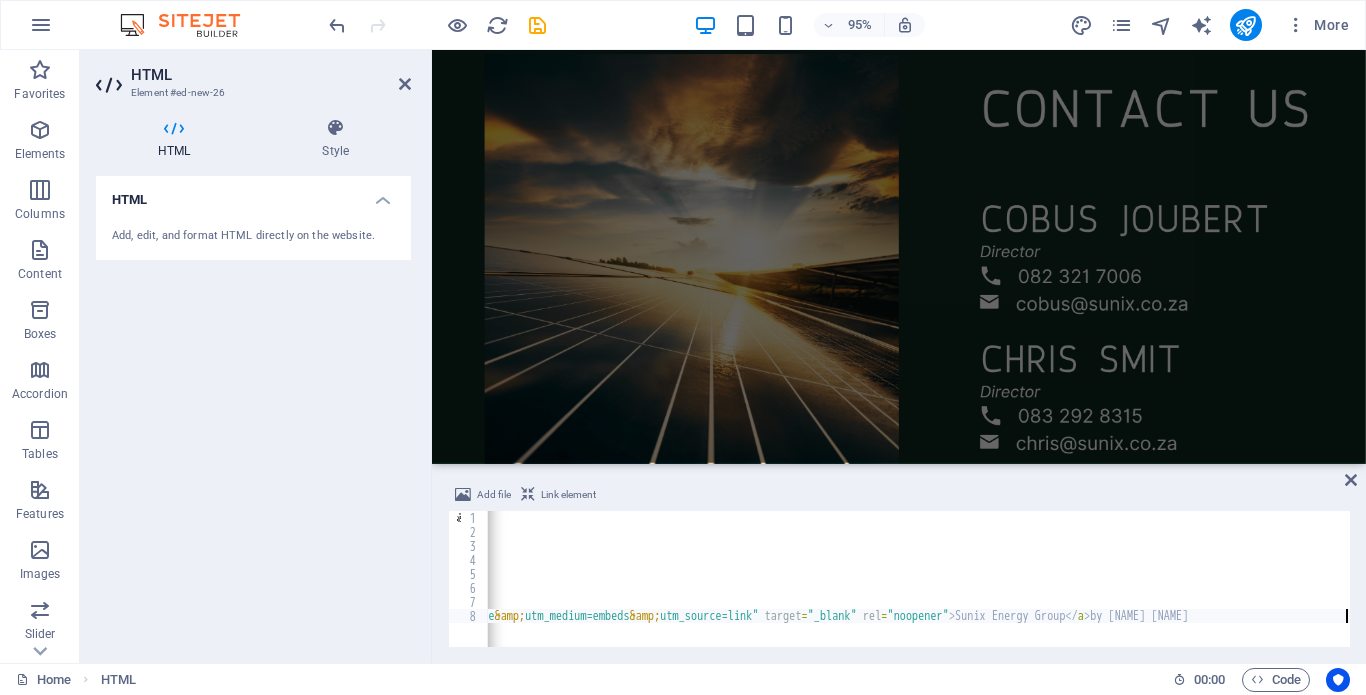 scroll, scrollTop: 0, scrollLeft: 985, axis: horizontal 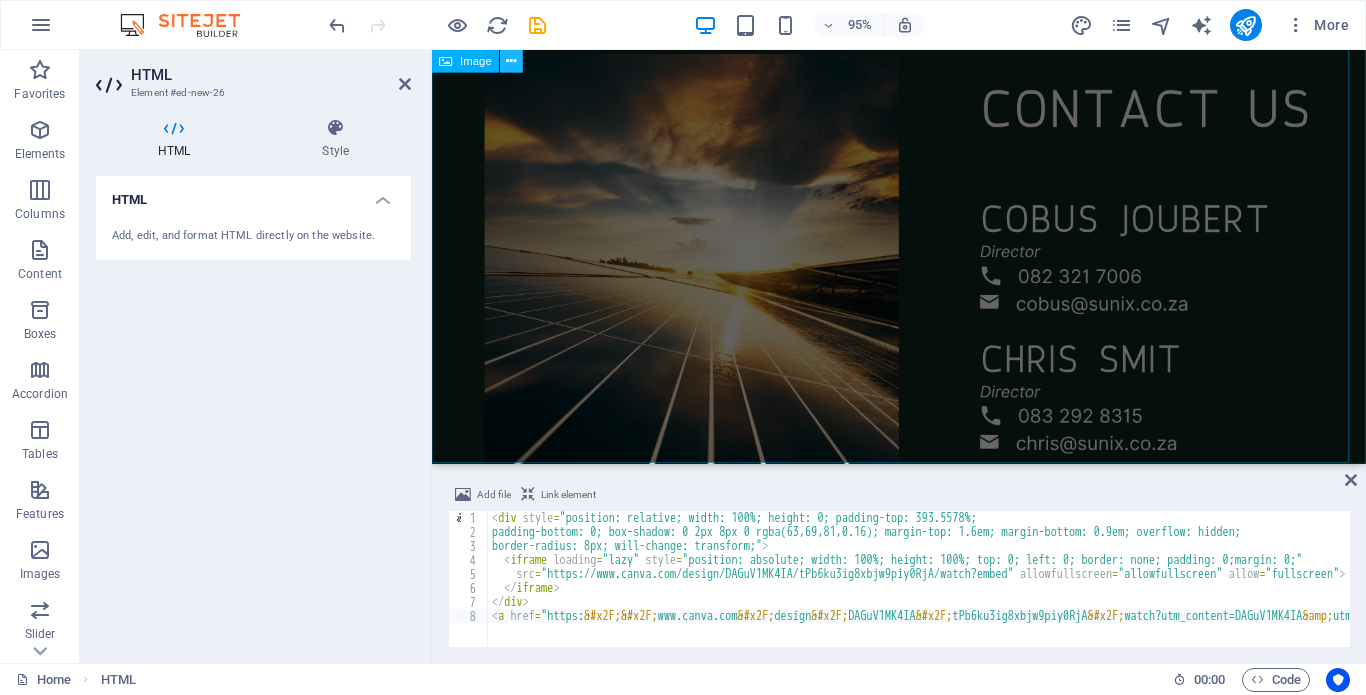click at bounding box center [512, 61] 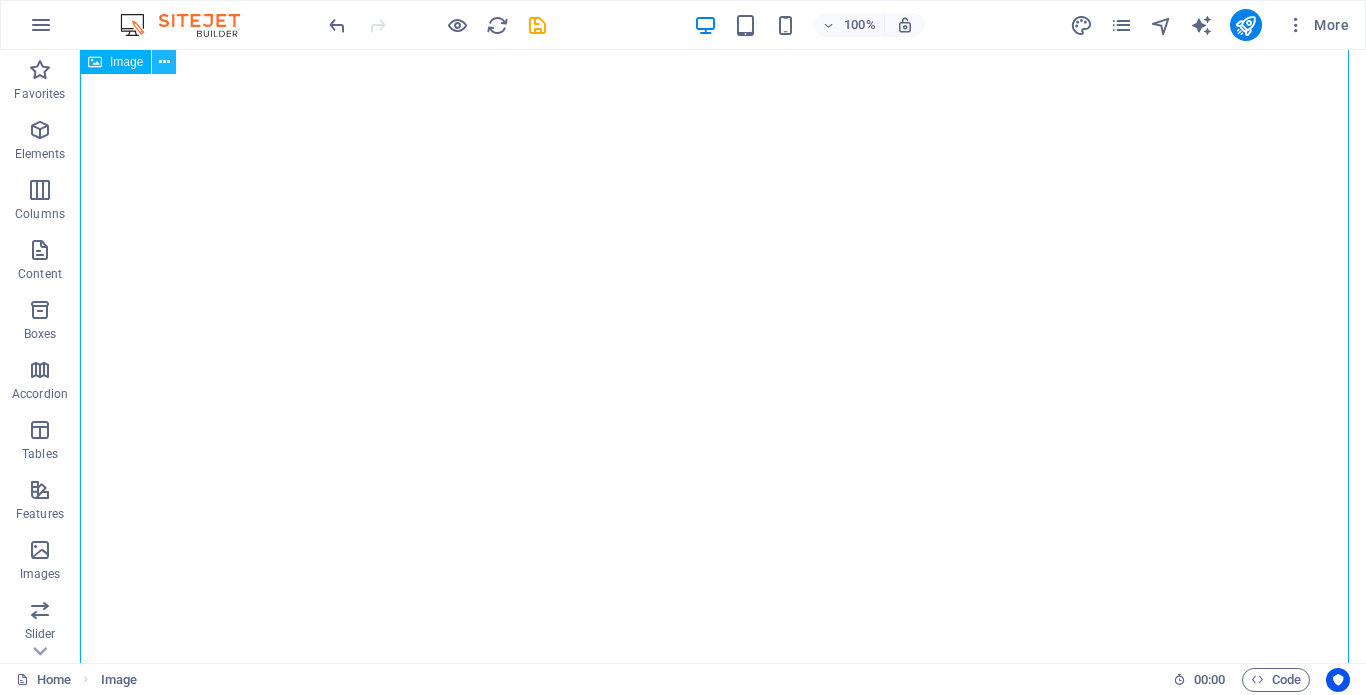 scroll, scrollTop: 1727, scrollLeft: 0, axis: vertical 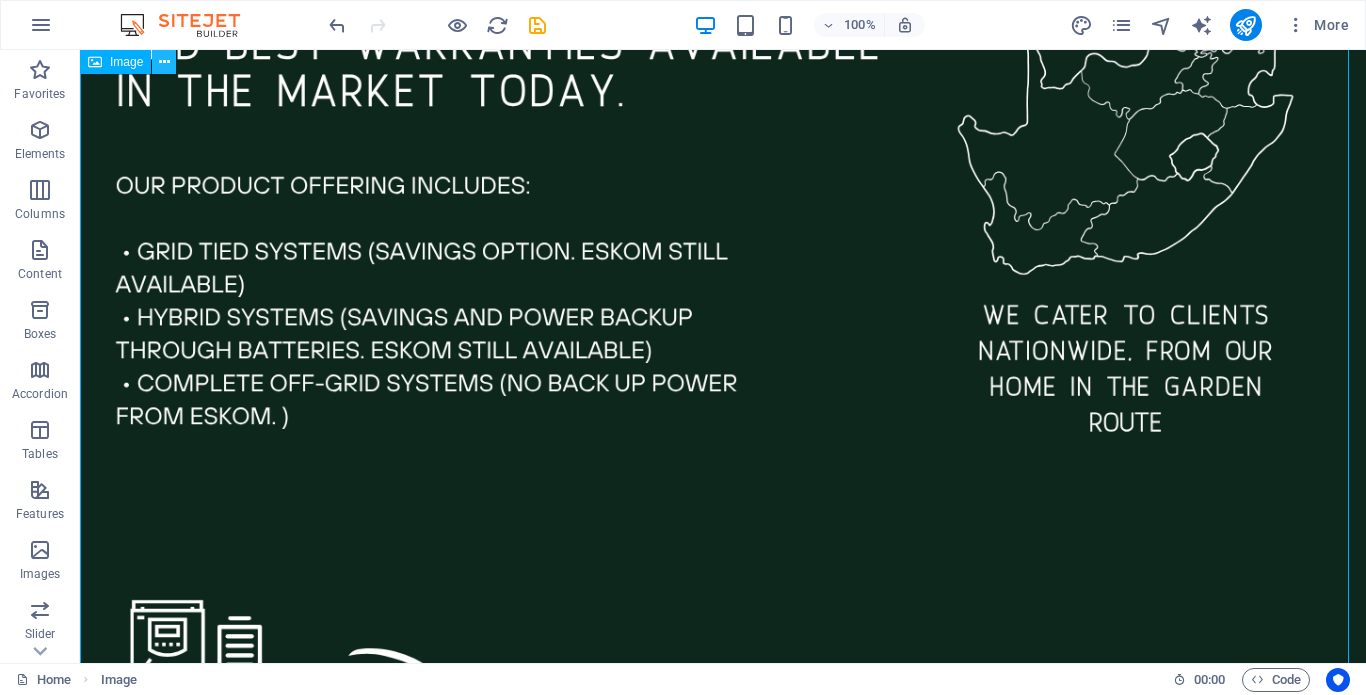 click at bounding box center [164, 62] 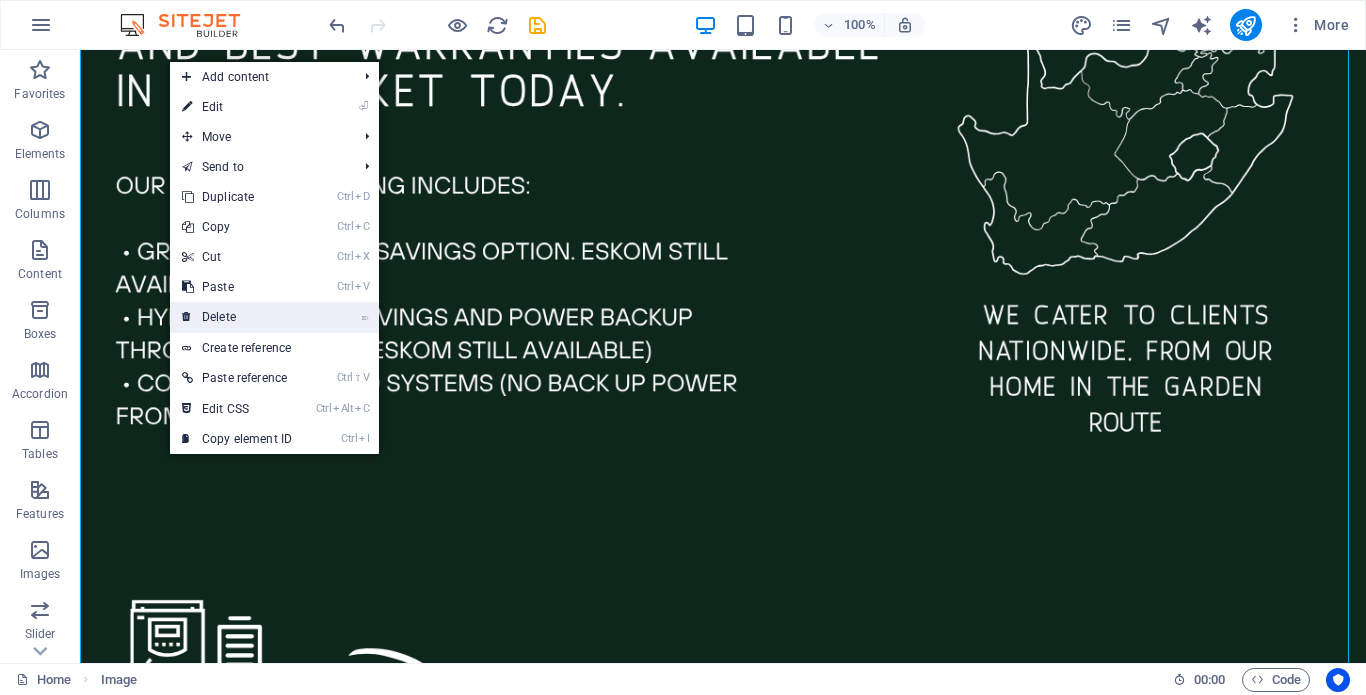 click on "⌦  Delete" at bounding box center [237, 317] 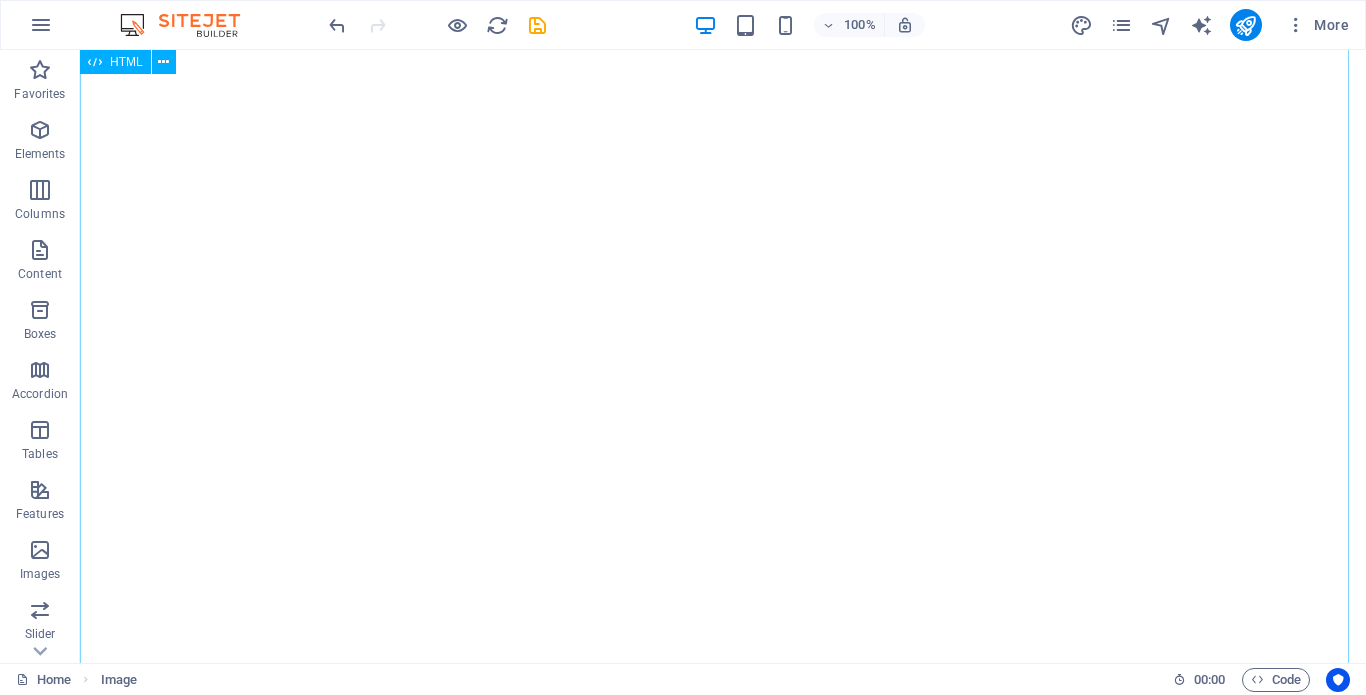 scroll, scrollTop: 1753, scrollLeft: 0, axis: vertical 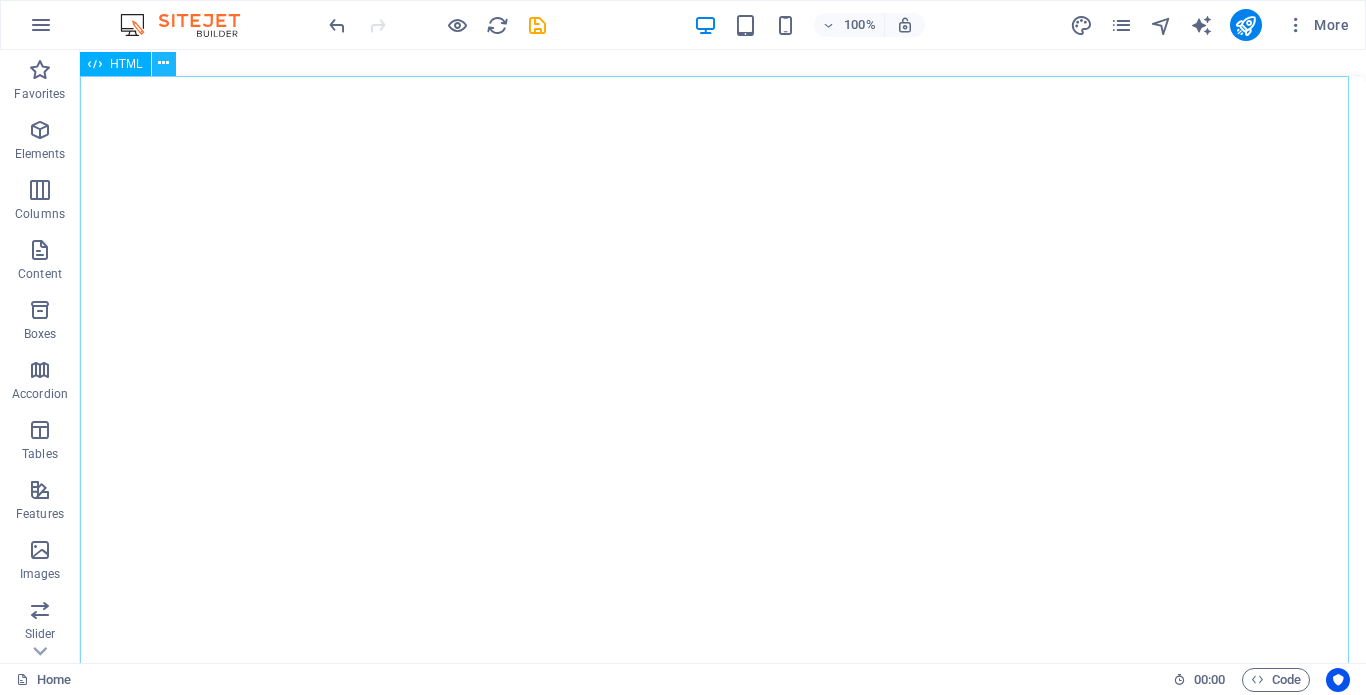 click at bounding box center (163, 63) 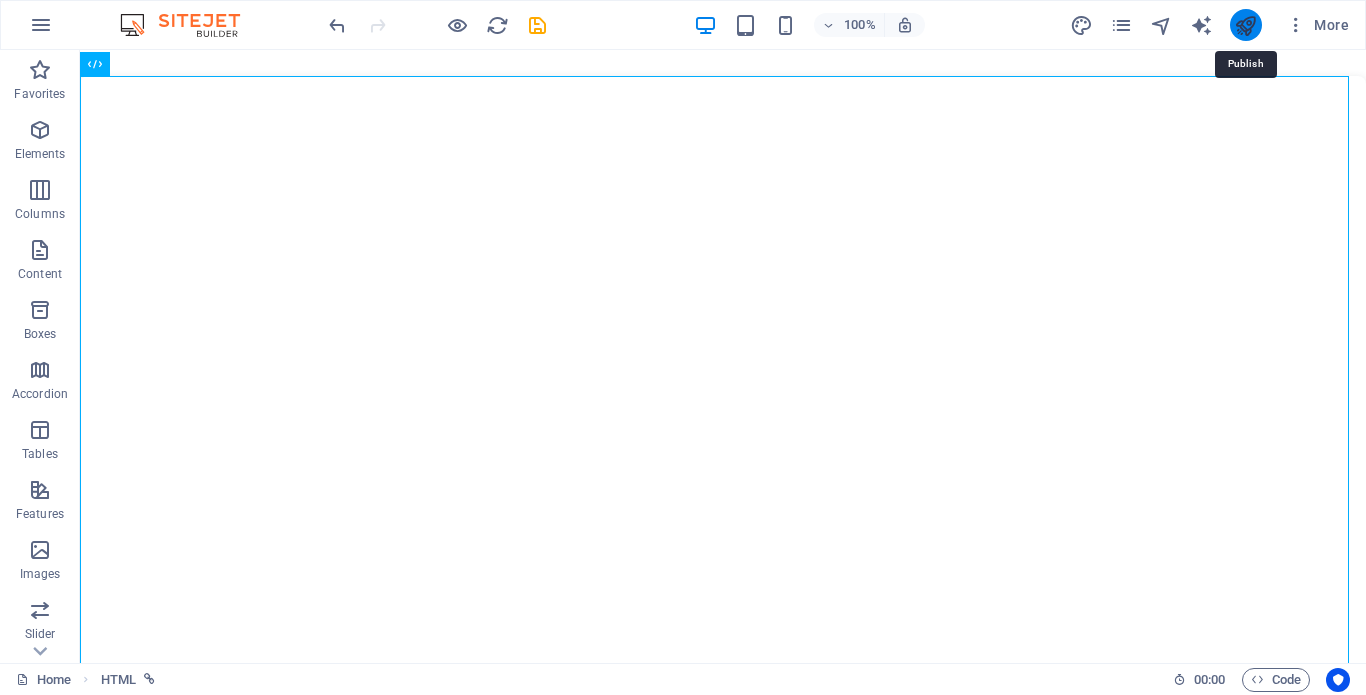 click at bounding box center (1245, 25) 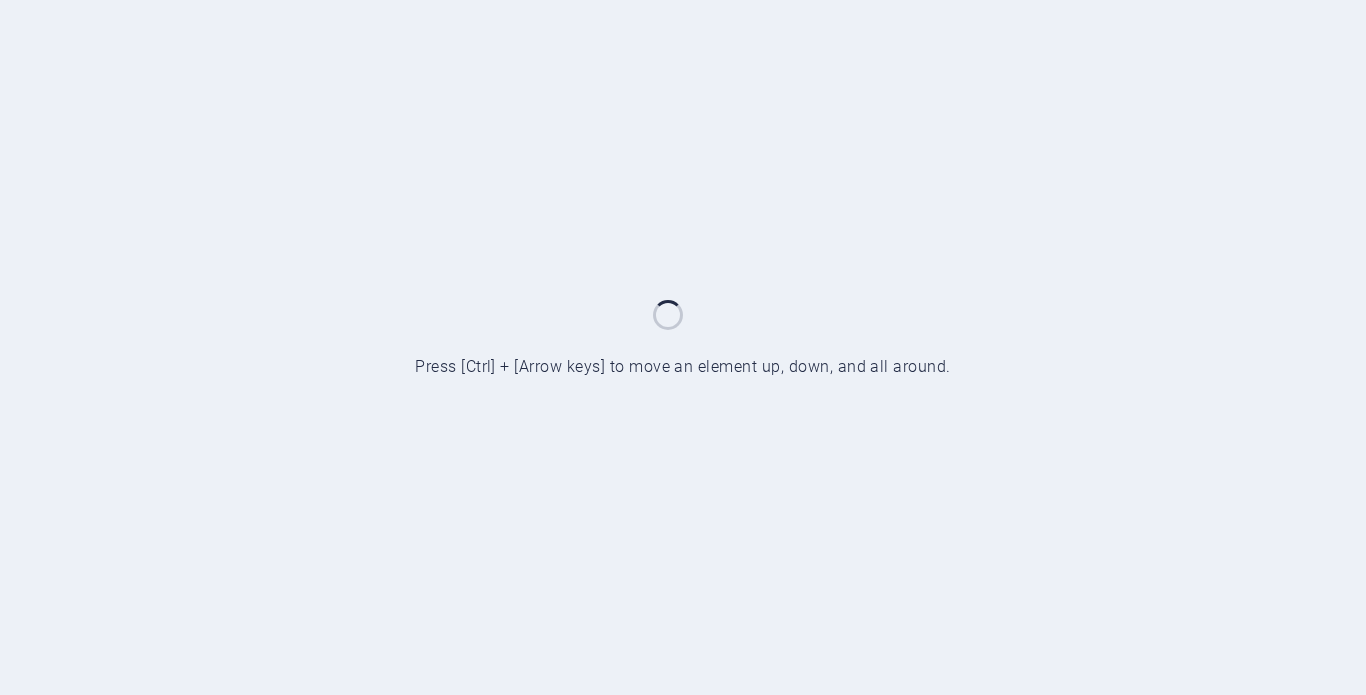 scroll, scrollTop: 0, scrollLeft: 0, axis: both 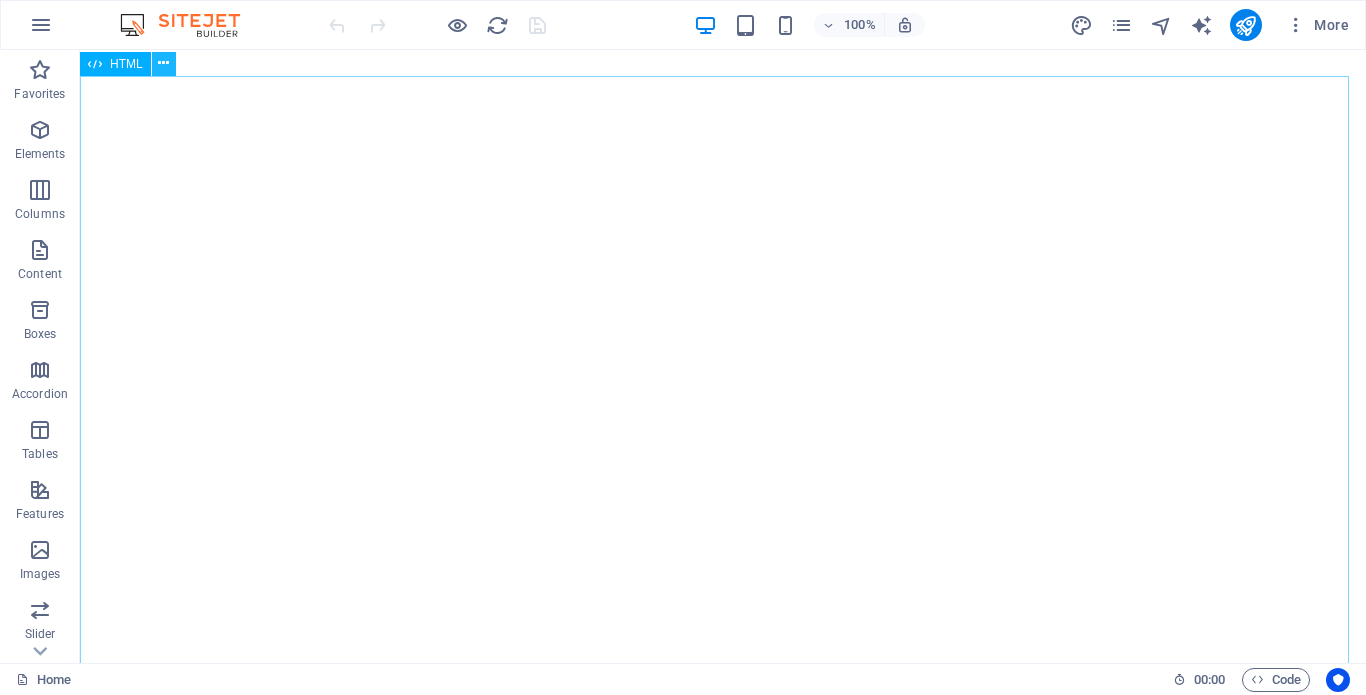 click at bounding box center [163, 63] 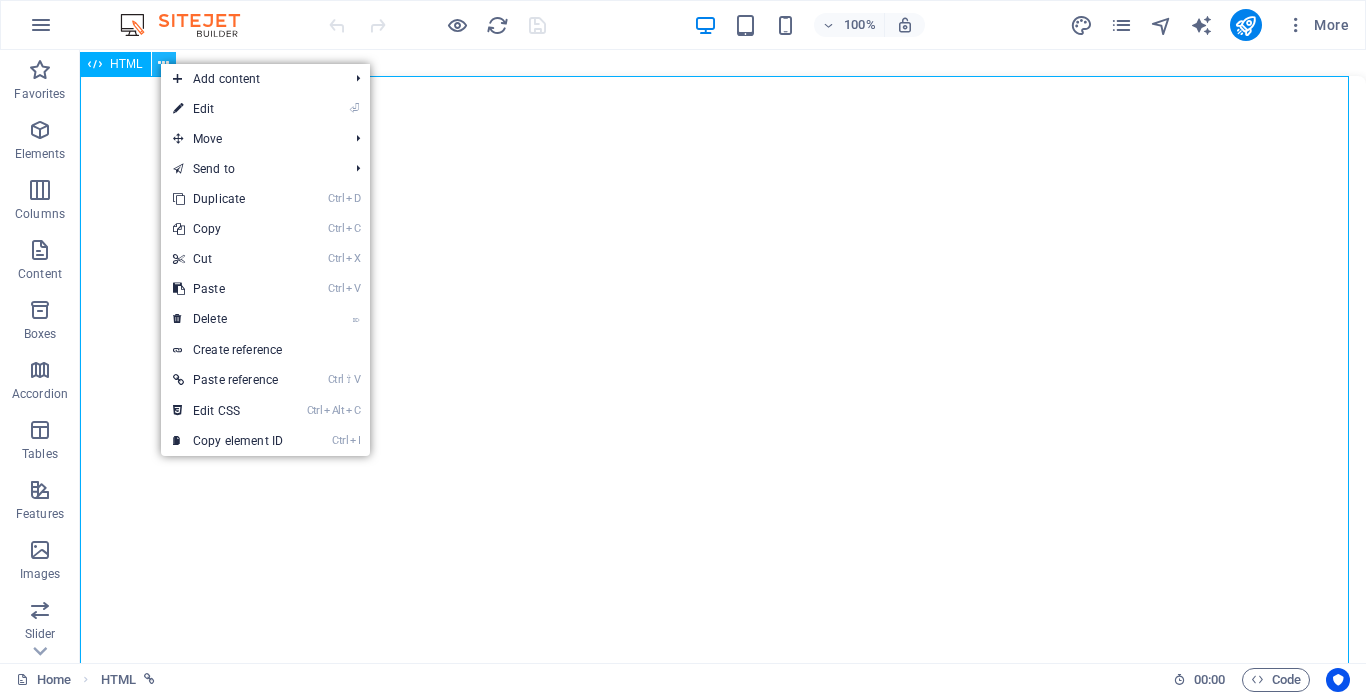 scroll, scrollTop: 0, scrollLeft: 0, axis: both 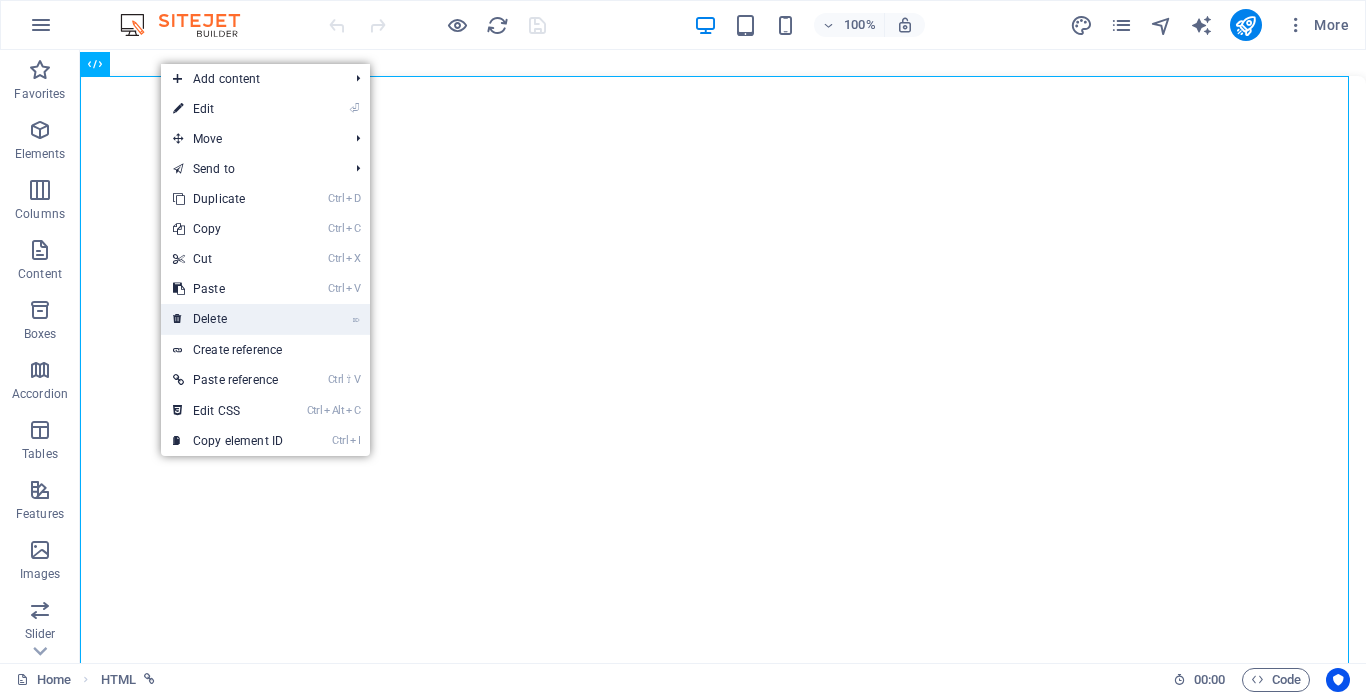 click on "⌦  Delete" at bounding box center [228, 319] 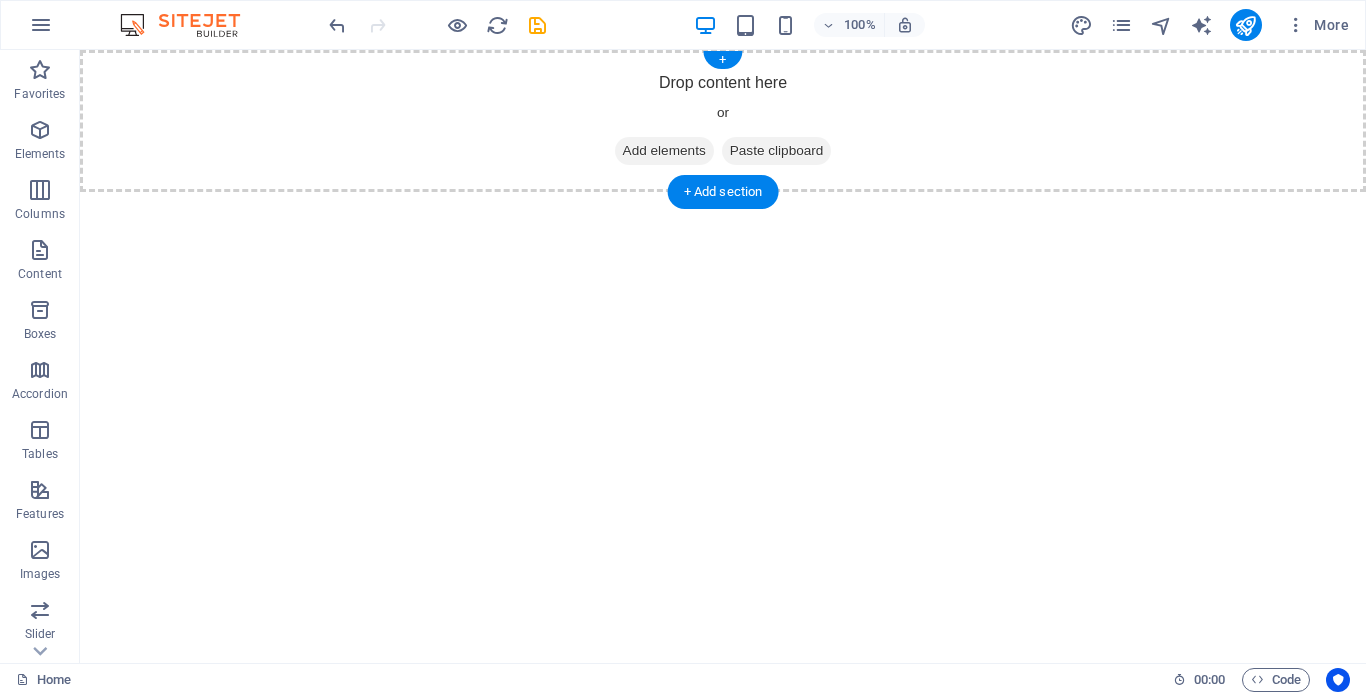 click on "Add elements" at bounding box center (664, 151) 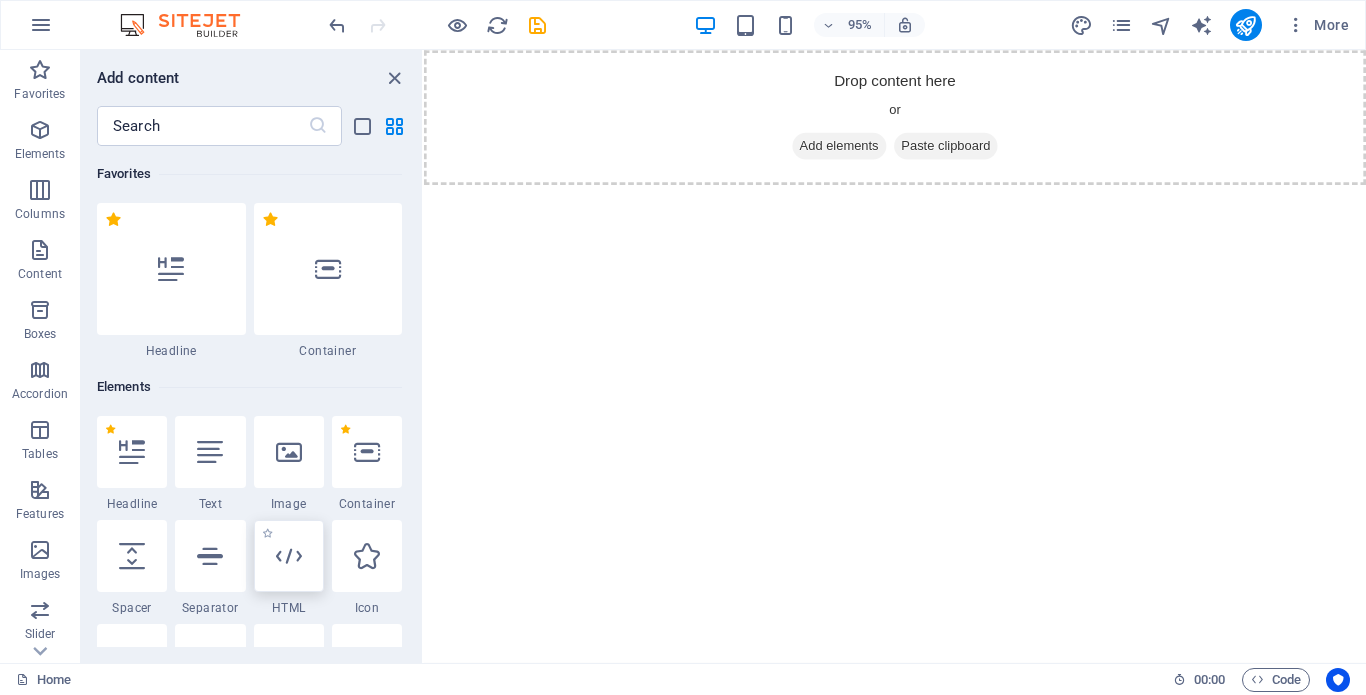 drag, startPoint x: 302, startPoint y: 568, endPoint x: 266, endPoint y: 306, distance: 264.46173 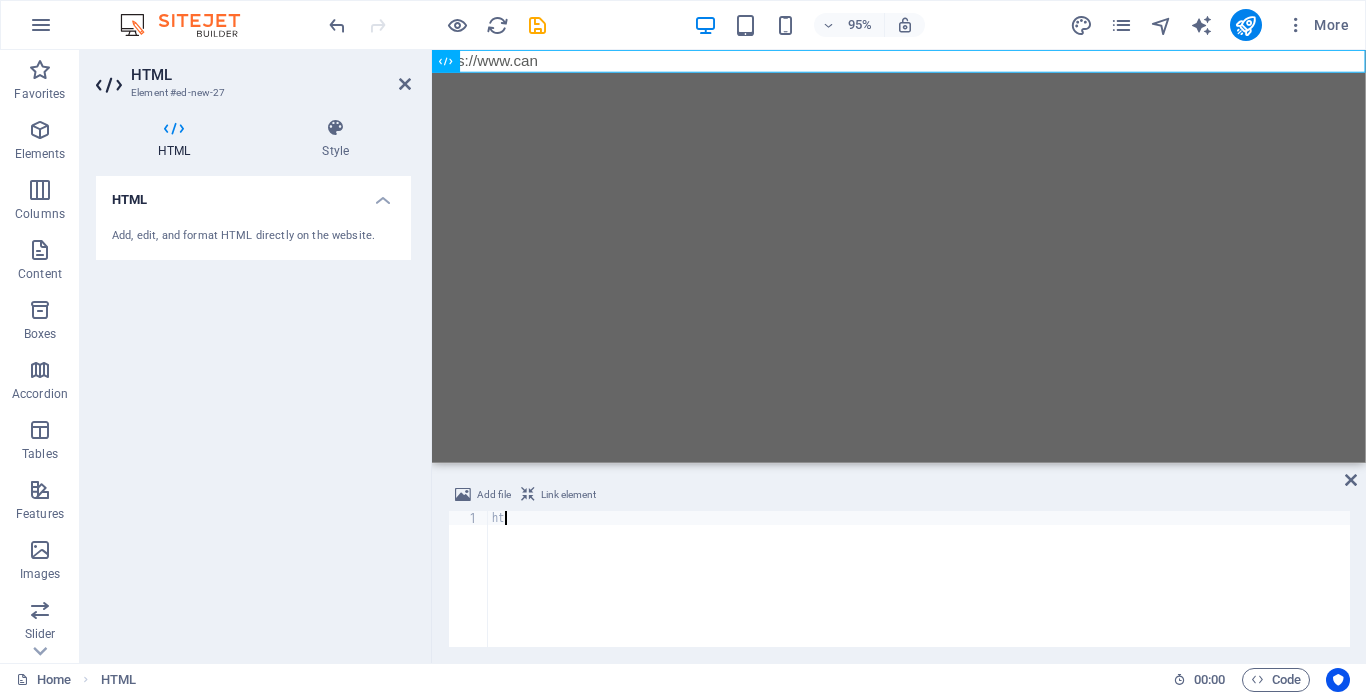 type on "h" 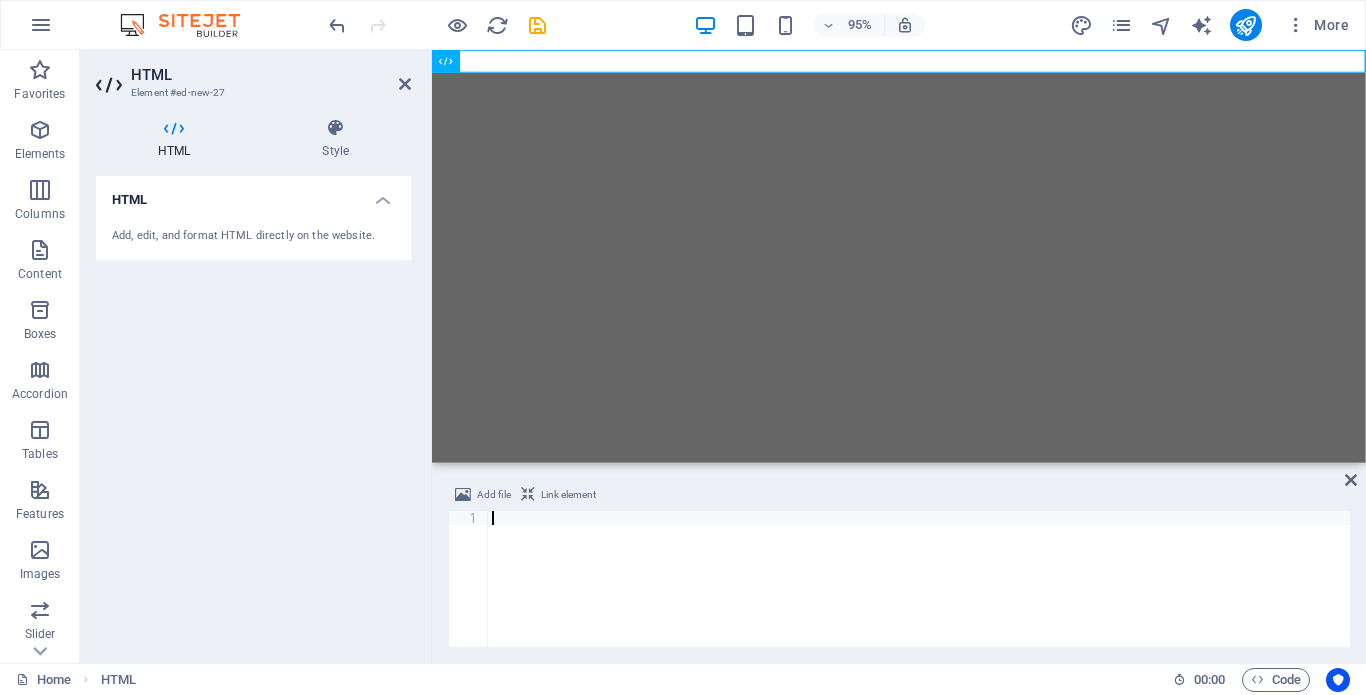 paste on "<a href="https:&#x2F;&#x2F;www.canva.com&#x2F;design&#x2F;DAGuV1MK4IA&#x2F;tPb6ku3ig8xbjw9piy0RjA&#x2F;watch?utm_content=DAGuV1MK4IA&amp;utm_campaign=designshare&amp;utm_medium=embeds&amp;utm_source=link" target="_blank" rel="noopener">[BRAND] [BRAND]</a> by [NAME] [NAME]" 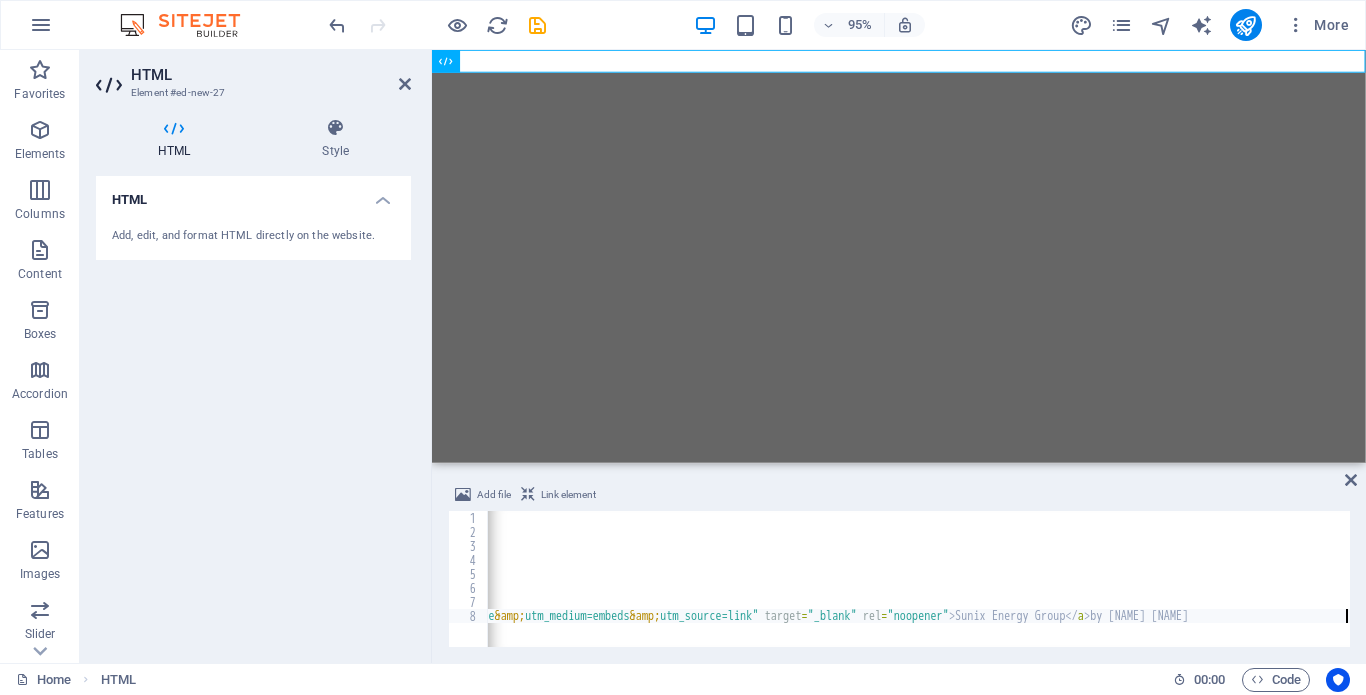 scroll, scrollTop: 0, scrollLeft: 985, axis: horizontal 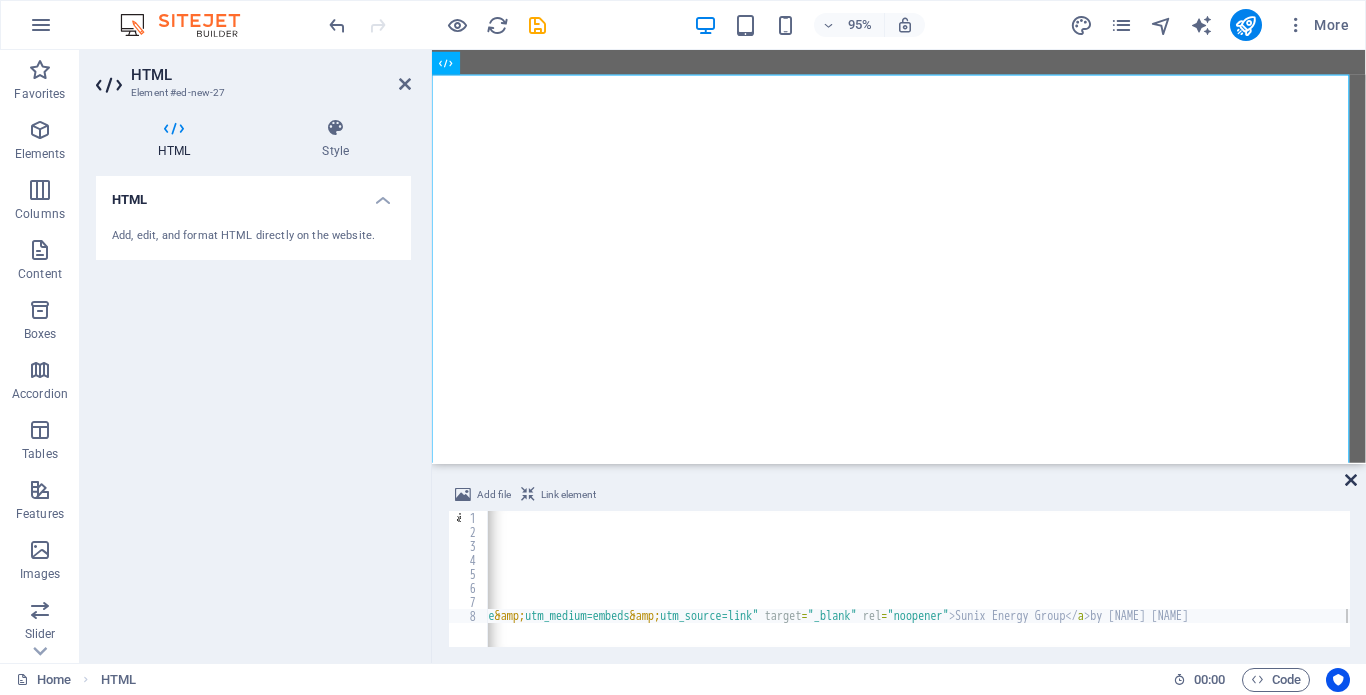 click at bounding box center [1351, 480] 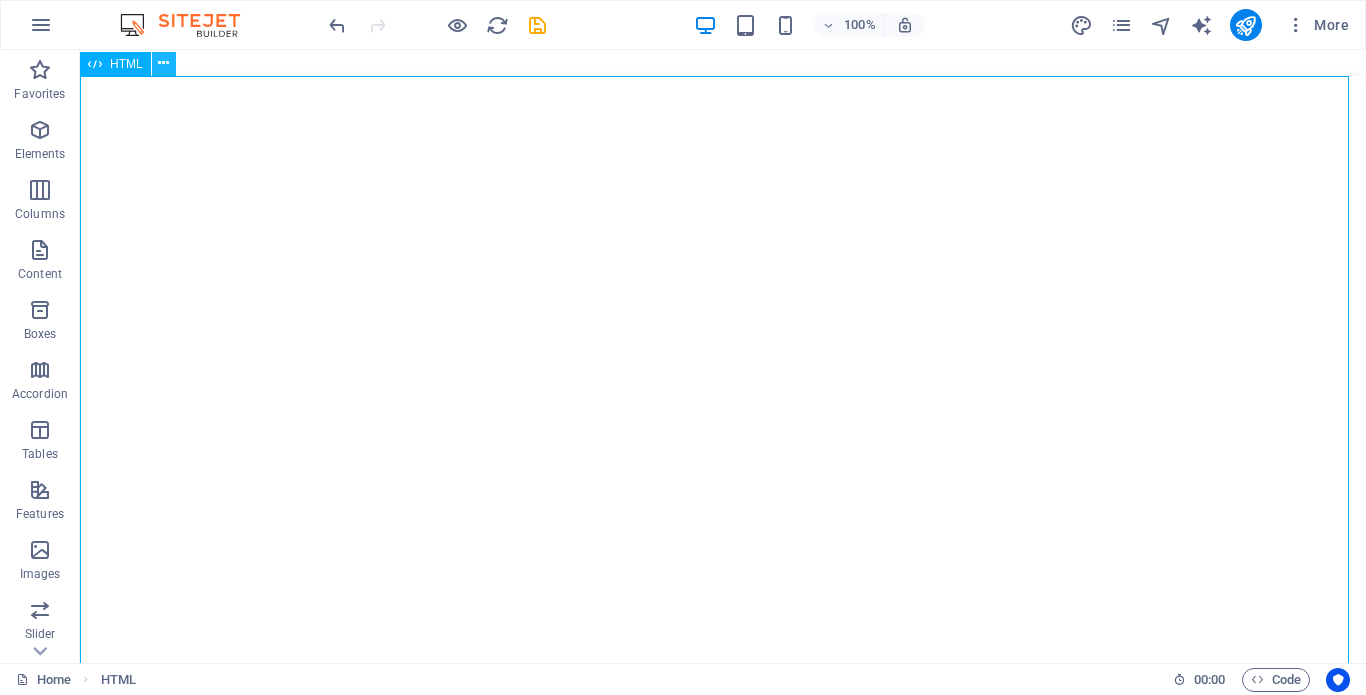 click at bounding box center (163, 63) 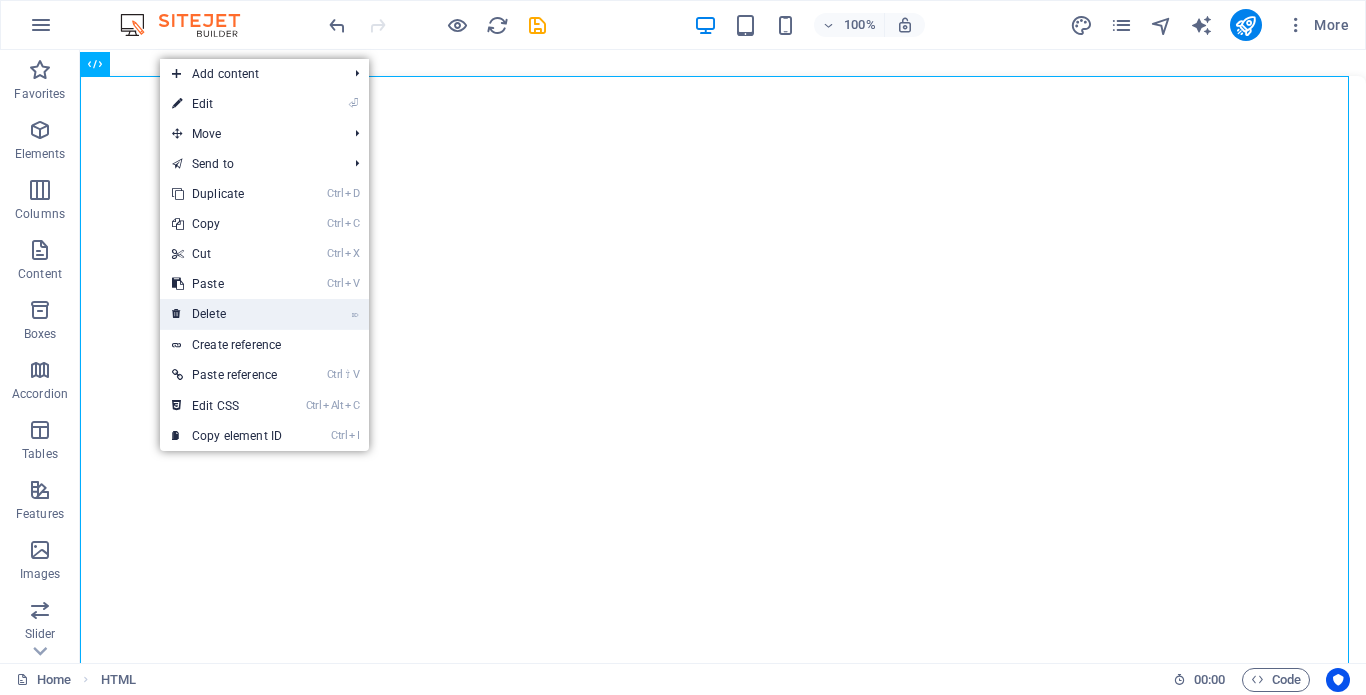 click on "⌦  Delete" at bounding box center (227, 314) 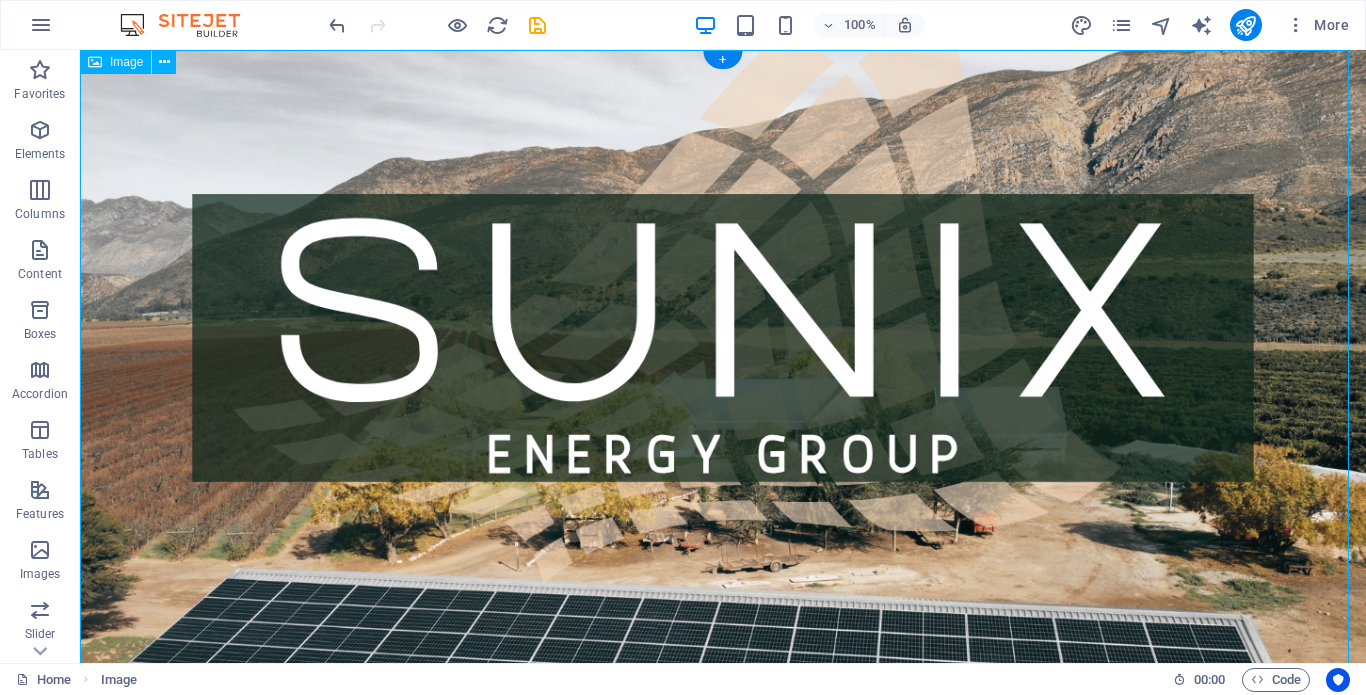 drag, startPoint x: 841, startPoint y: 155, endPoint x: 901, endPoint y: 214, distance: 84.14868 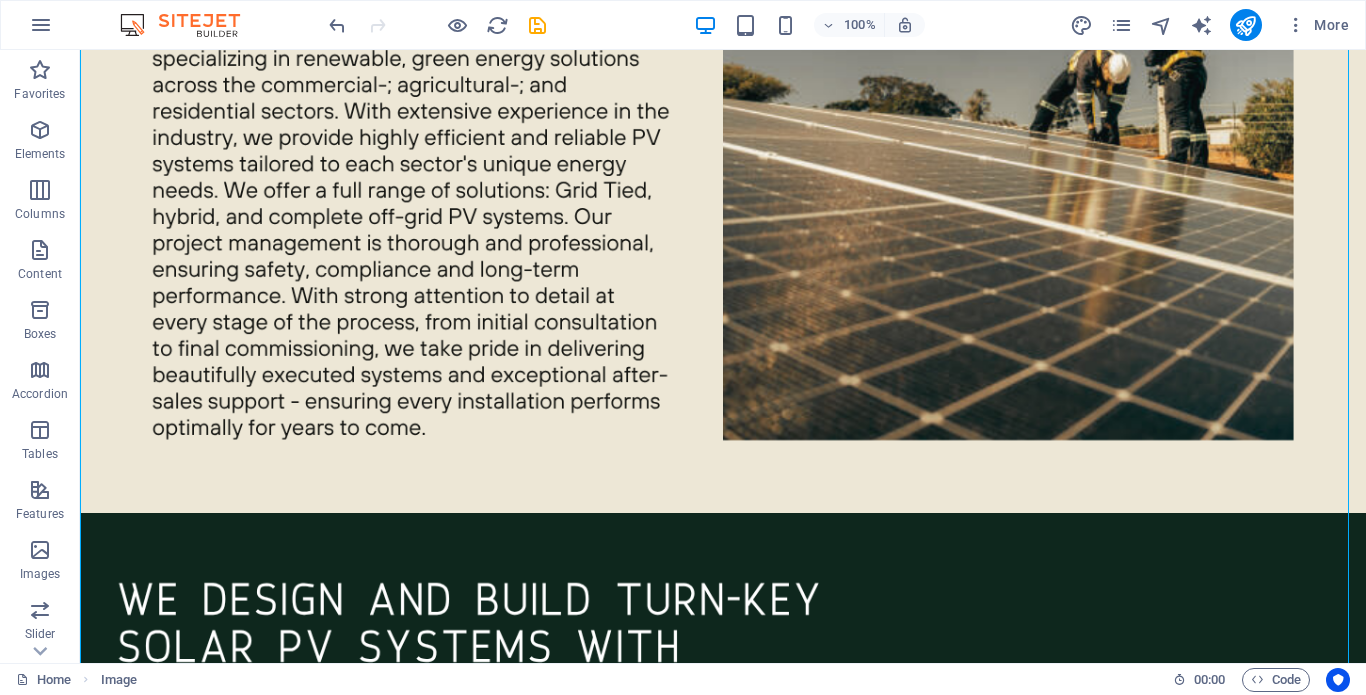 scroll, scrollTop: 0, scrollLeft: 0, axis: both 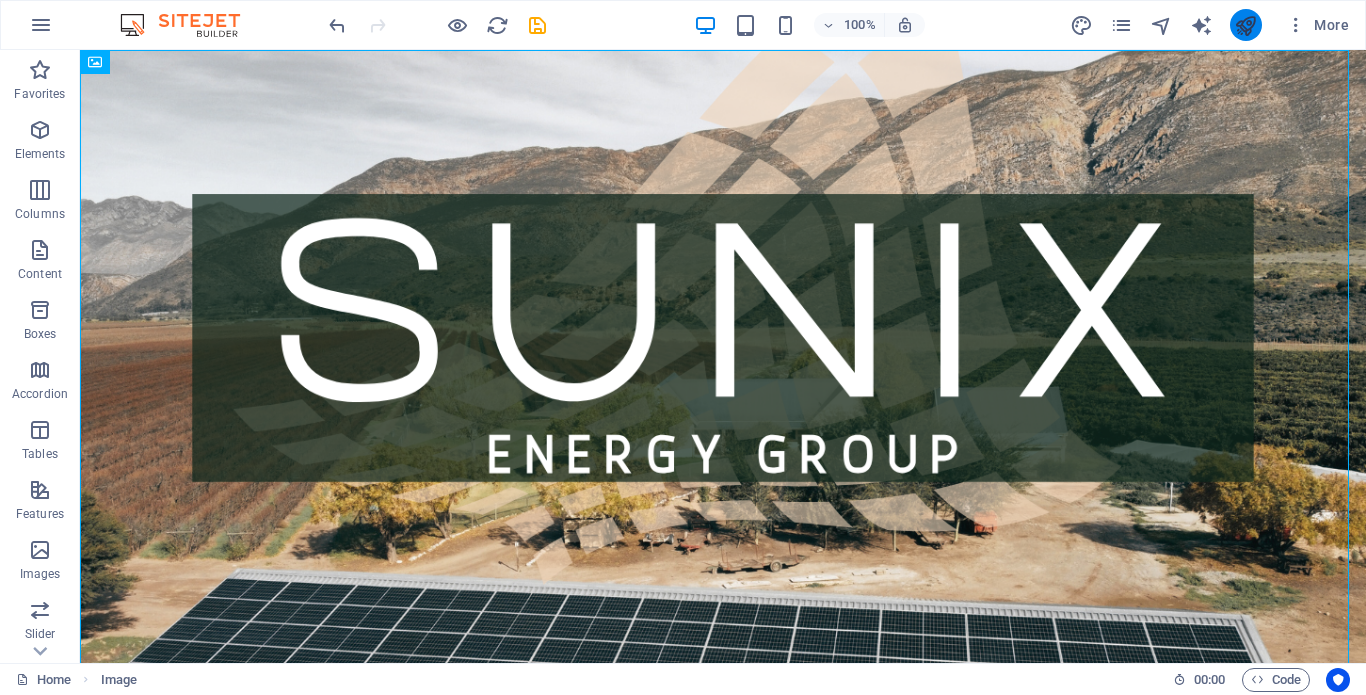 click at bounding box center [1246, 25] 